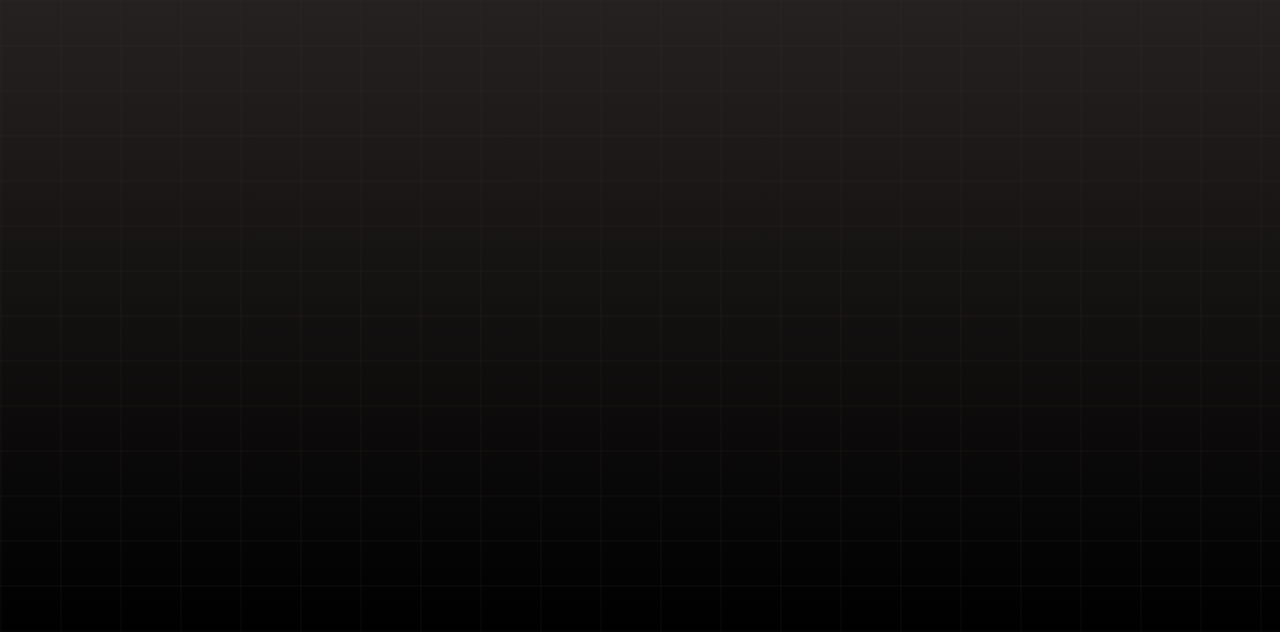 scroll, scrollTop: 0, scrollLeft: 0, axis: both 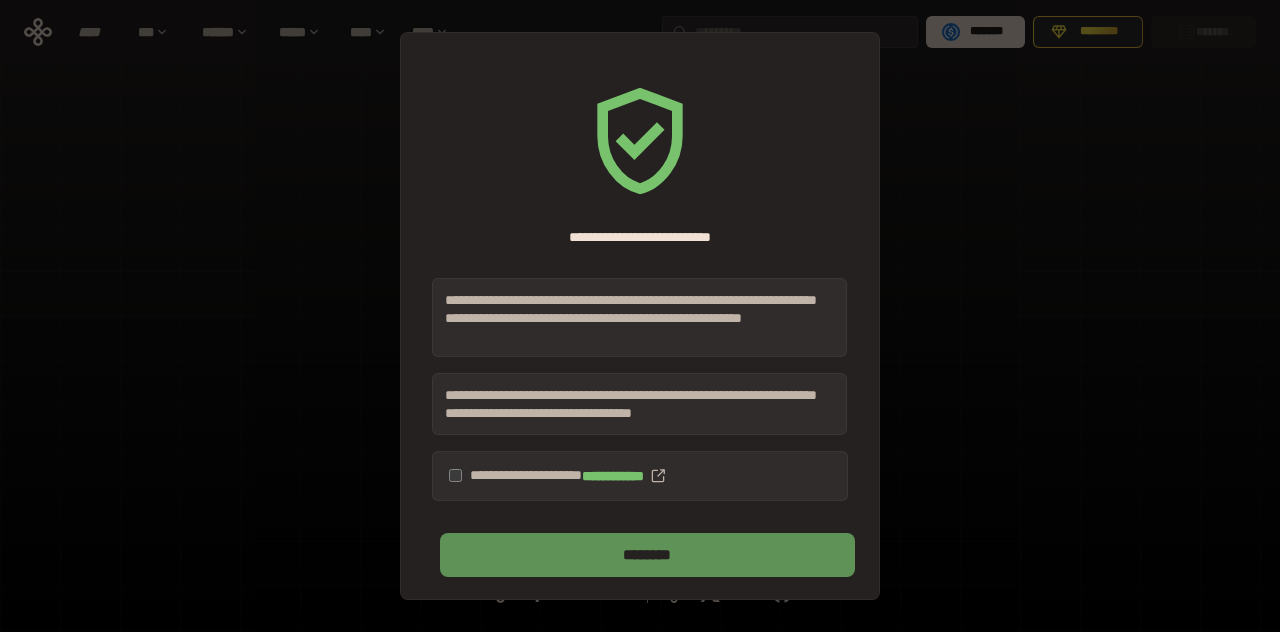 click on "********" at bounding box center [647, 555] 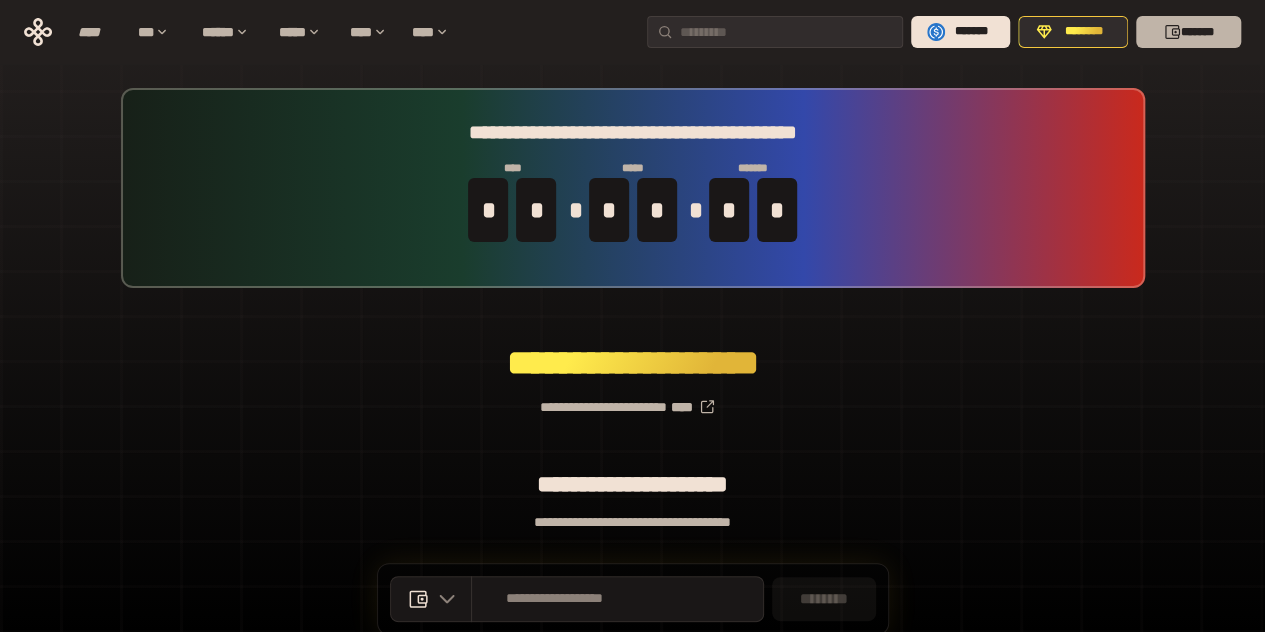 click on "*******" at bounding box center (1188, 32) 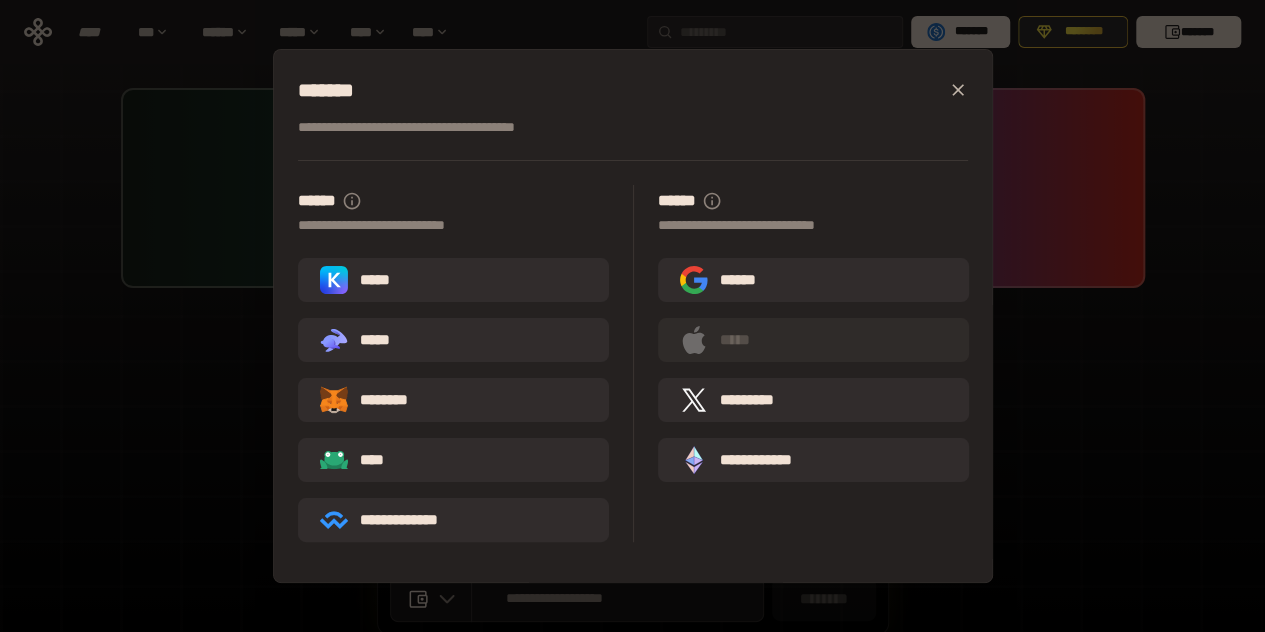 click on ".st0{fill:url(#SVGID_1_);}
.st1{fill-rule:evenodd;clip-rule:evenodd;fill:url(#SVGID_00000161597173617360504640000012432366591255278478_);}
.st2{fill-rule:evenodd;clip-rule:evenodd;fill:url(#SVGID_00000021803777515098205300000017382971856690286485_);}
.st3{fill:url(#SVGID_00000031192219548086493050000012287181694732331425_);}
*****" at bounding box center [453, 340] 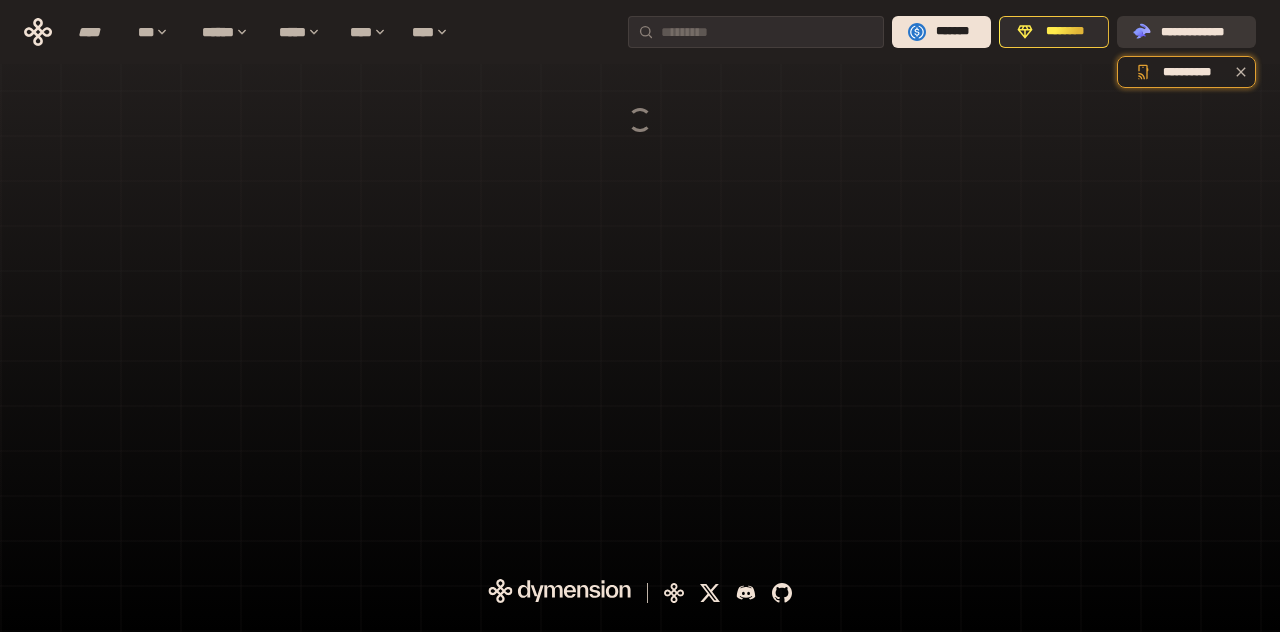 click on "**********" at bounding box center [1200, 32] 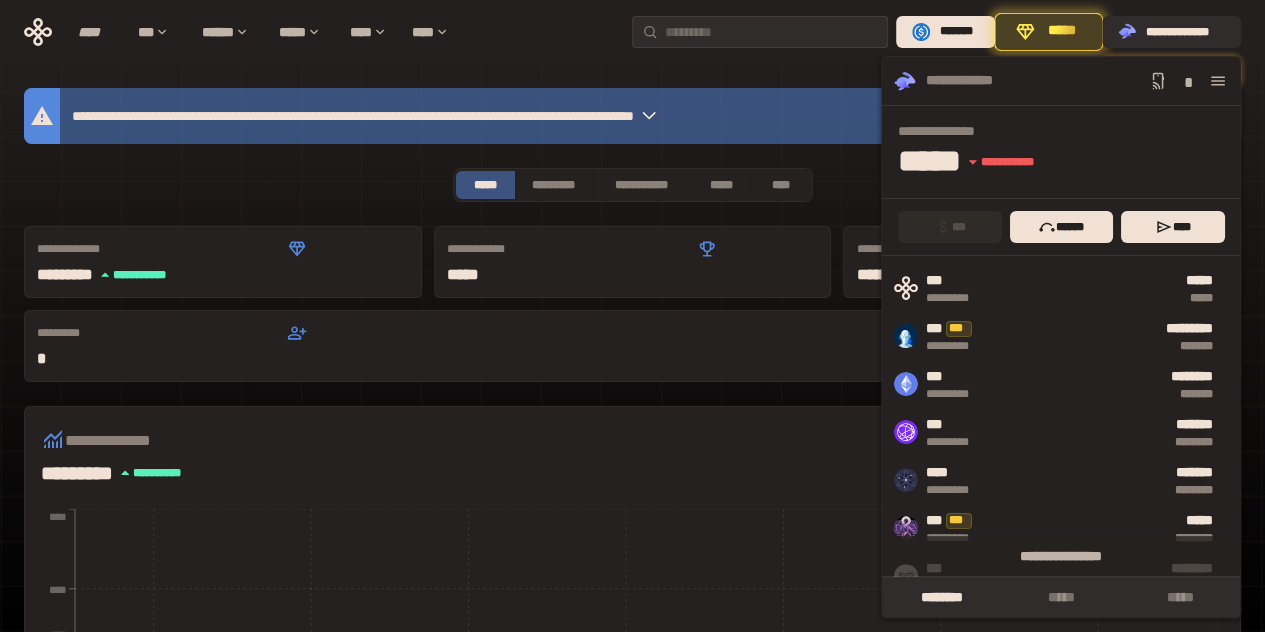 click 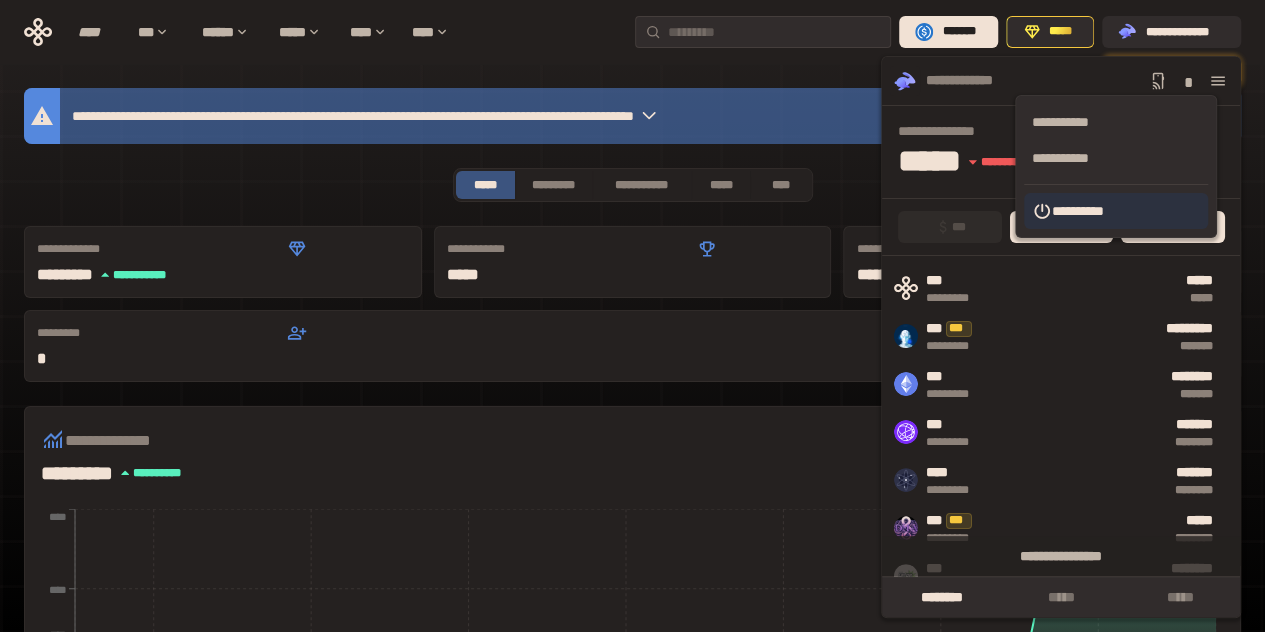 click on "**********" at bounding box center [1116, 211] 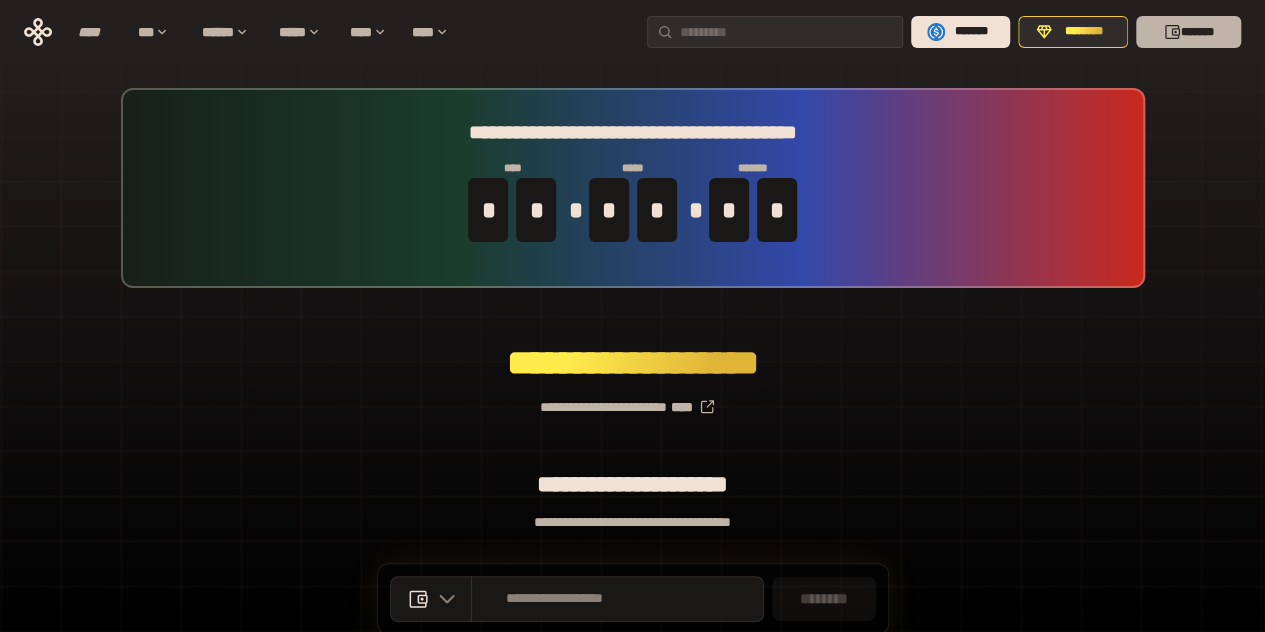 click on "*******" at bounding box center [1188, 32] 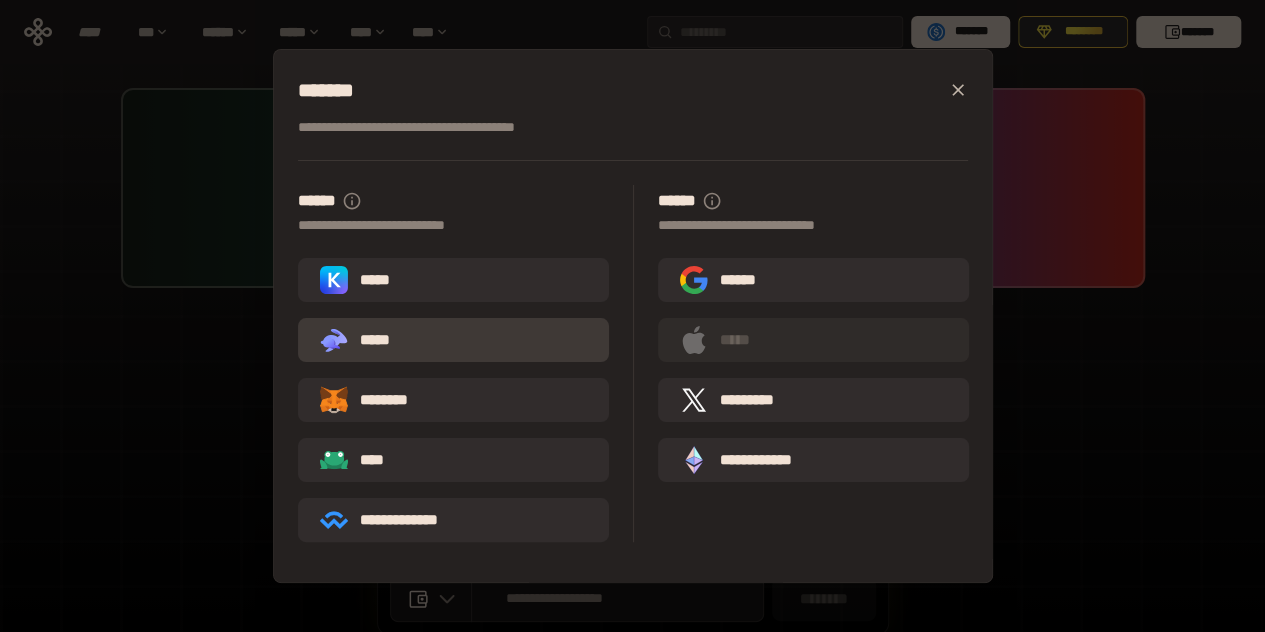 click on ".st0{fill:url(#SVGID_1_);}
.st1{fill-rule:evenodd;clip-rule:evenodd;fill:url(#SVGID_00000161597173617360504640000012432366591255278478_);}
.st2{fill-rule:evenodd;clip-rule:evenodd;fill:url(#SVGID_00000021803777515098205300000017382971856690286485_);}
.st3{fill:url(#SVGID_00000031192219548086493050000012287181694732331425_);}
*****" at bounding box center [363, 340] 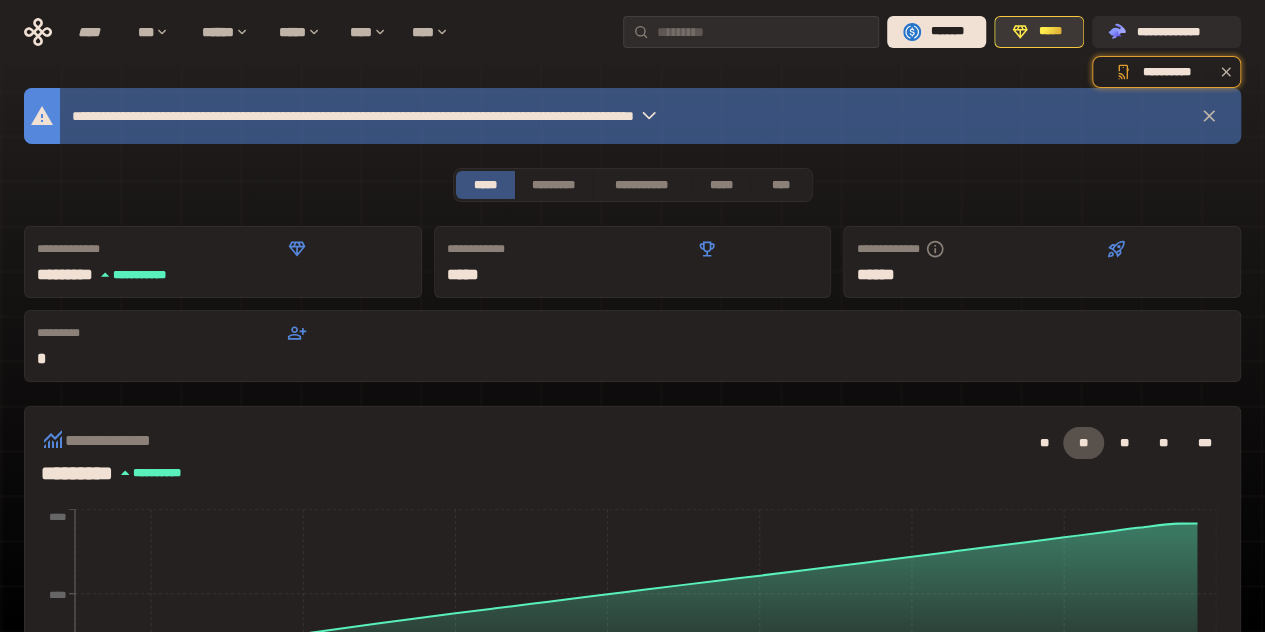 click on "*****" at bounding box center (1039, 32) 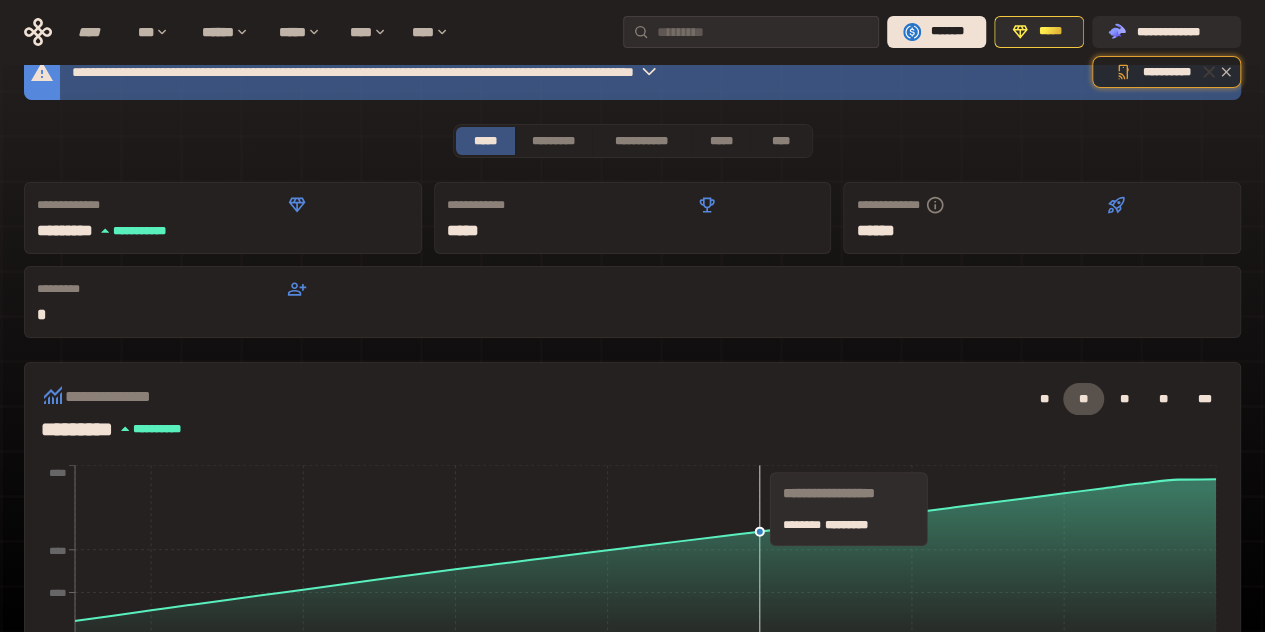 scroll, scrollTop: 0, scrollLeft: 0, axis: both 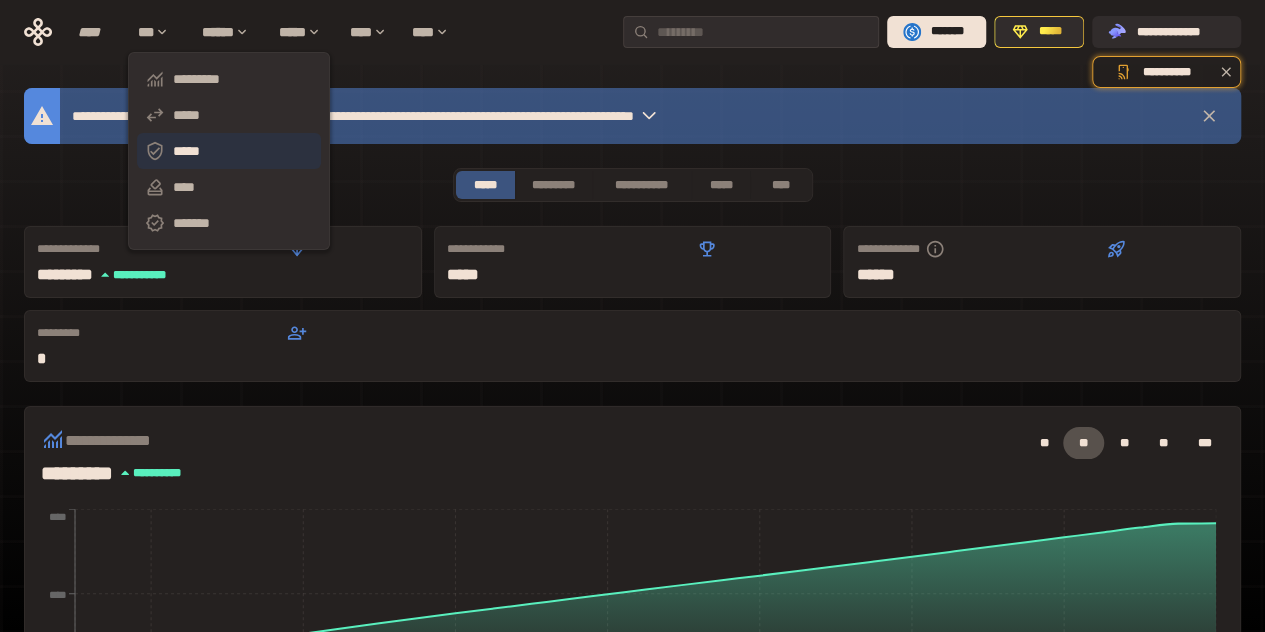 click on "*****" at bounding box center (229, 151) 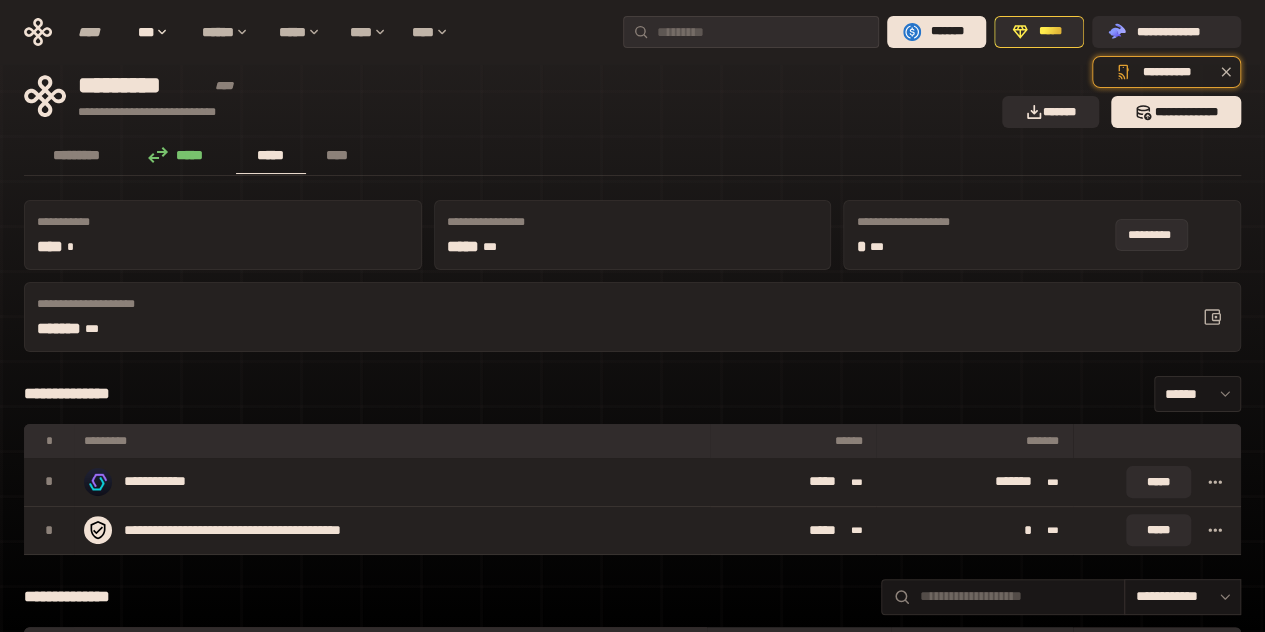 click 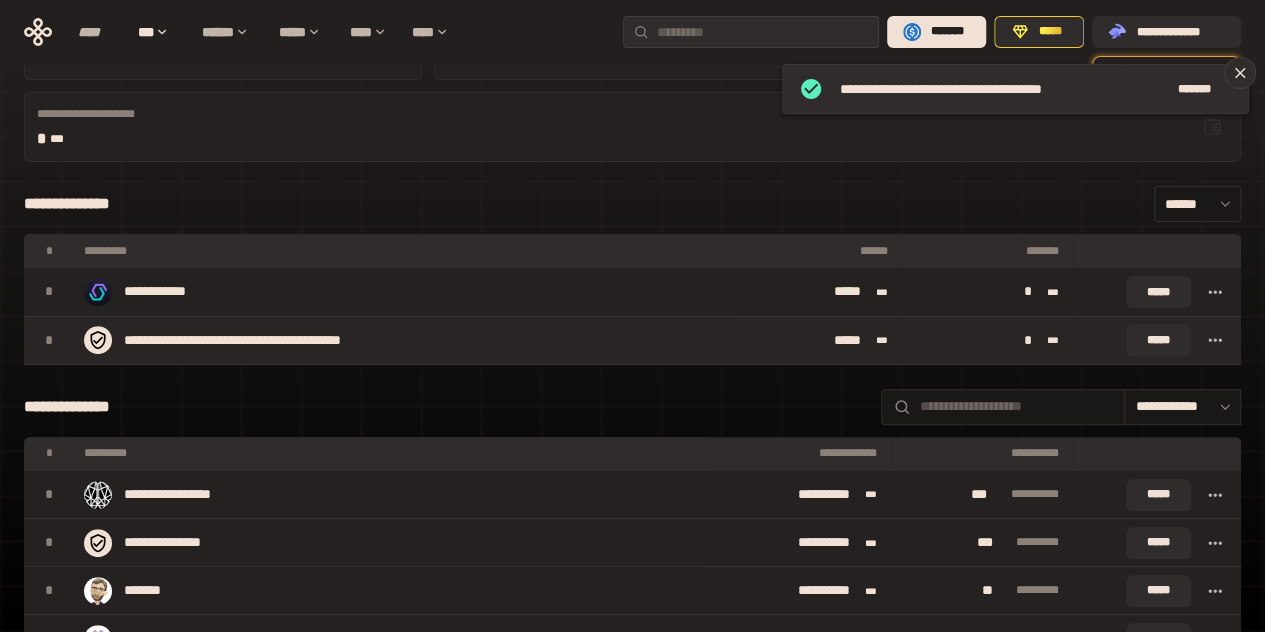 scroll, scrollTop: 0, scrollLeft: 0, axis: both 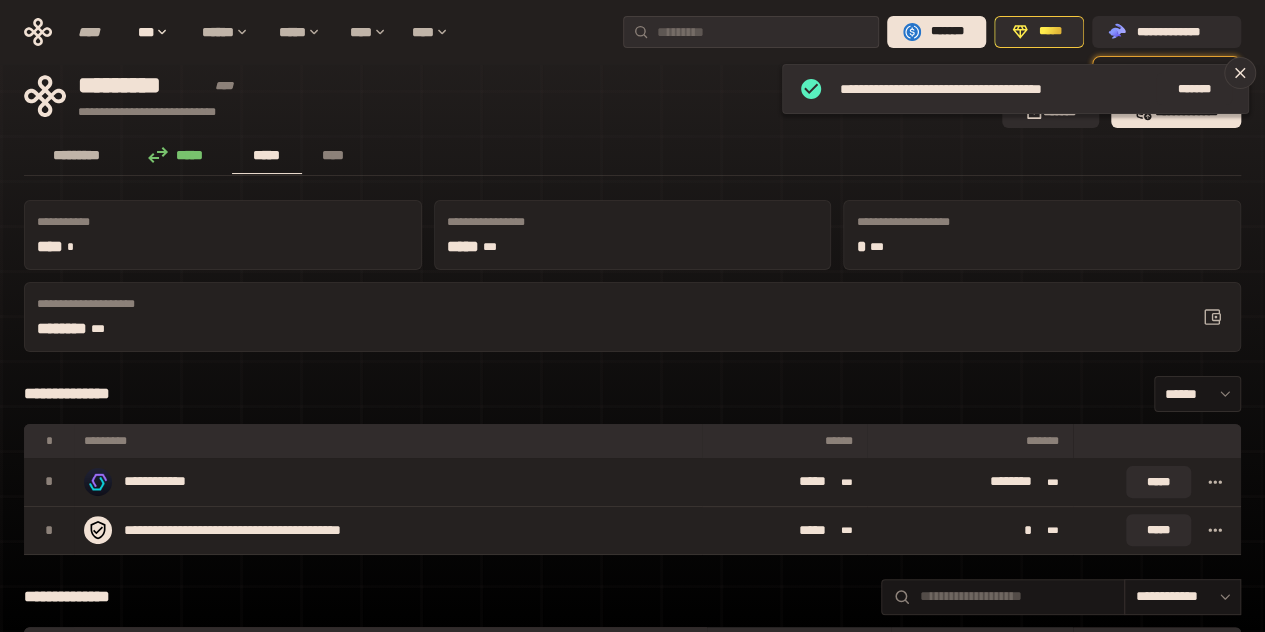 click on "*********" at bounding box center [77, 155] 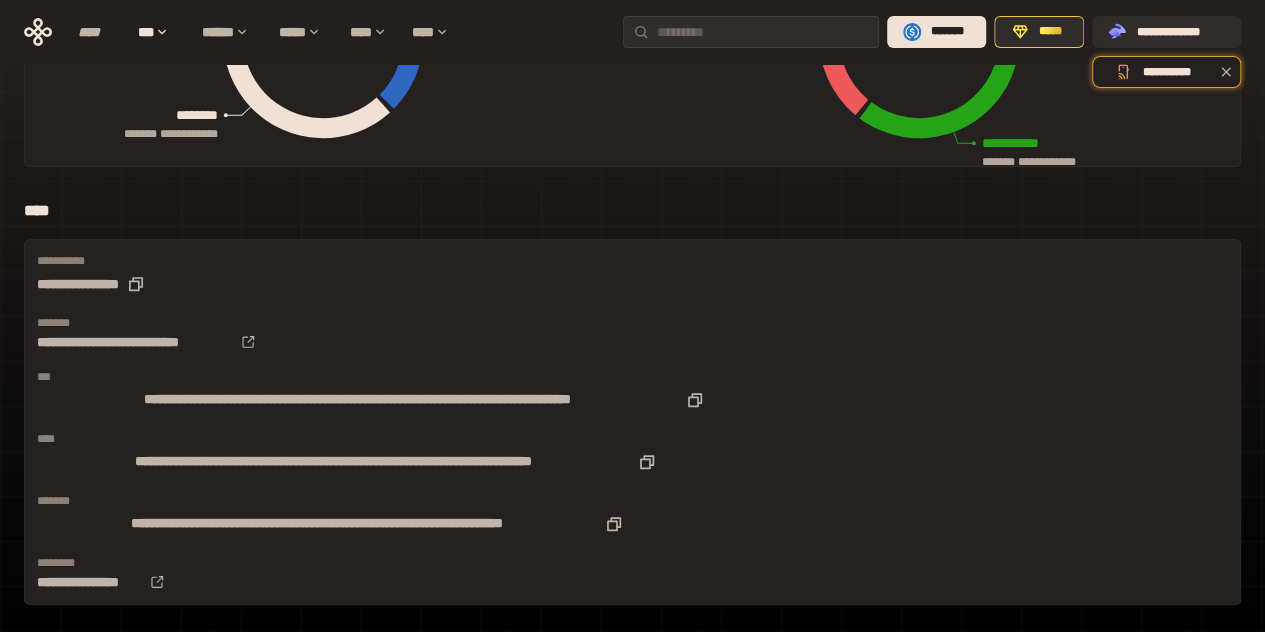 scroll, scrollTop: 0, scrollLeft: 0, axis: both 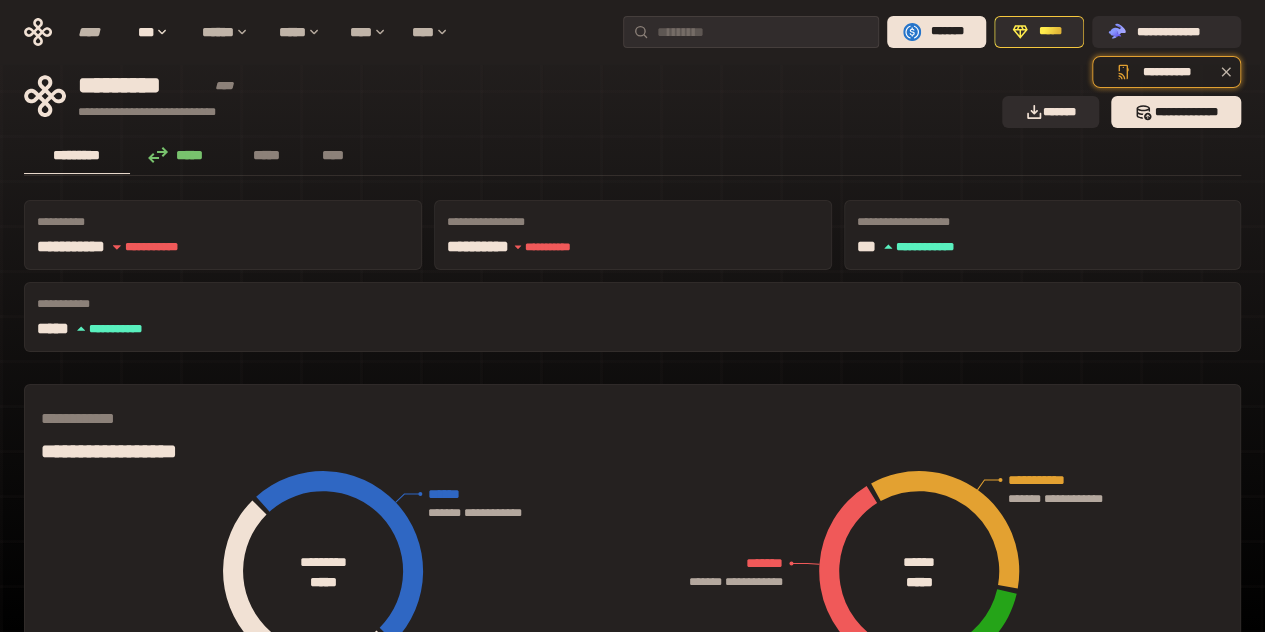 click on "*****" at bounding box center [181, 155] 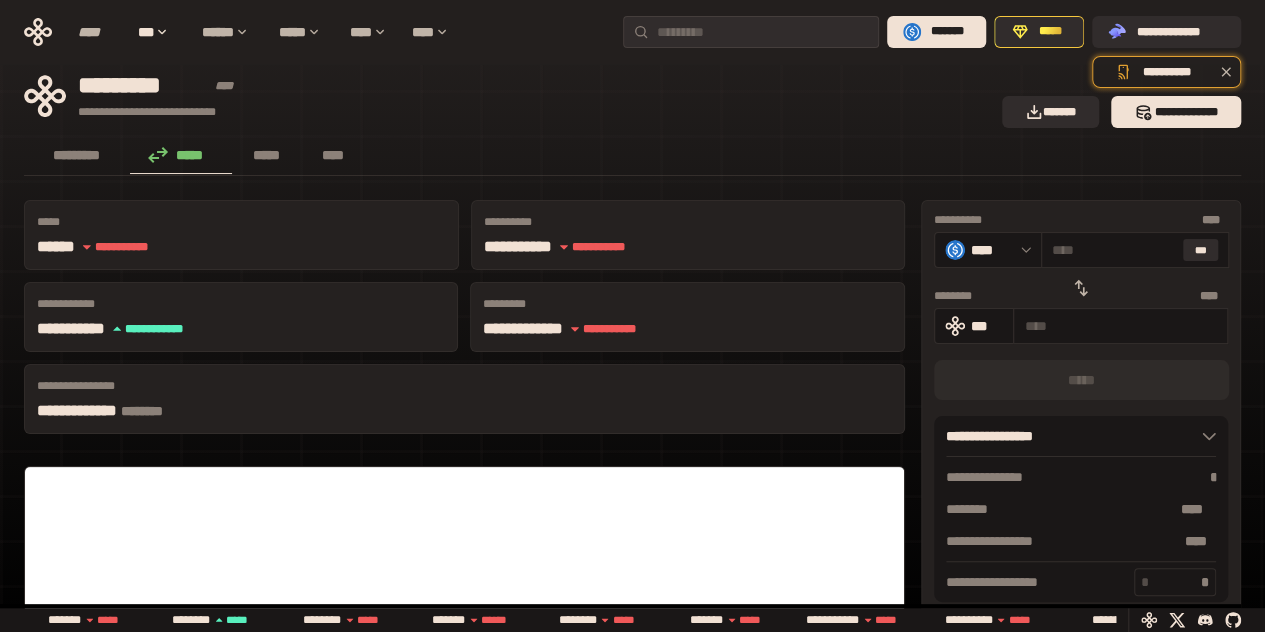click 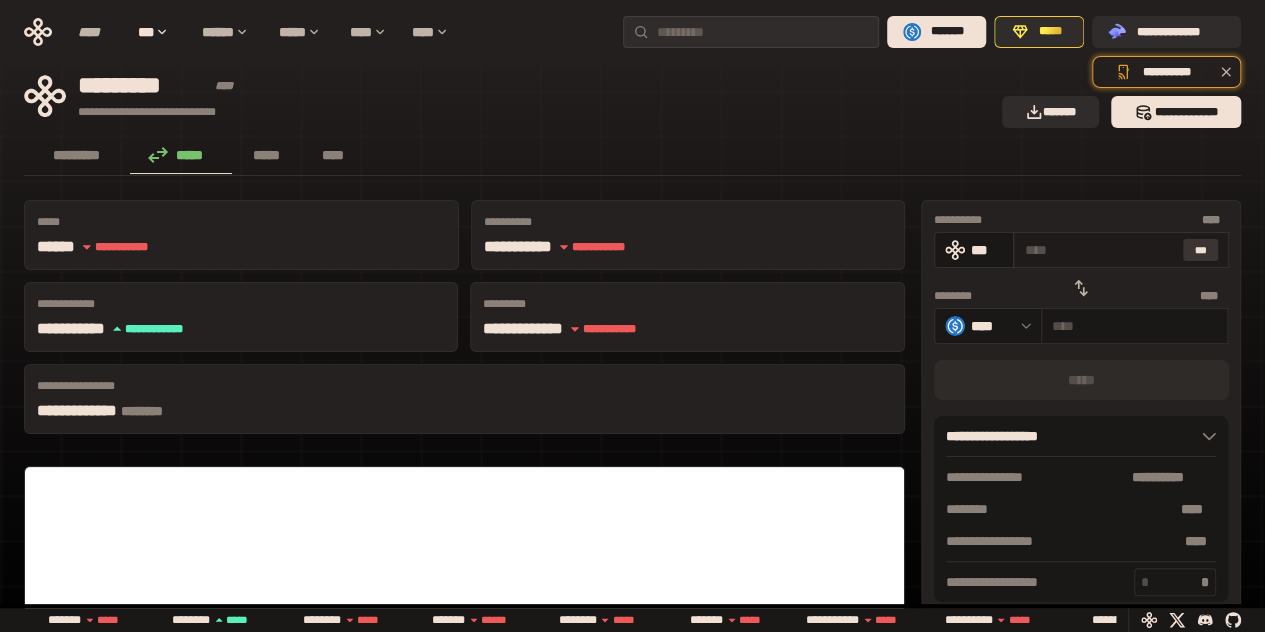 click on "***" at bounding box center [1201, 250] 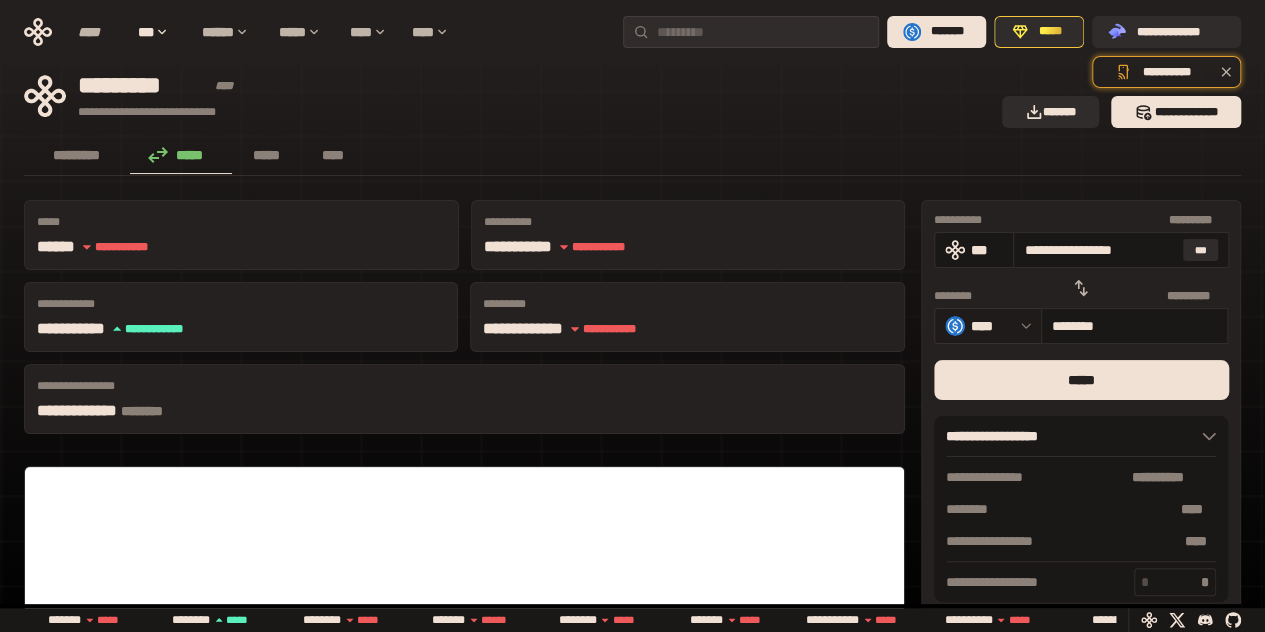 click on "****" at bounding box center (988, 326) 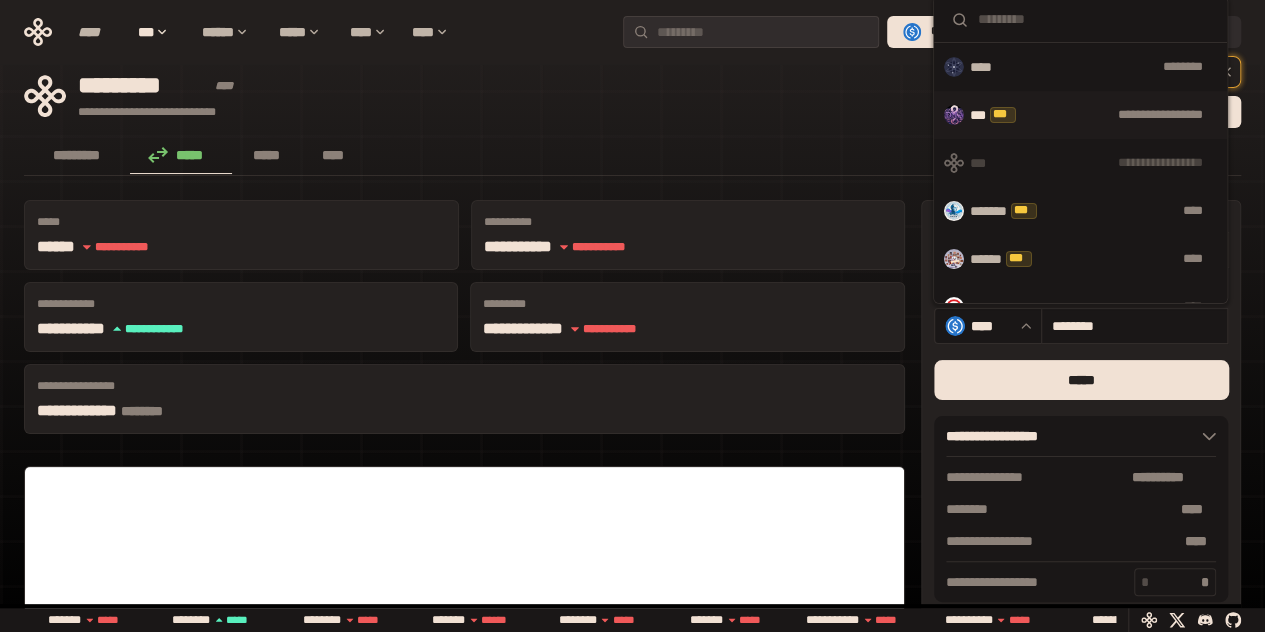 click on "***   ***" at bounding box center (1001, 115) 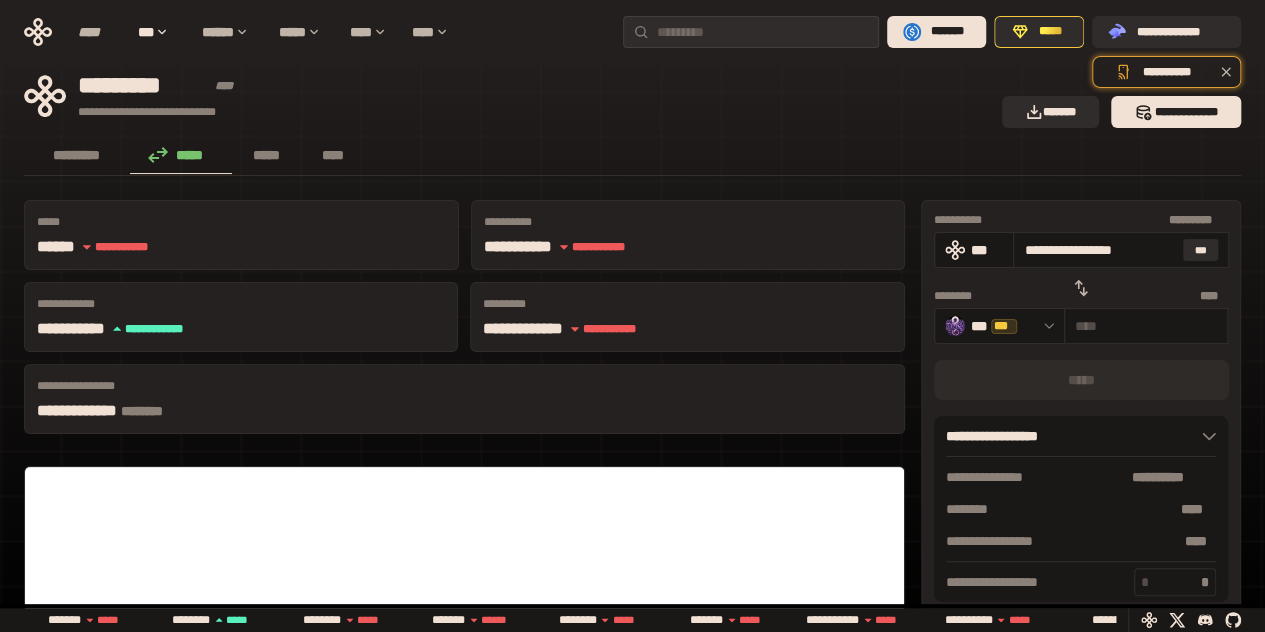 click 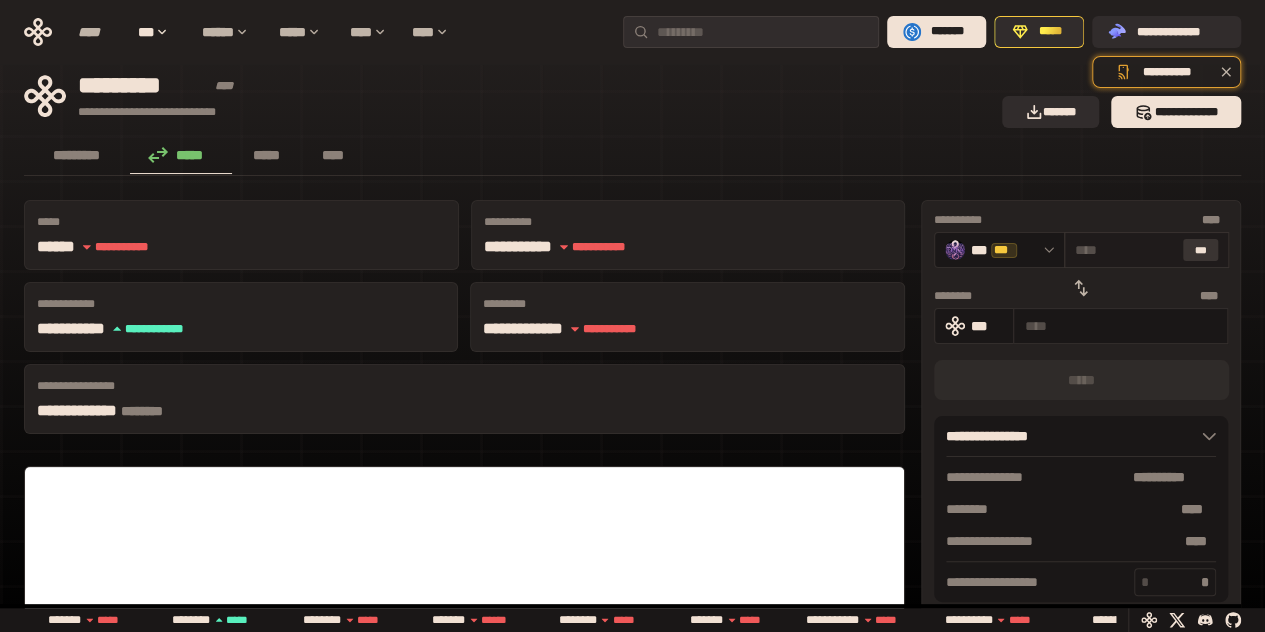 click on "***" at bounding box center (1201, 250) 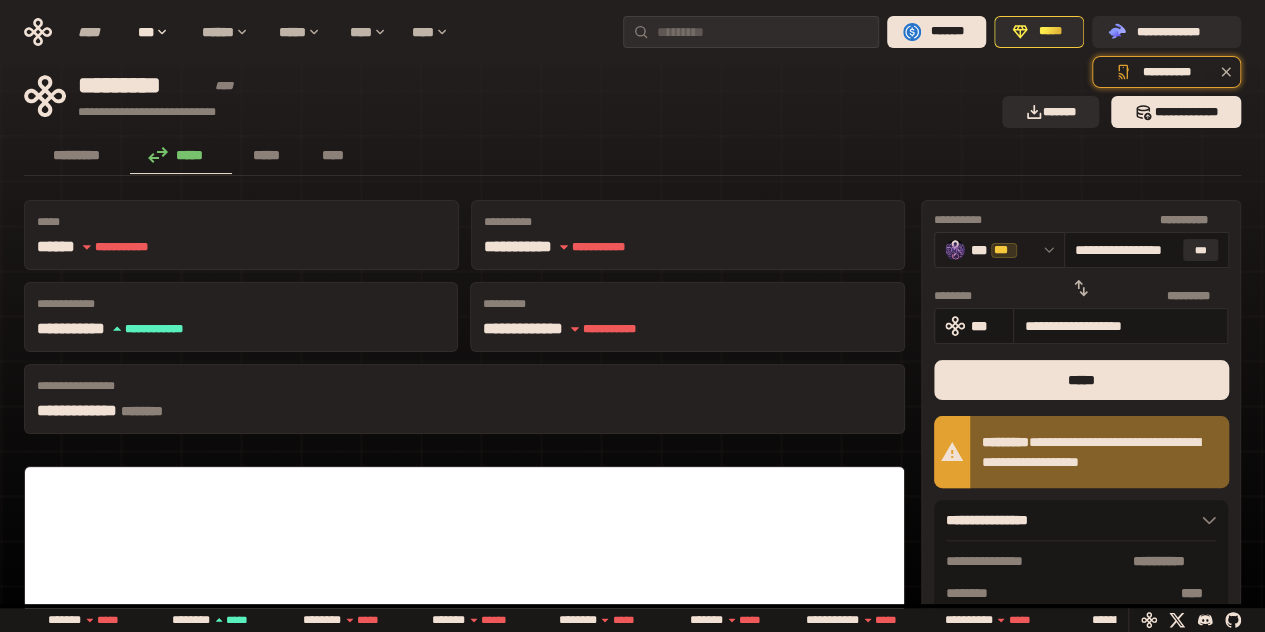 click at bounding box center (1044, 250) 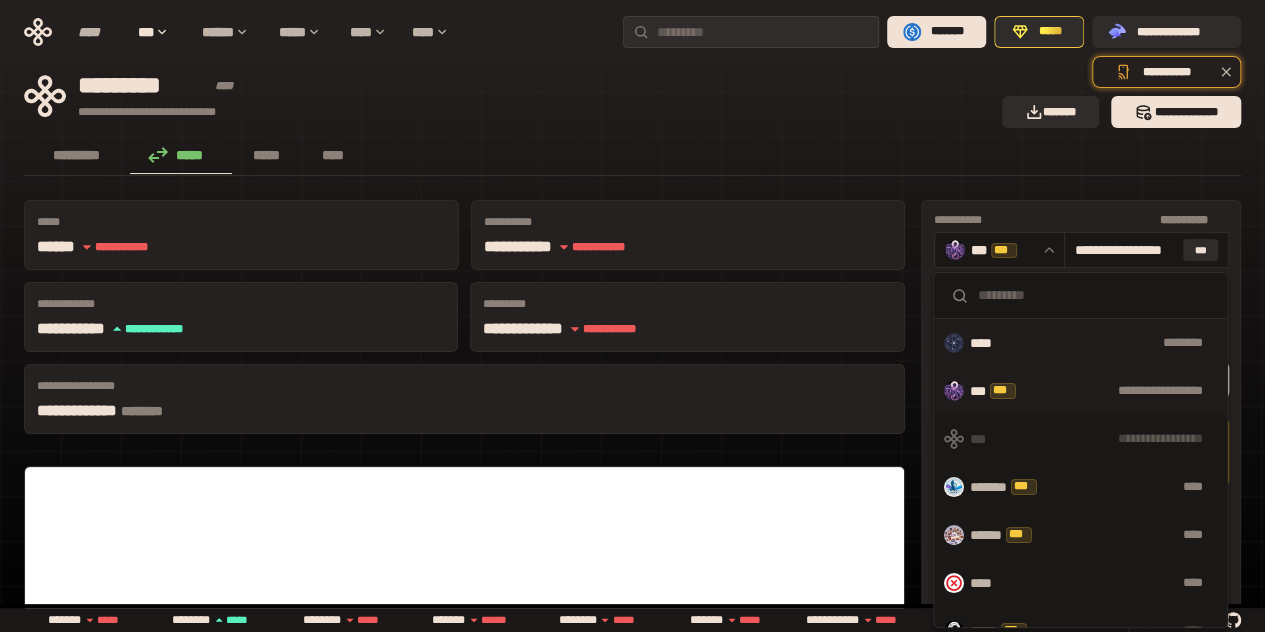 click on "********" at bounding box center (1119, 343) 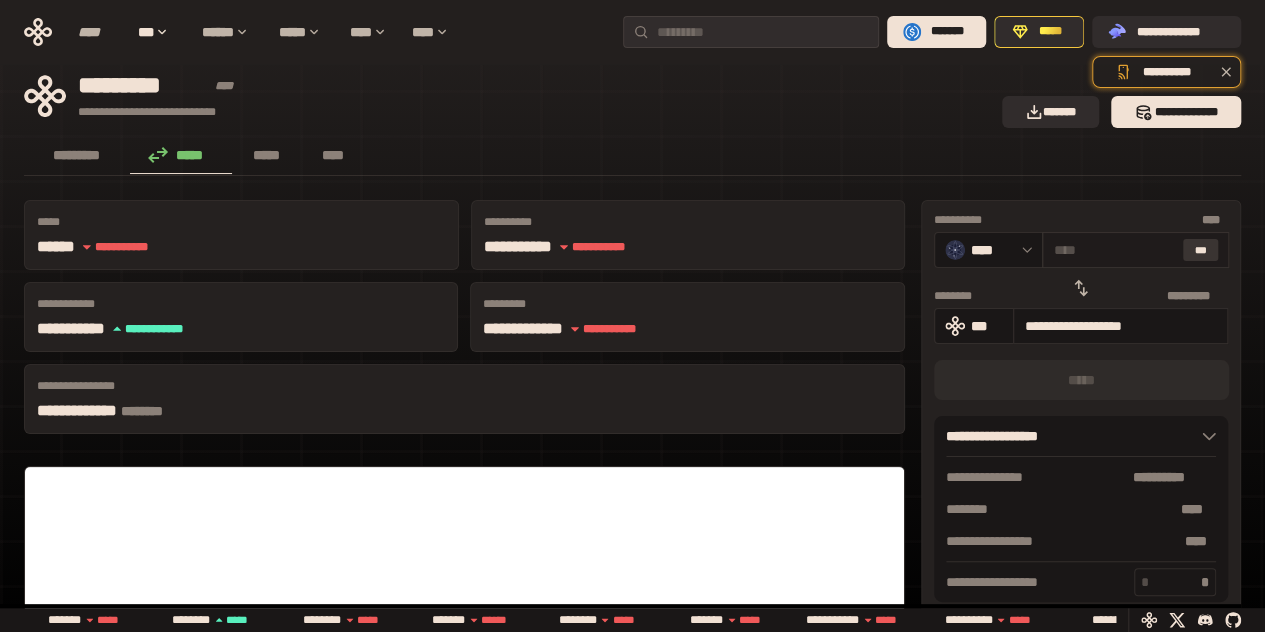 click on "***" at bounding box center (1201, 250) 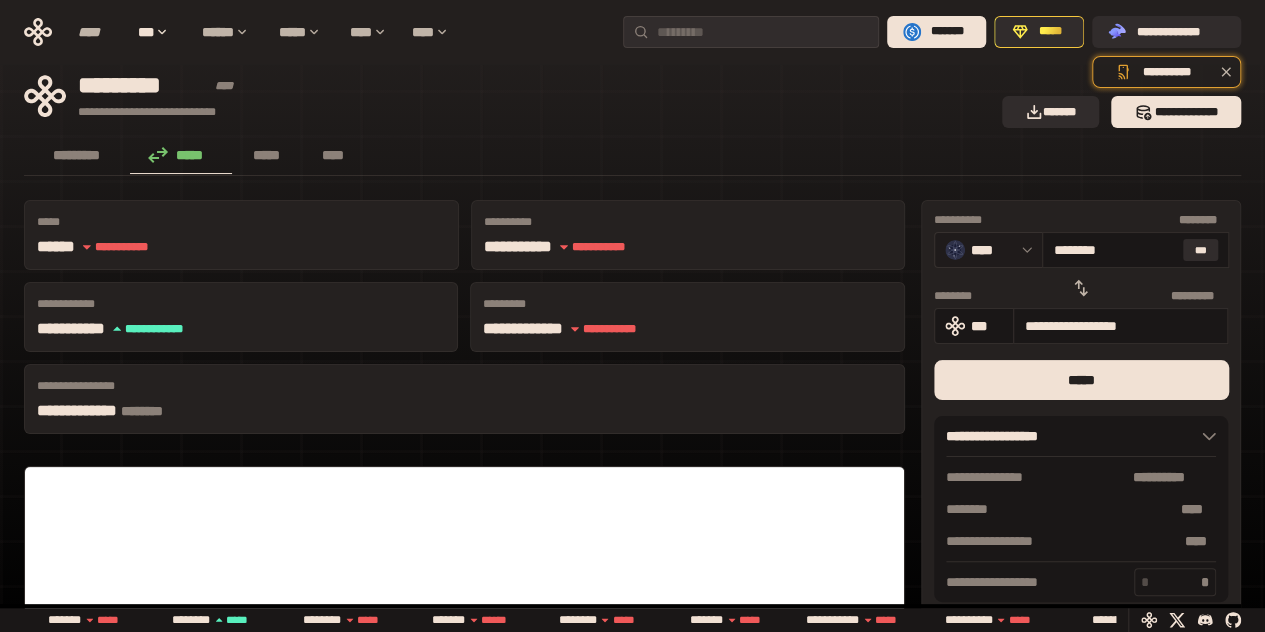 click on "****" at bounding box center (988, 250) 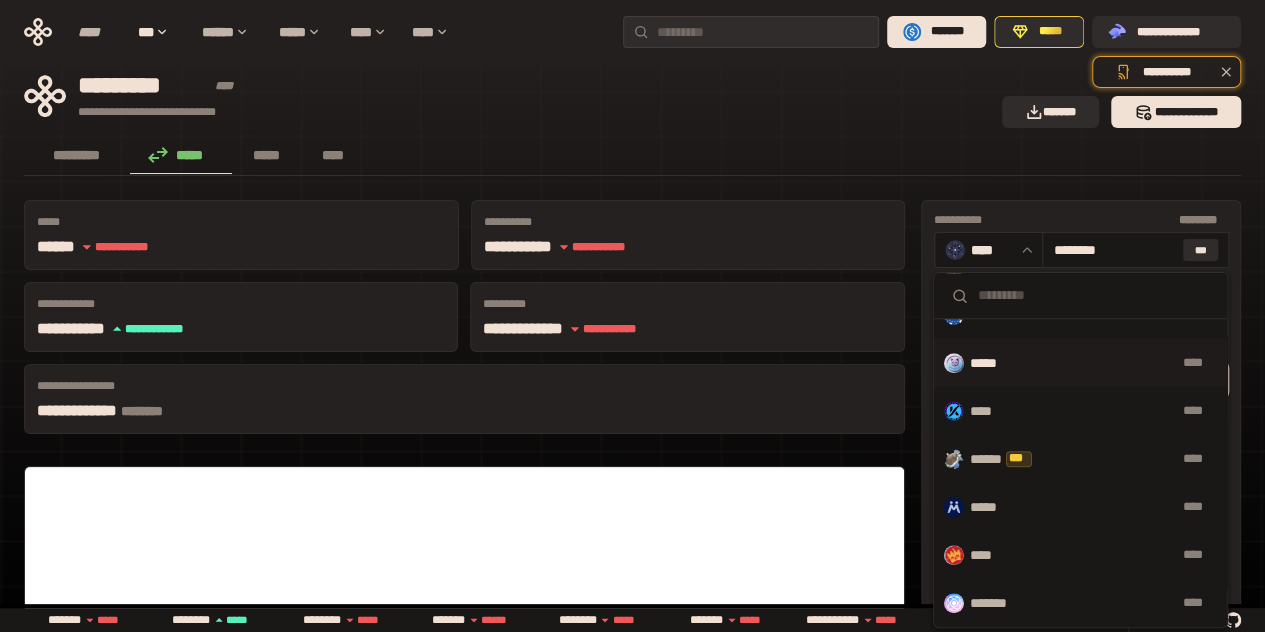 scroll, scrollTop: 0, scrollLeft: 0, axis: both 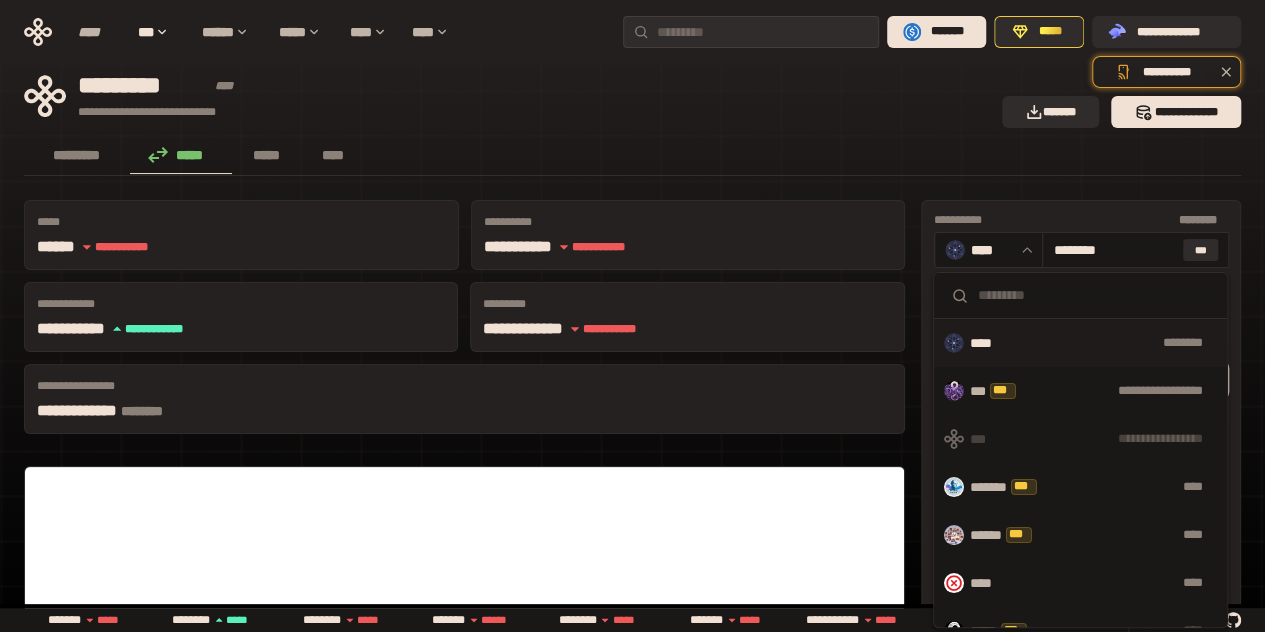 click on "********* ***** ***** ****" at bounding box center (632, 156) 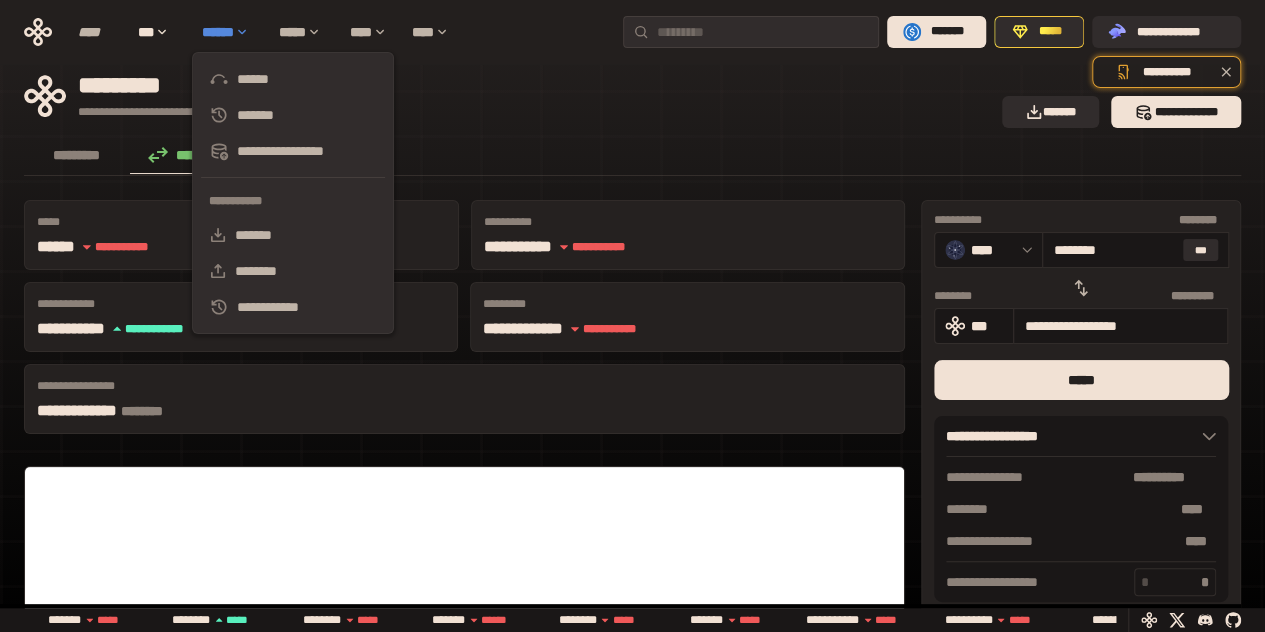 click on "******" at bounding box center (230, 32) 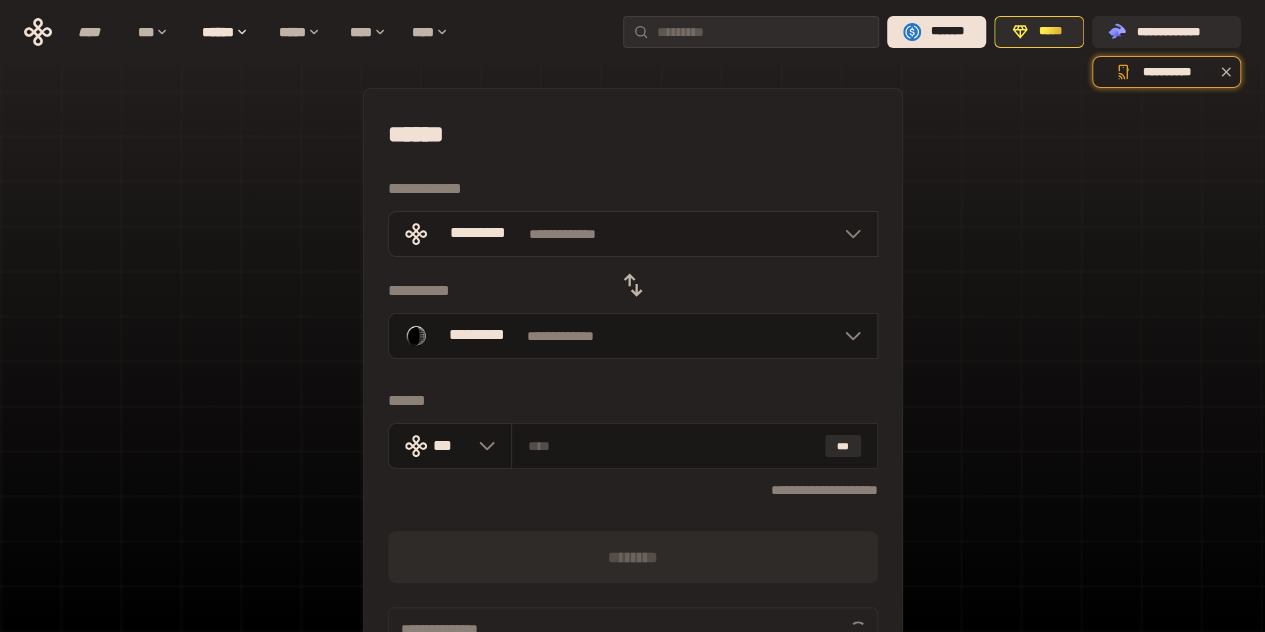 click on "**********" at bounding box center [633, 234] 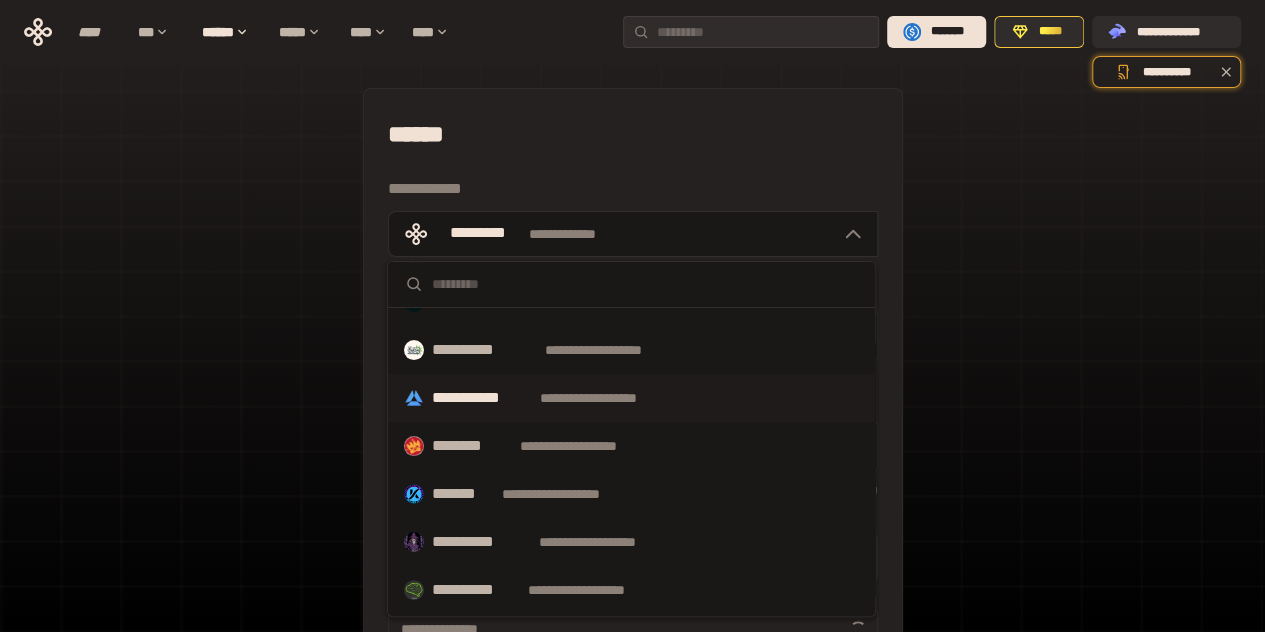 scroll, scrollTop: 0, scrollLeft: 0, axis: both 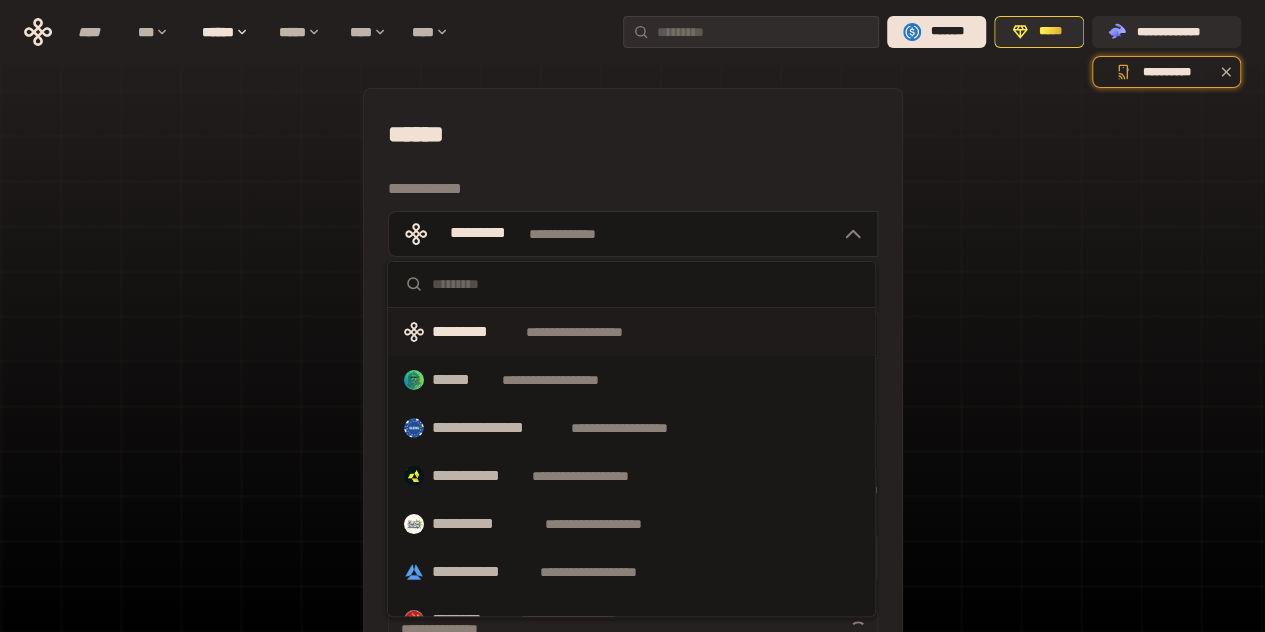 click on "*********" at bounding box center [475, 332] 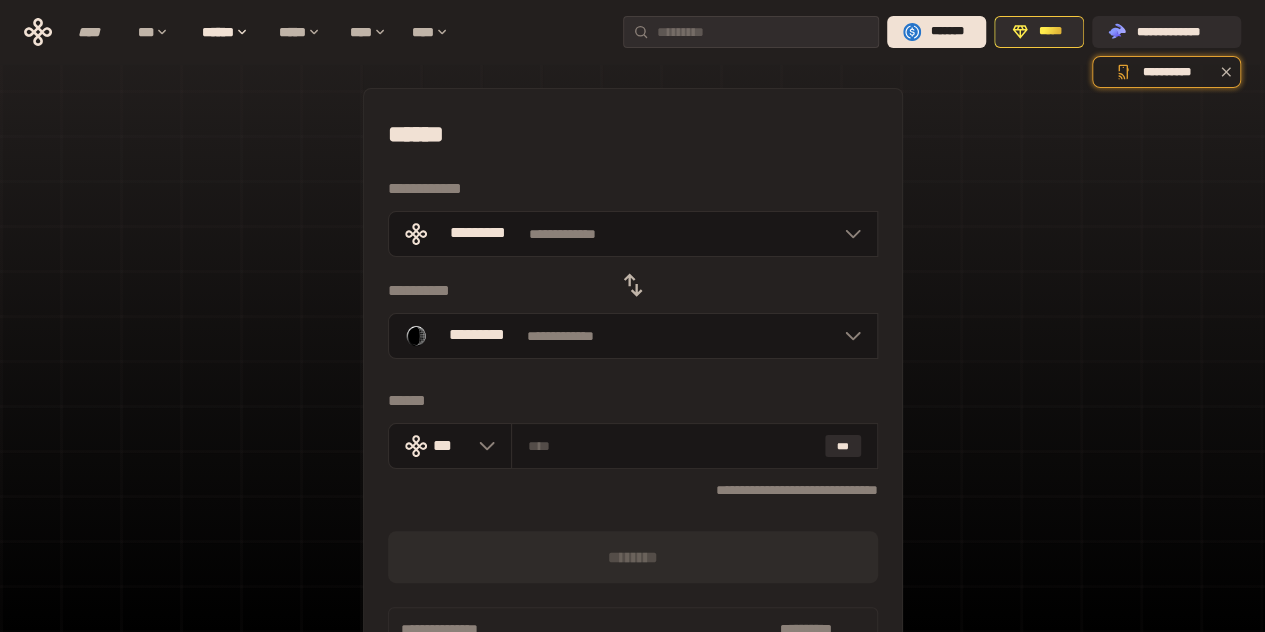 click 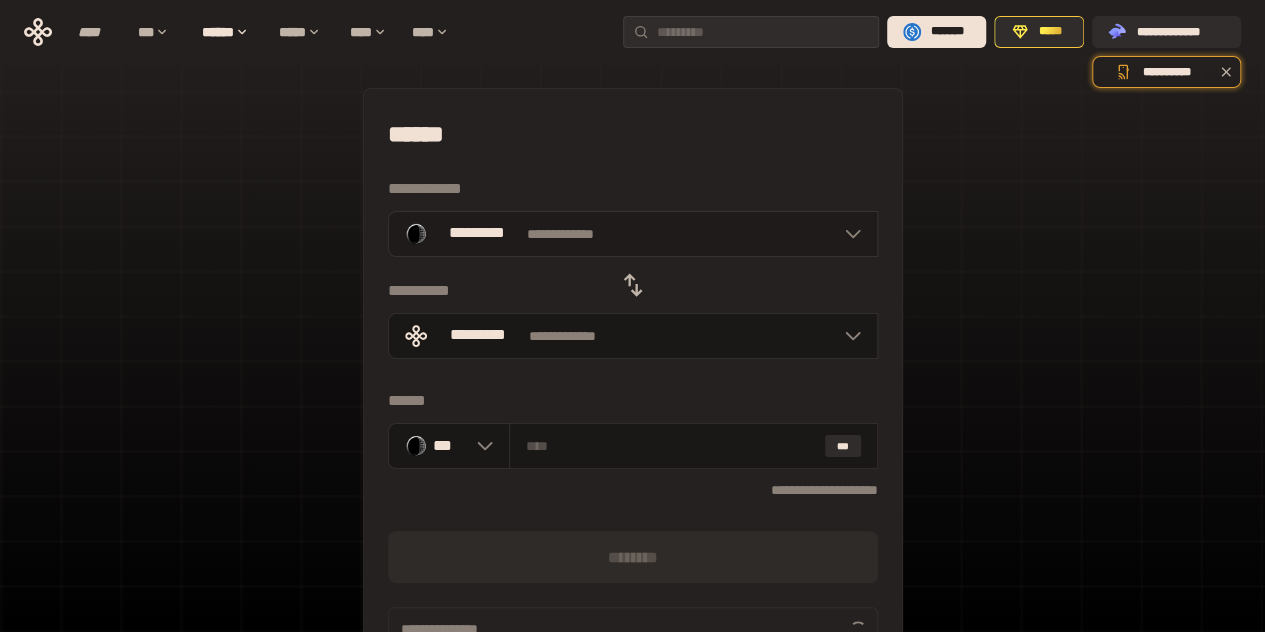 click on "*********" at bounding box center [477, 233] 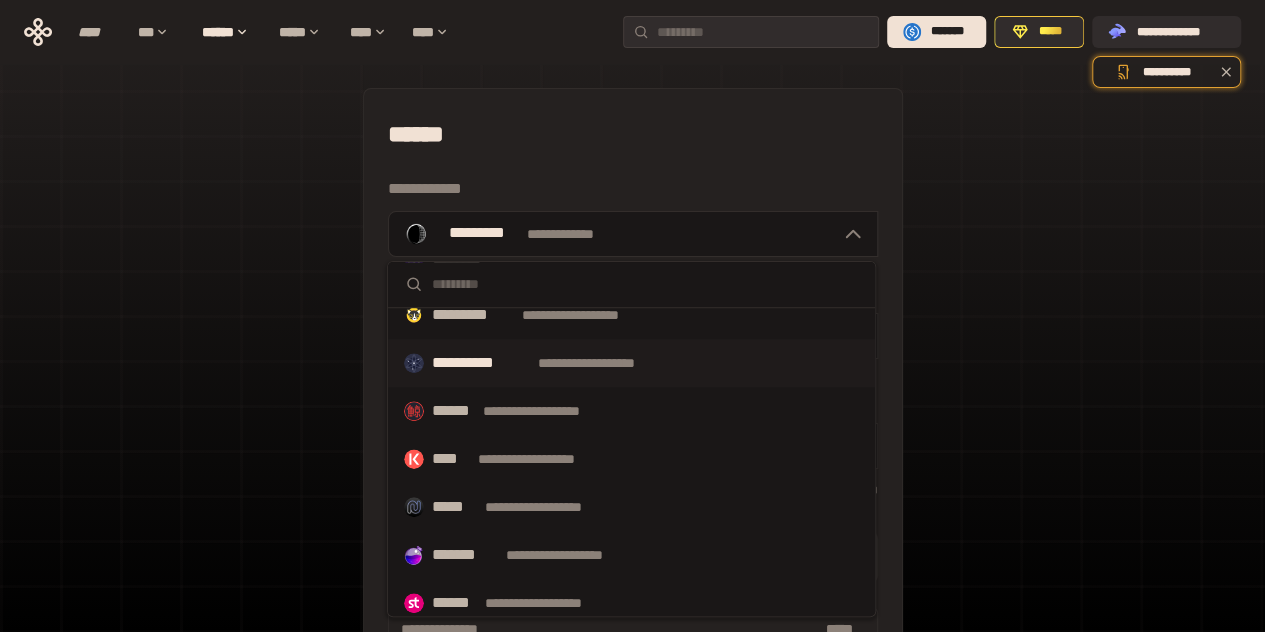 scroll, scrollTop: 651, scrollLeft: 0, axis: vertical 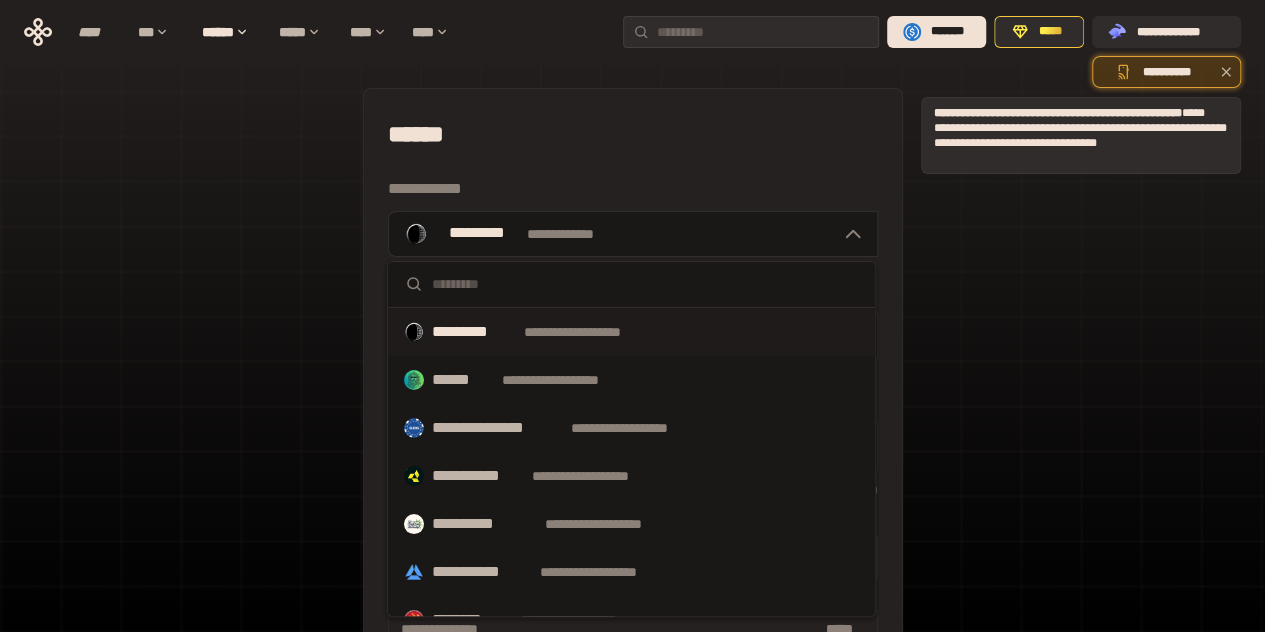 click 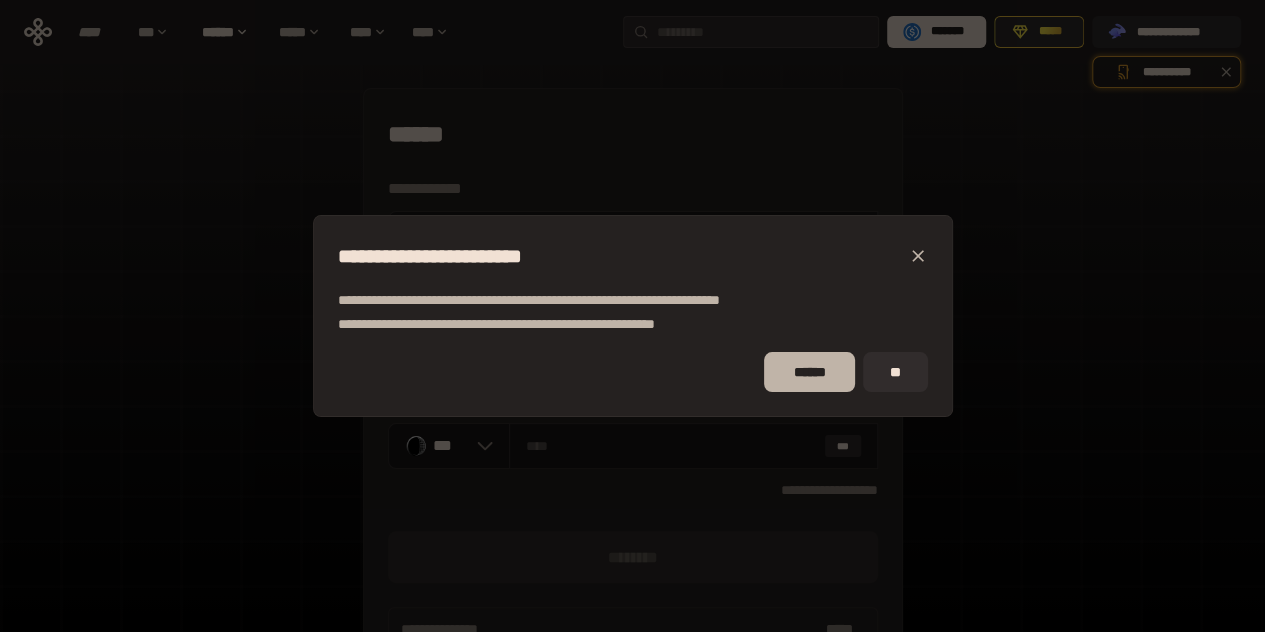 click on "******" at bounding box center [809, 372] 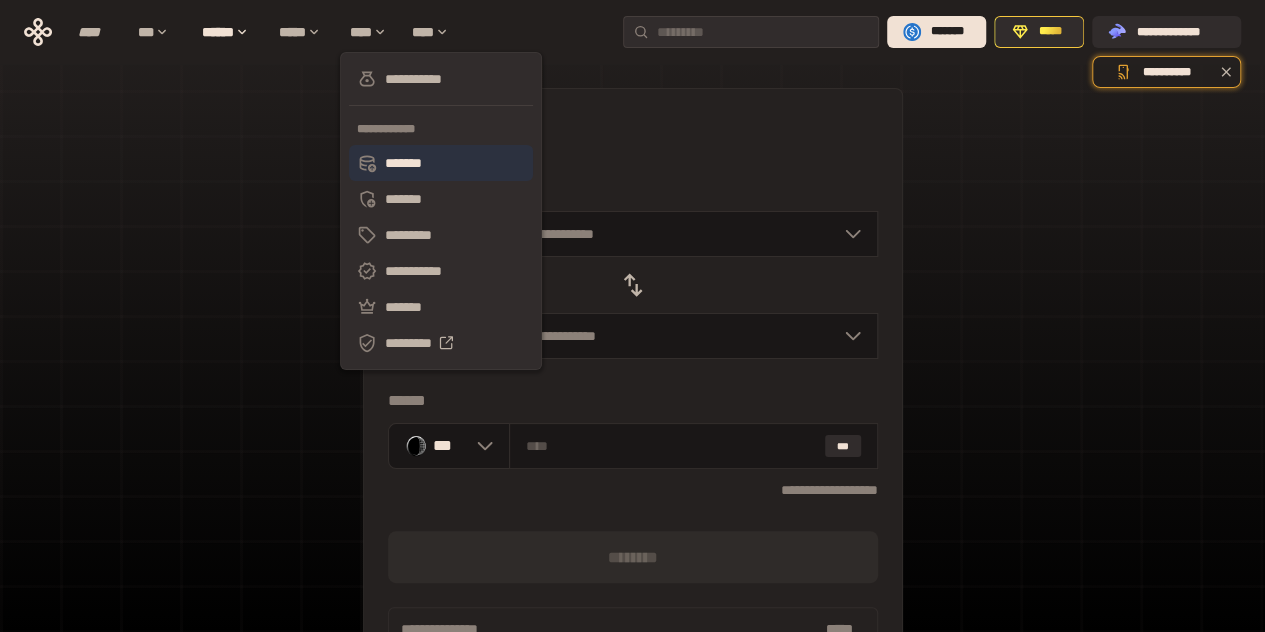 click on "*******" at bounding box center (441, 163) 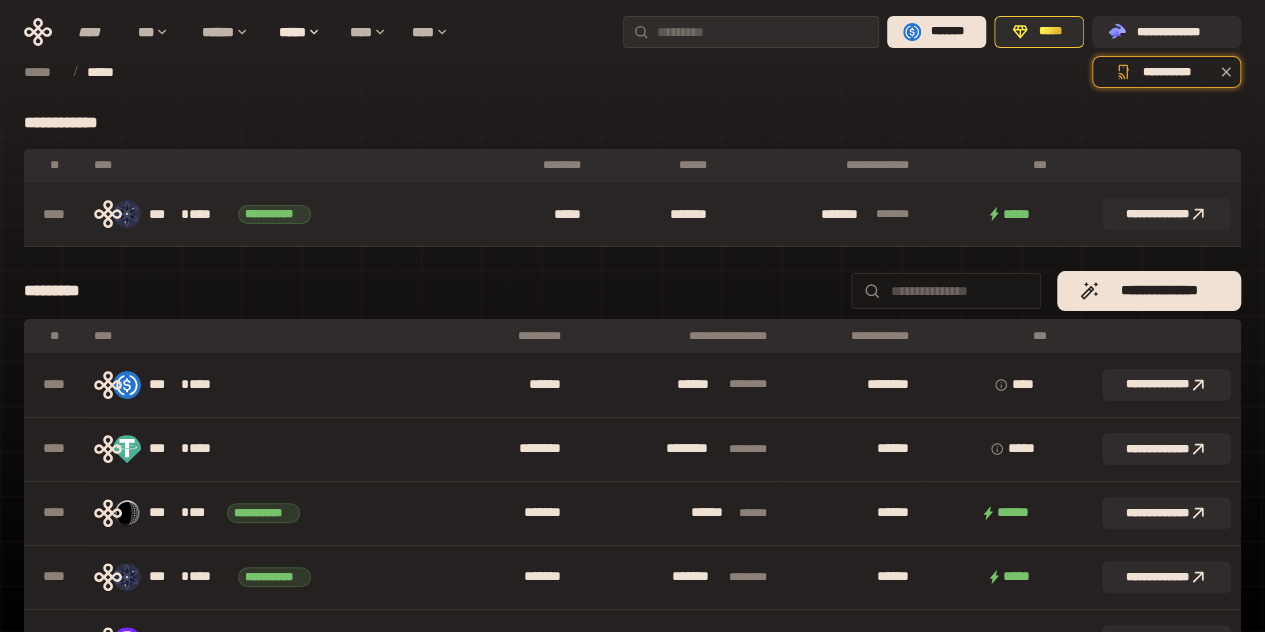 click on "***" at bounding box center (165, 215) 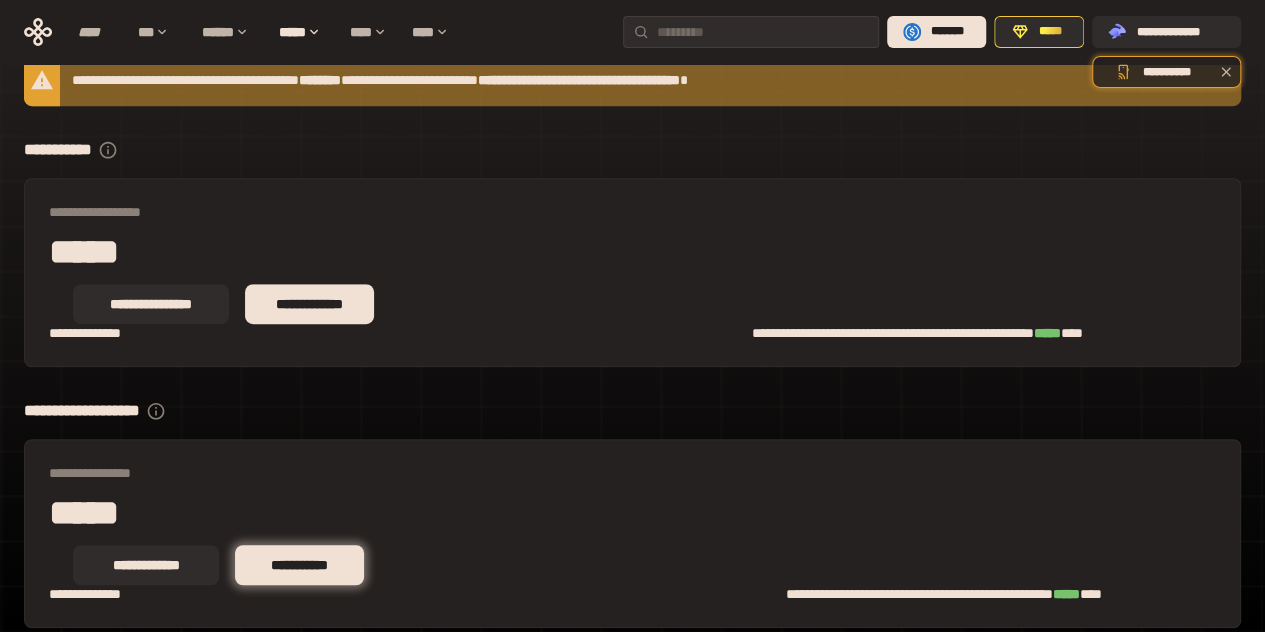 scroll, scrollTop: 481, scrollLeft: 0, axis: vertical 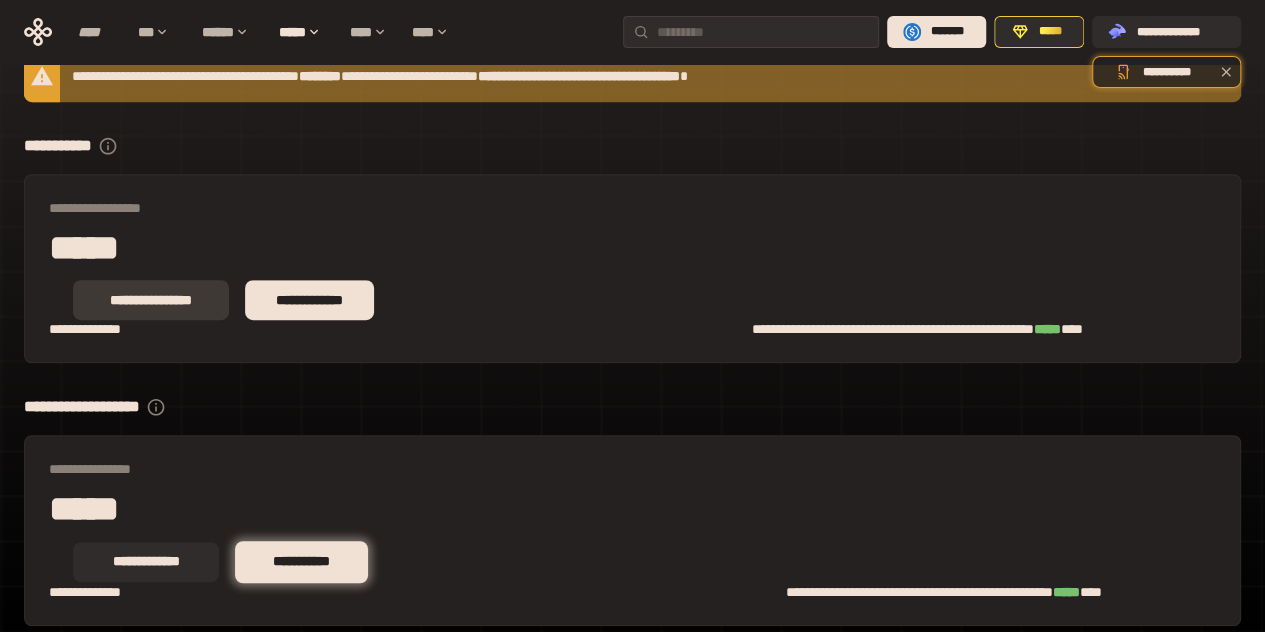 click on "**********" at bounding box center [151, 300] 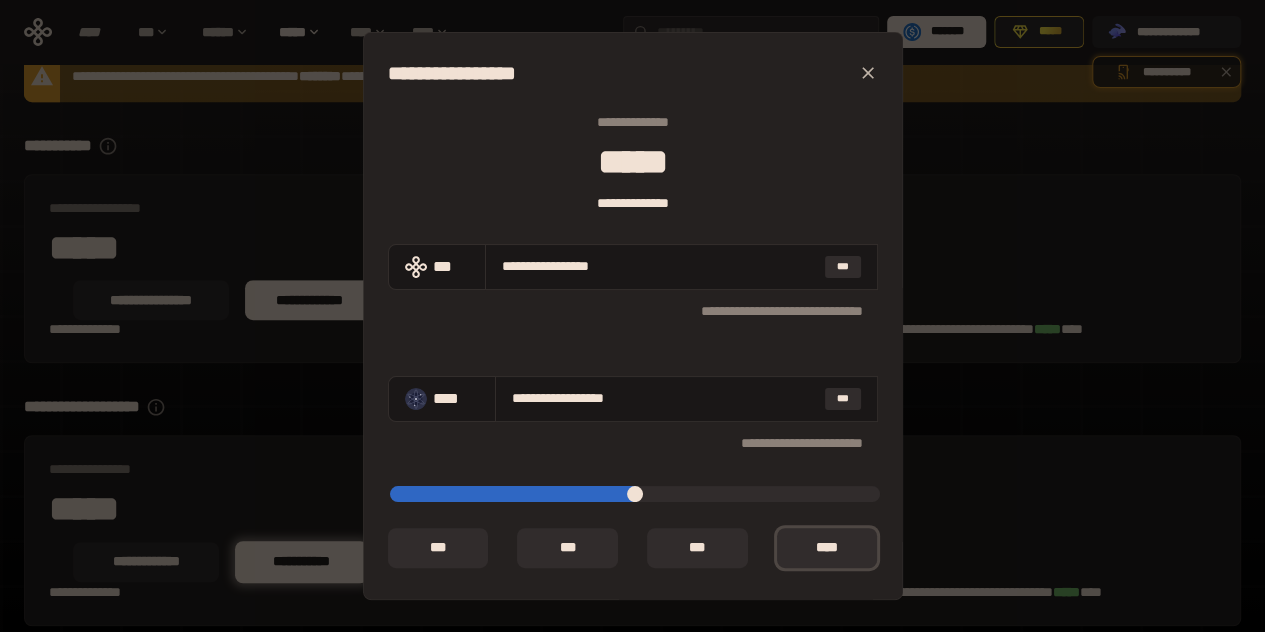 type on "*" 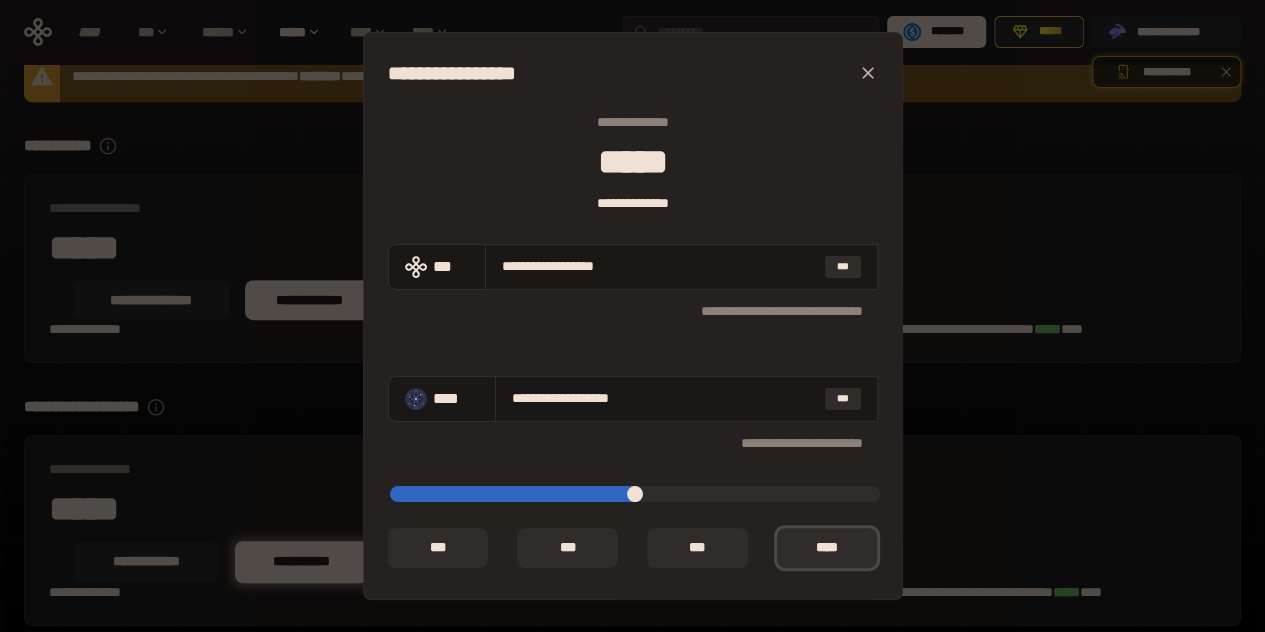 type on "*****" 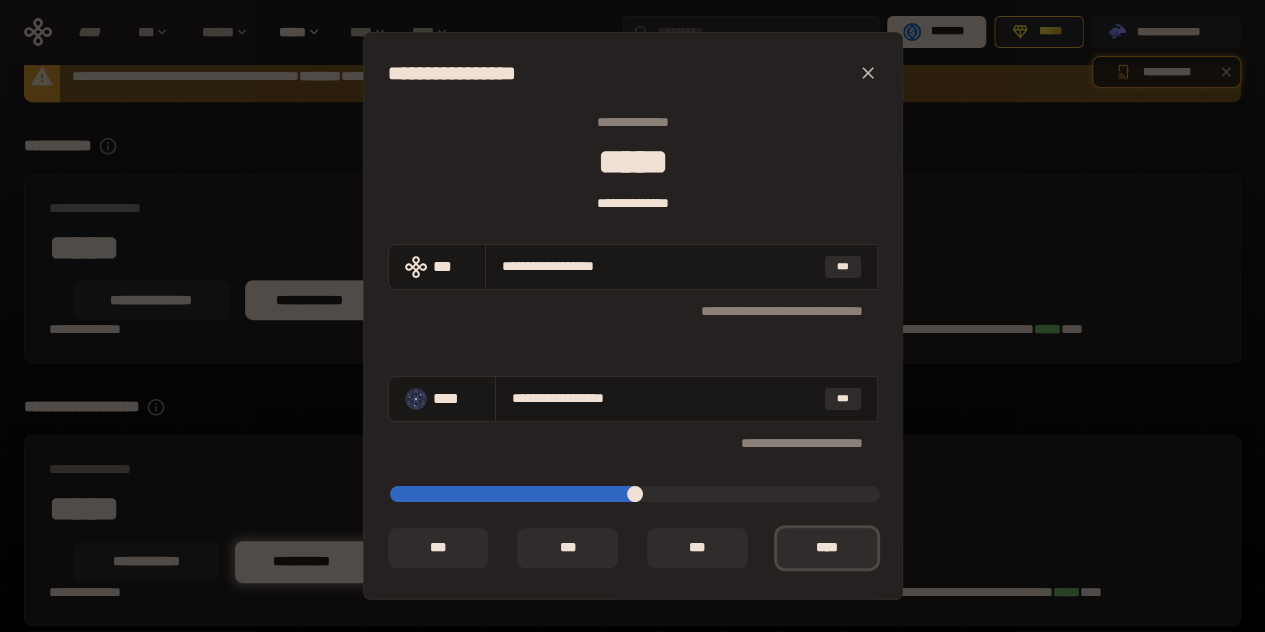type on "****" 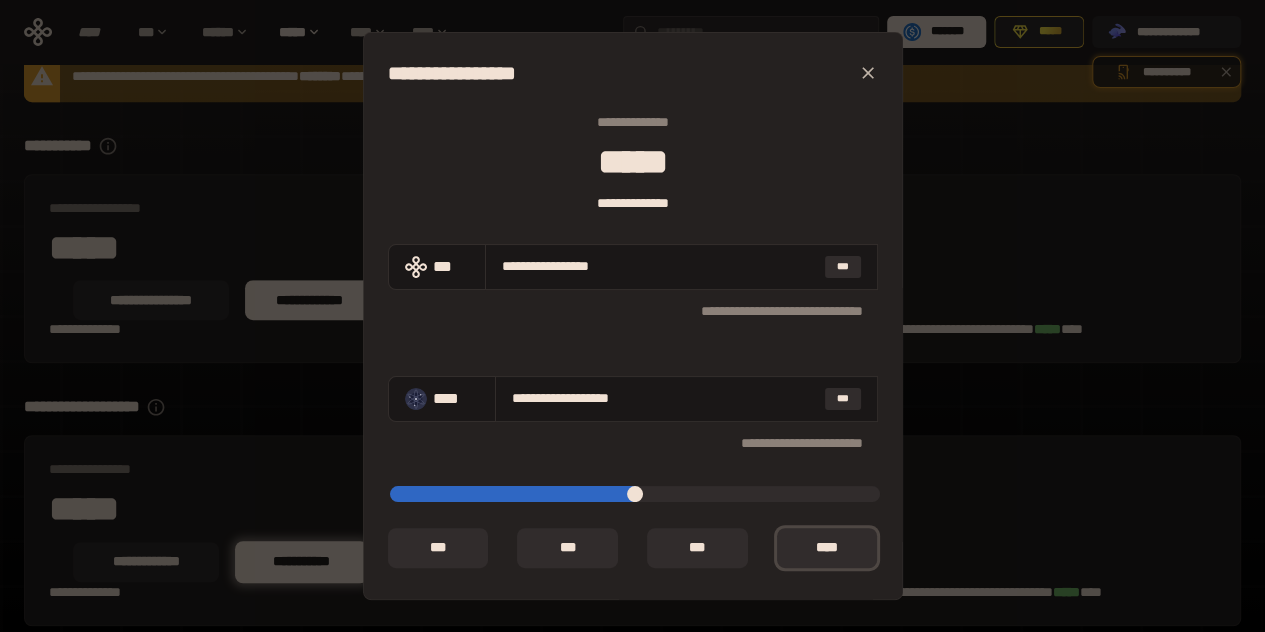 type on "*****" 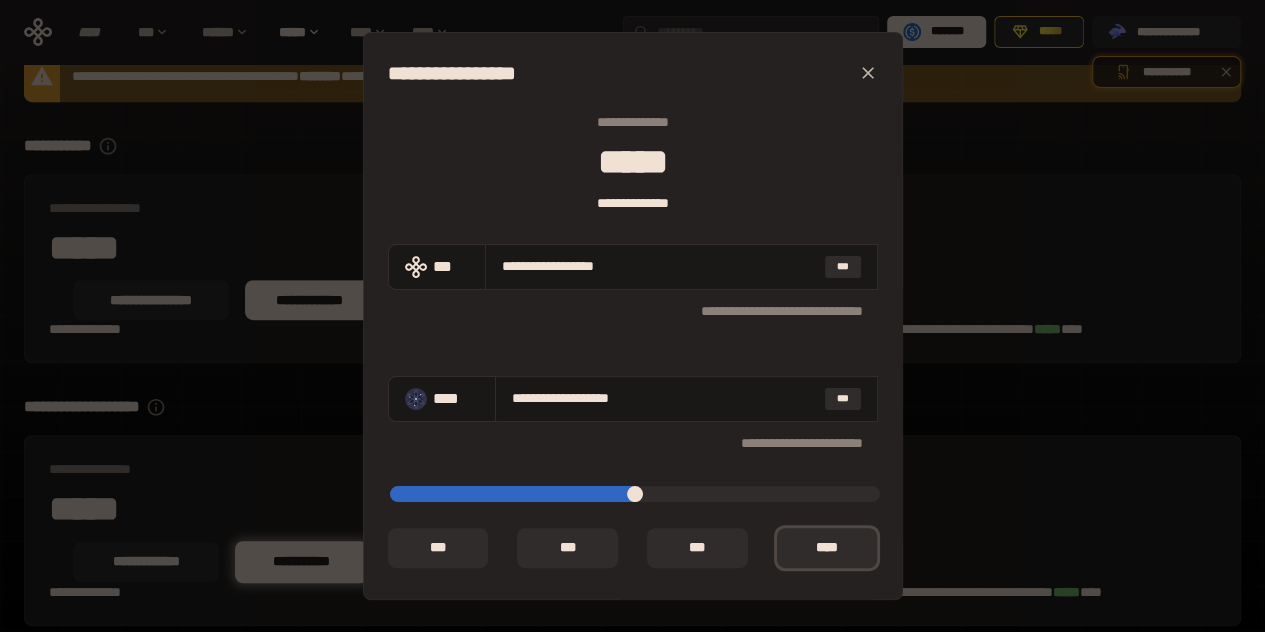 type on "*****" 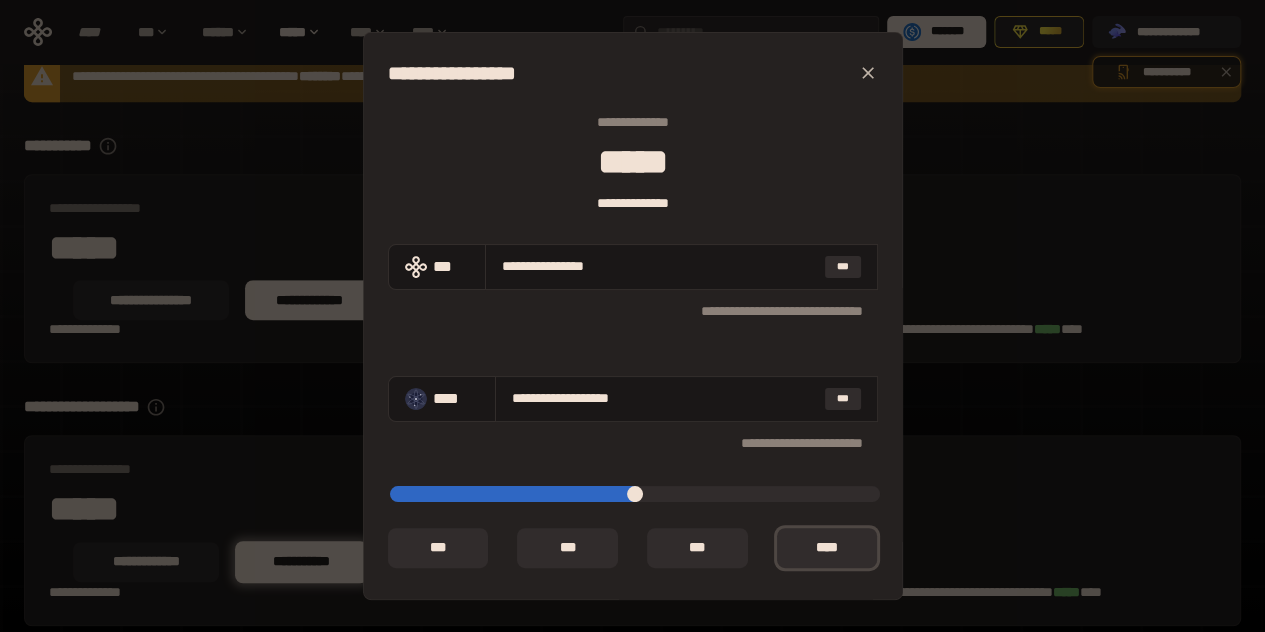 type on "****" 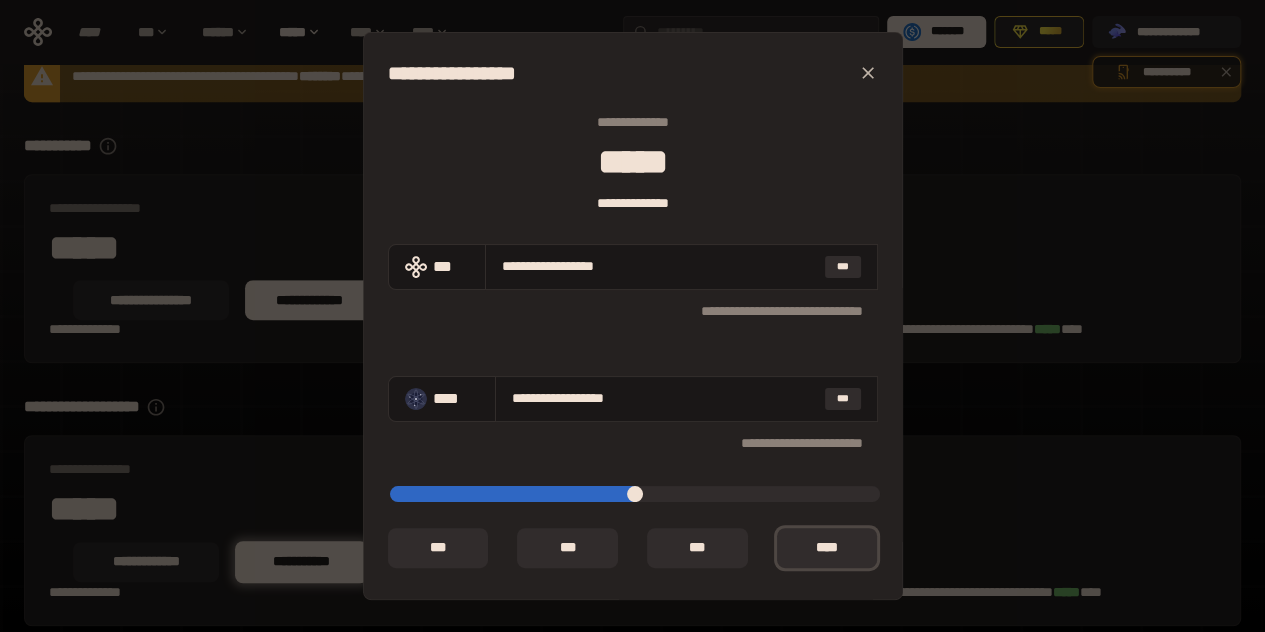 type on "*****" 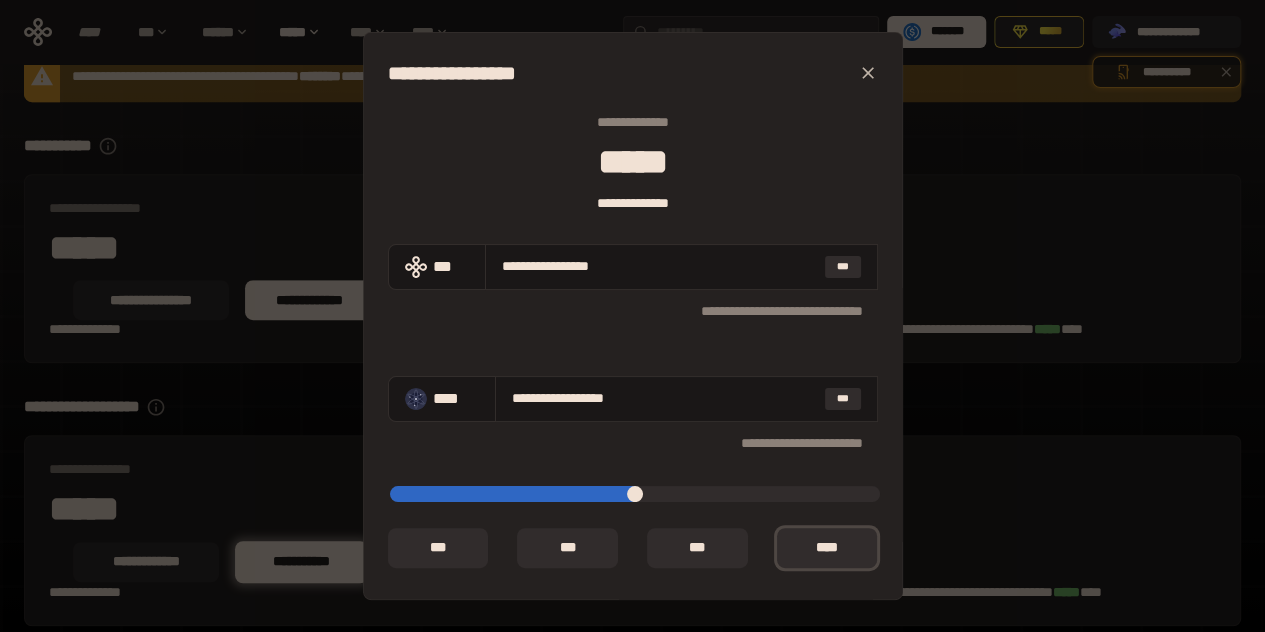 type on "**********" 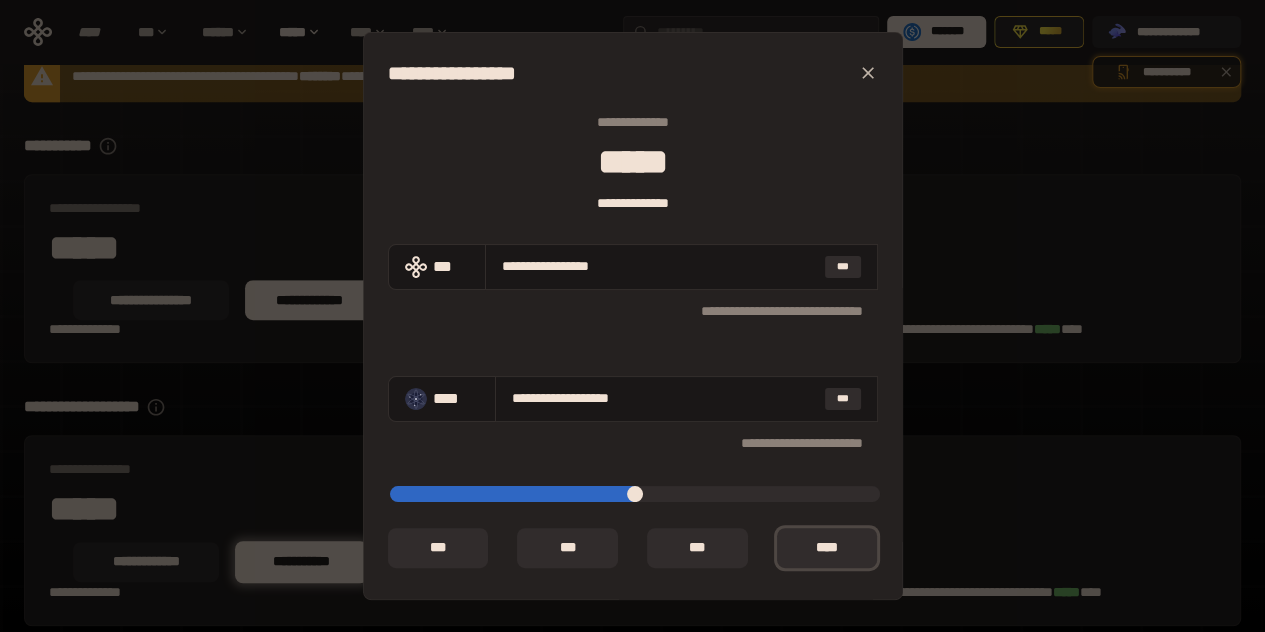 type on "*****" 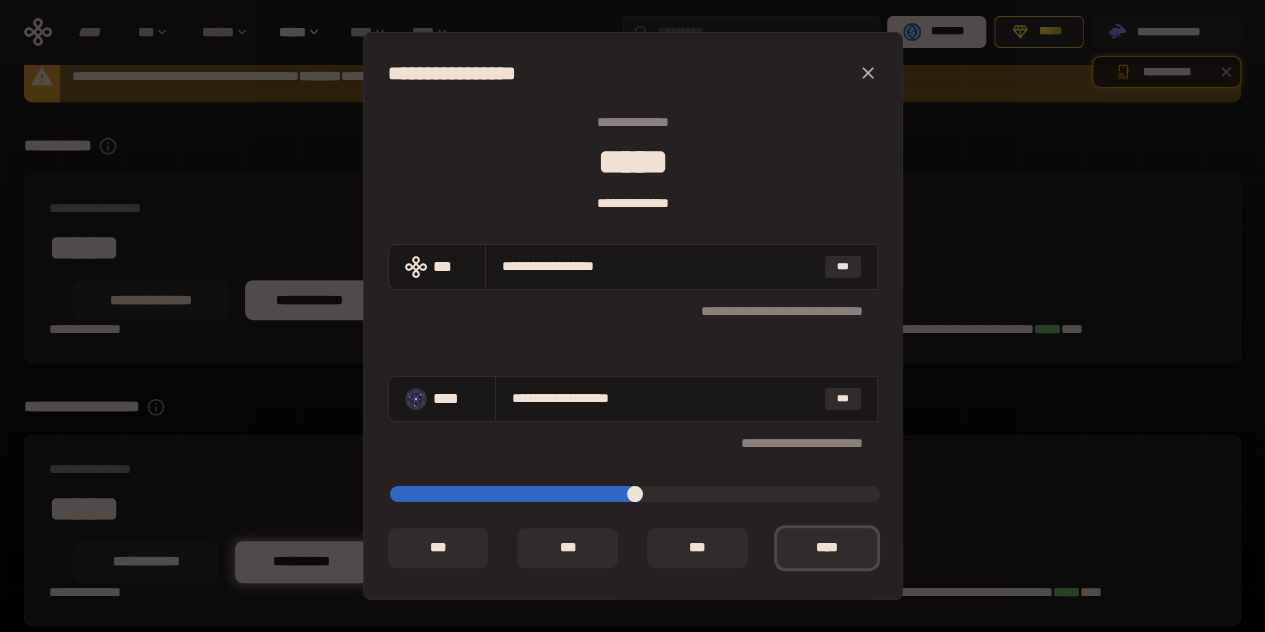 type on "*****" 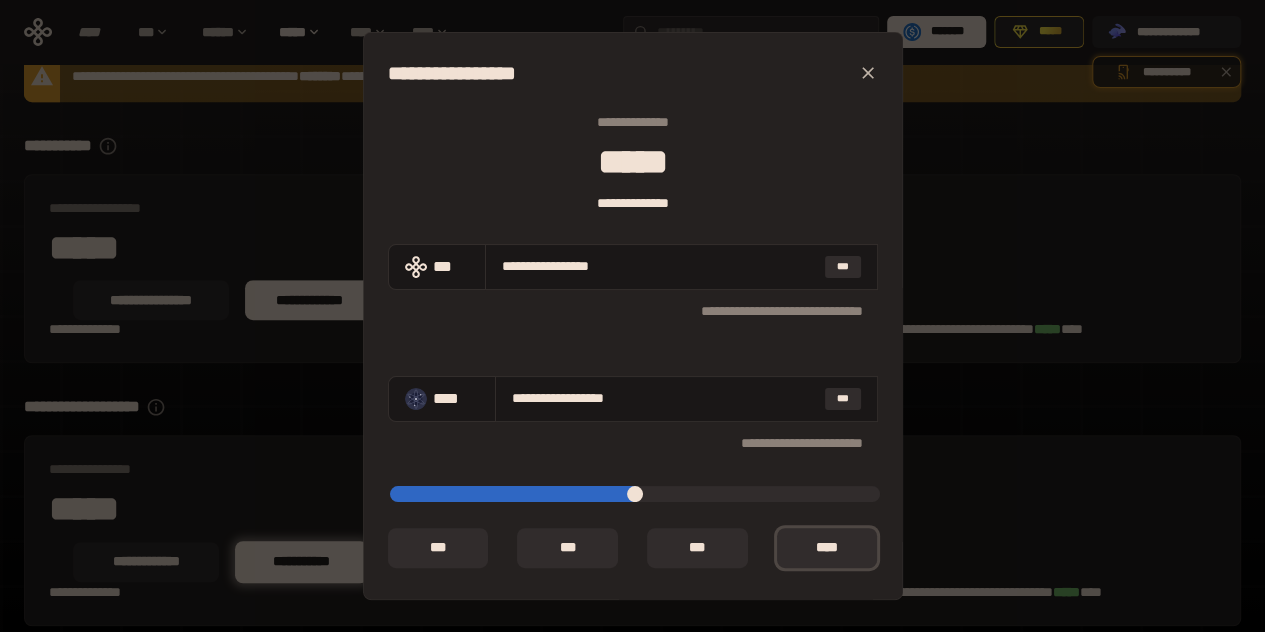type on "*****" 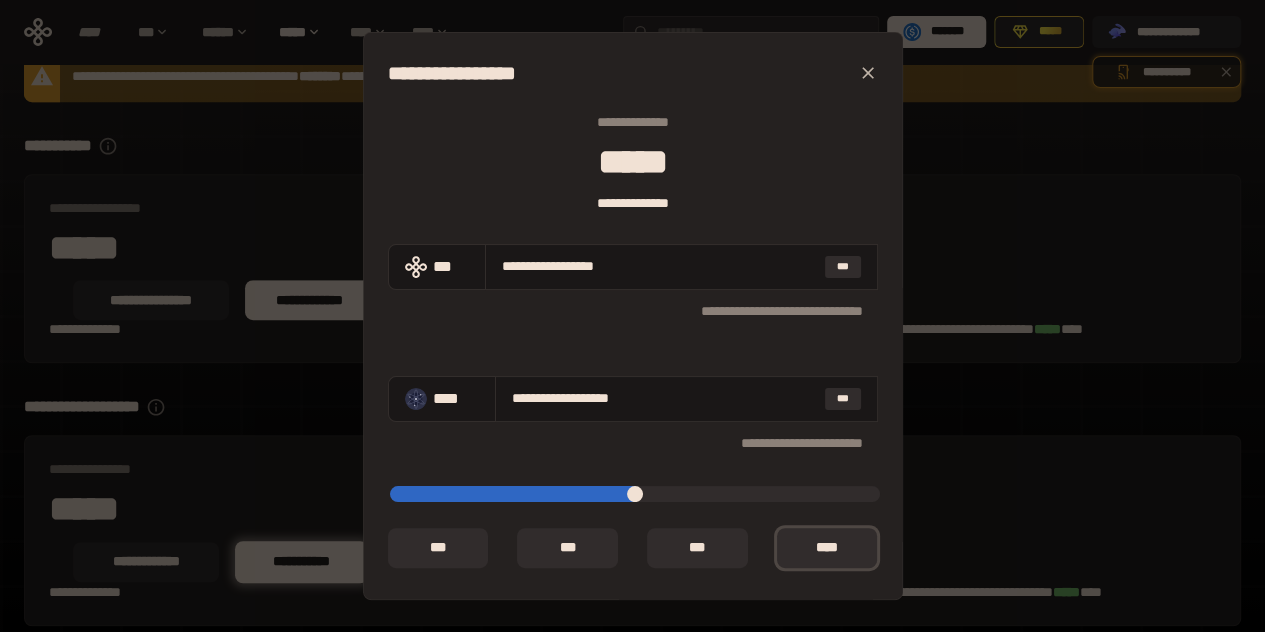 type on "*****" 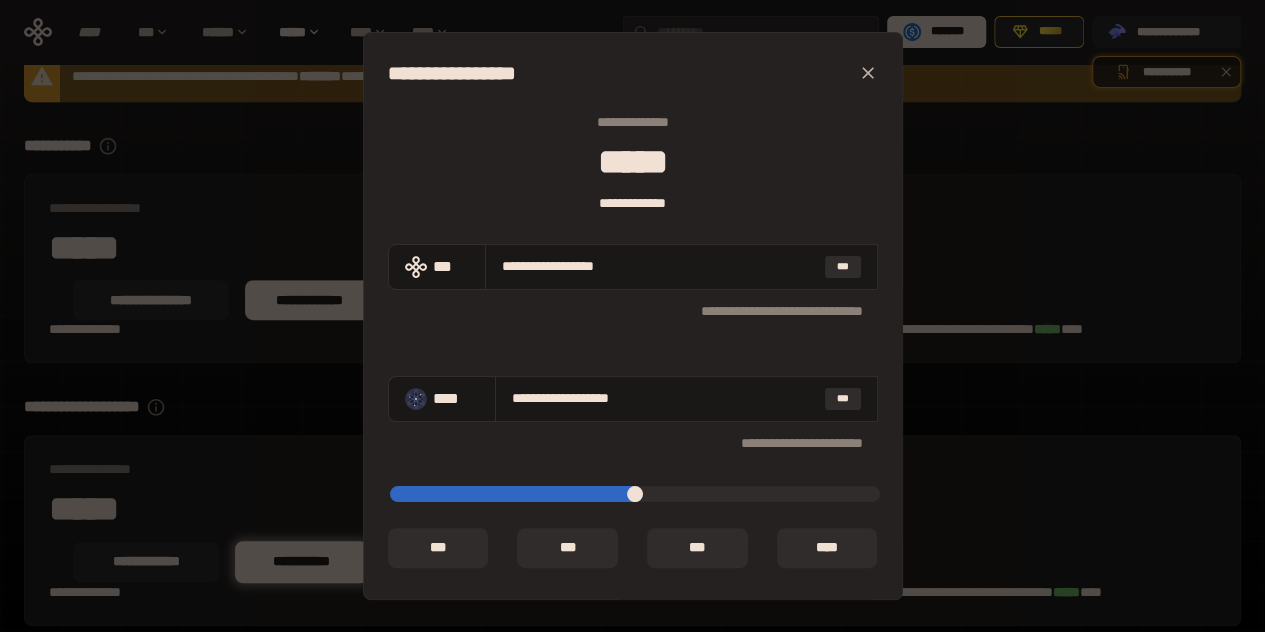 type on "**********" 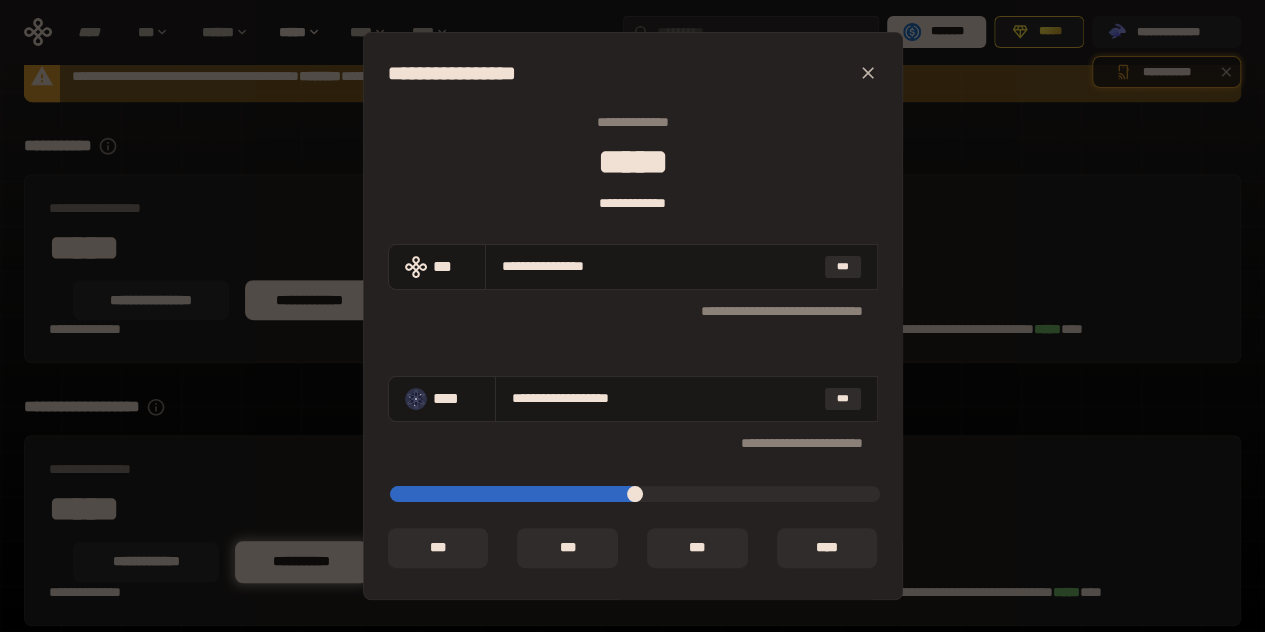 type on "*****" 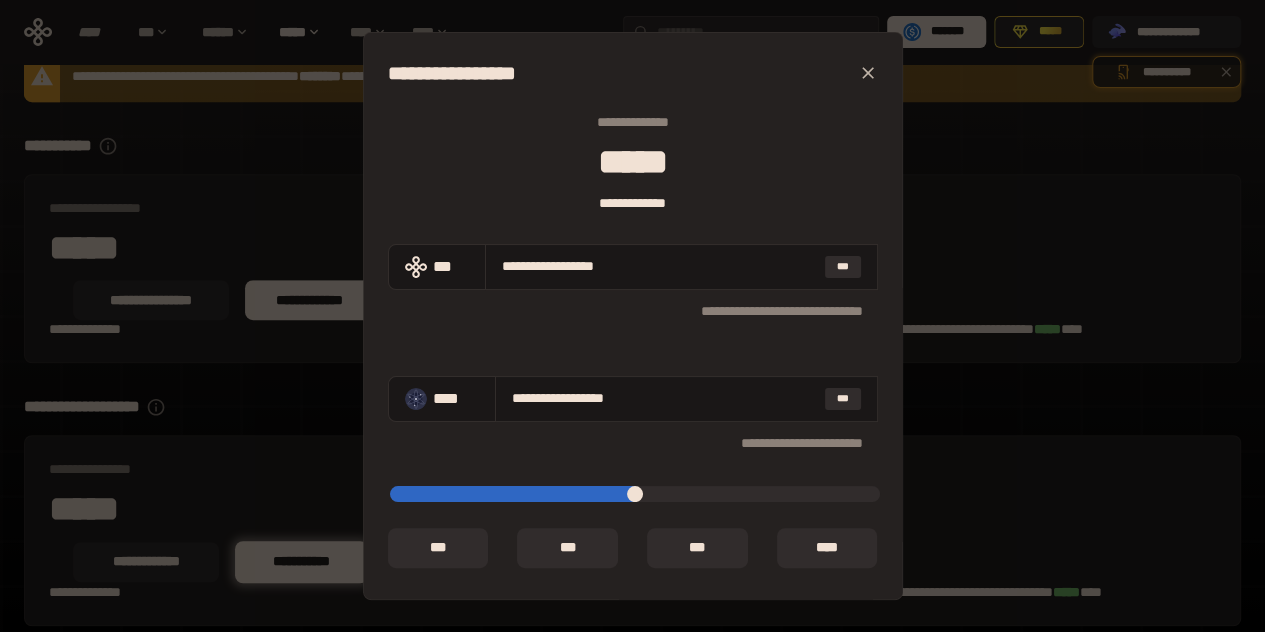 type on "*****" 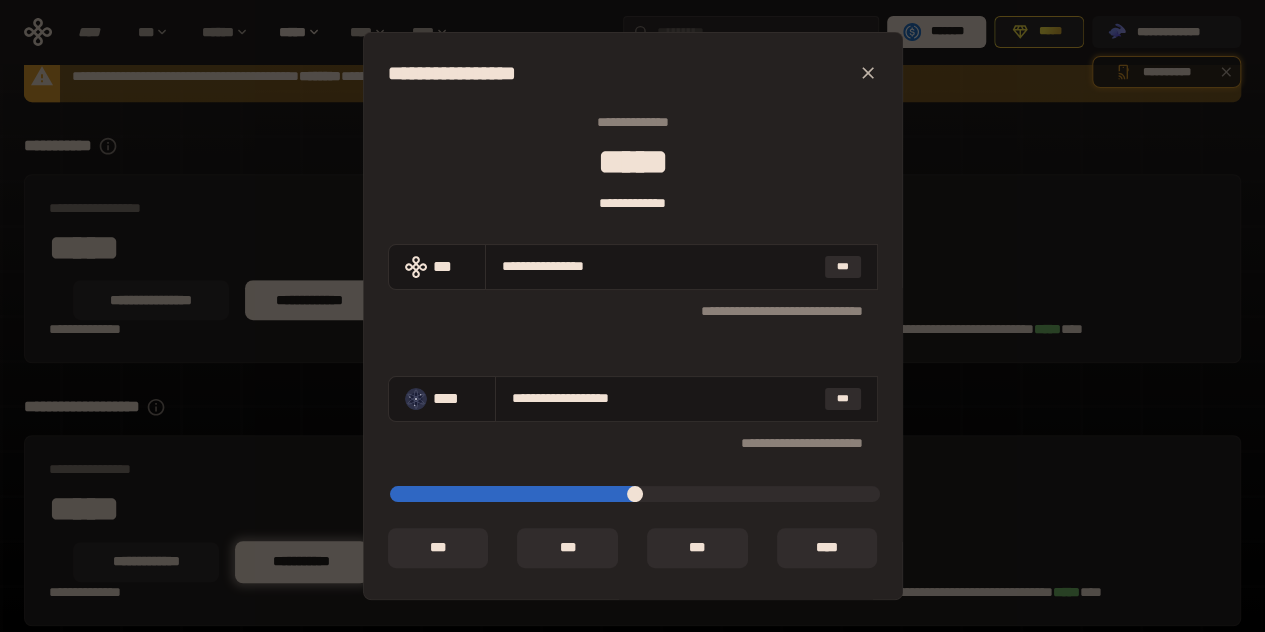 type on "*****" 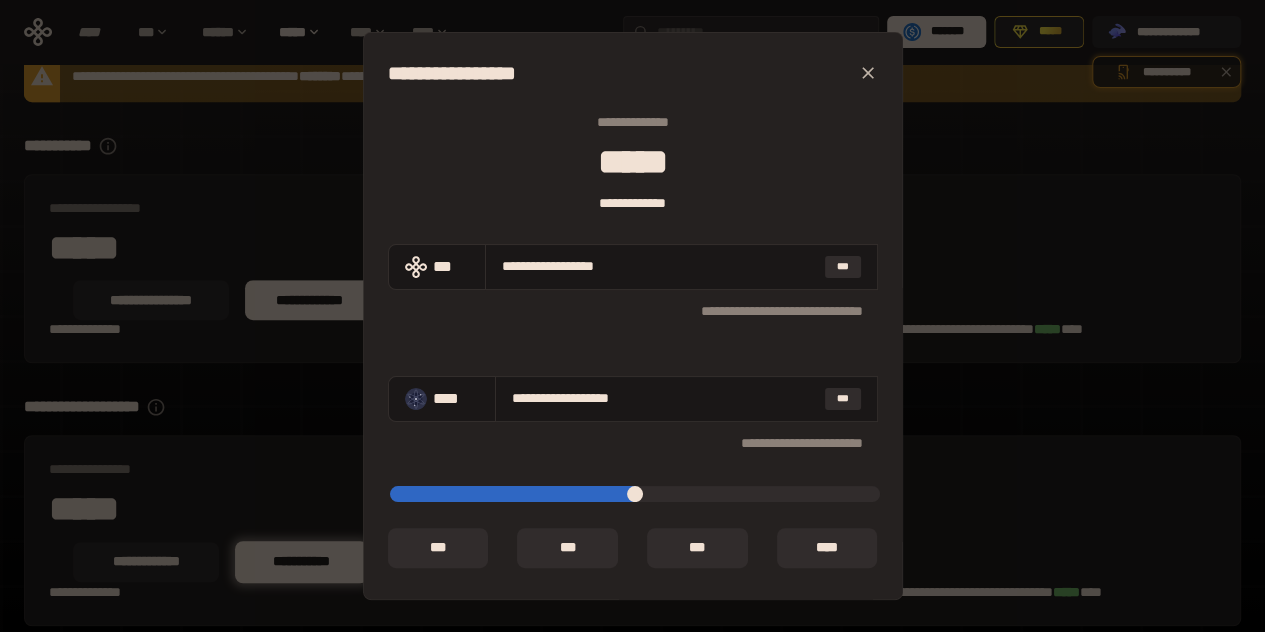type on "****" 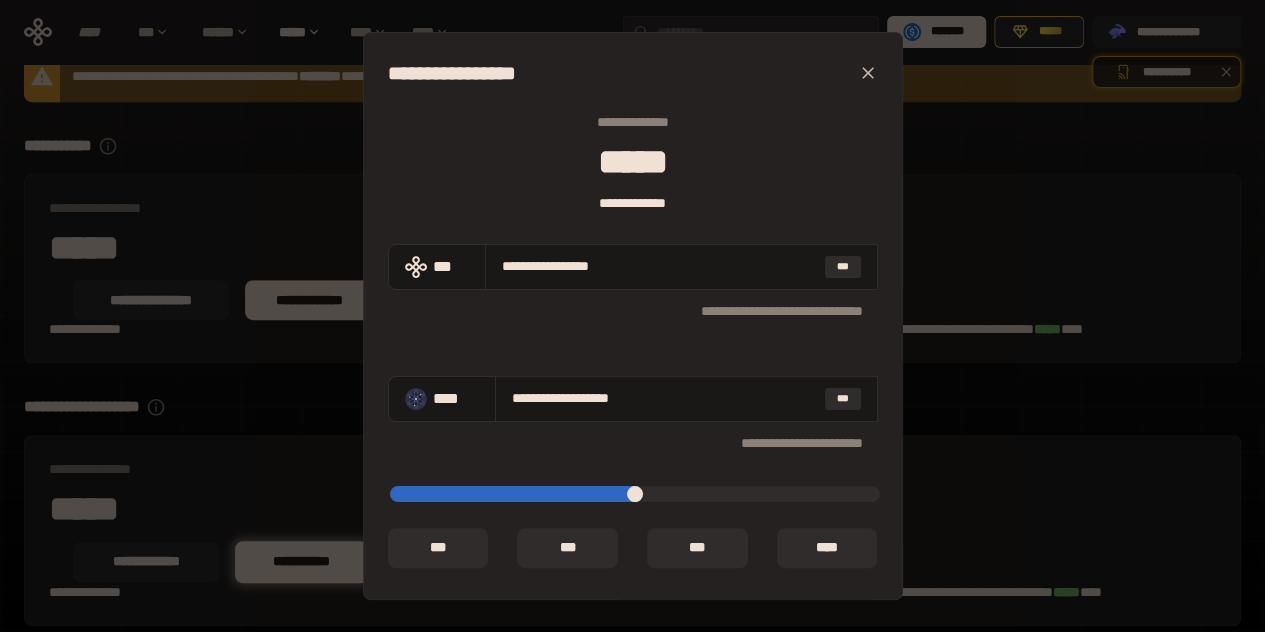 type on "**********" 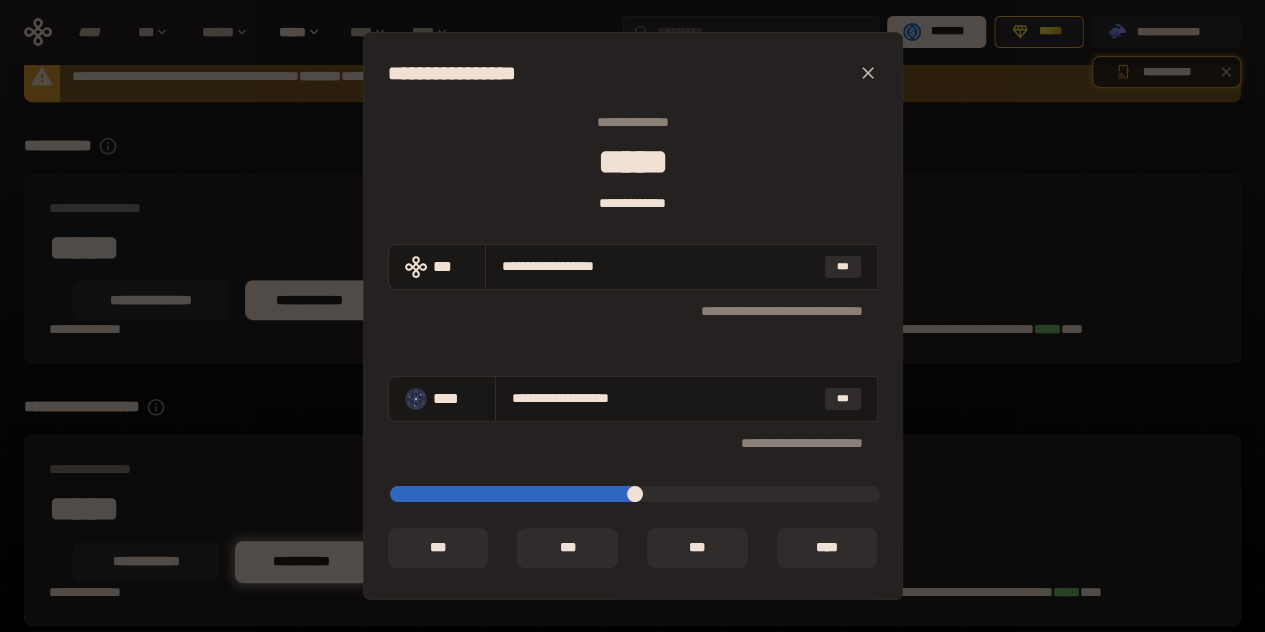 type on "*****" 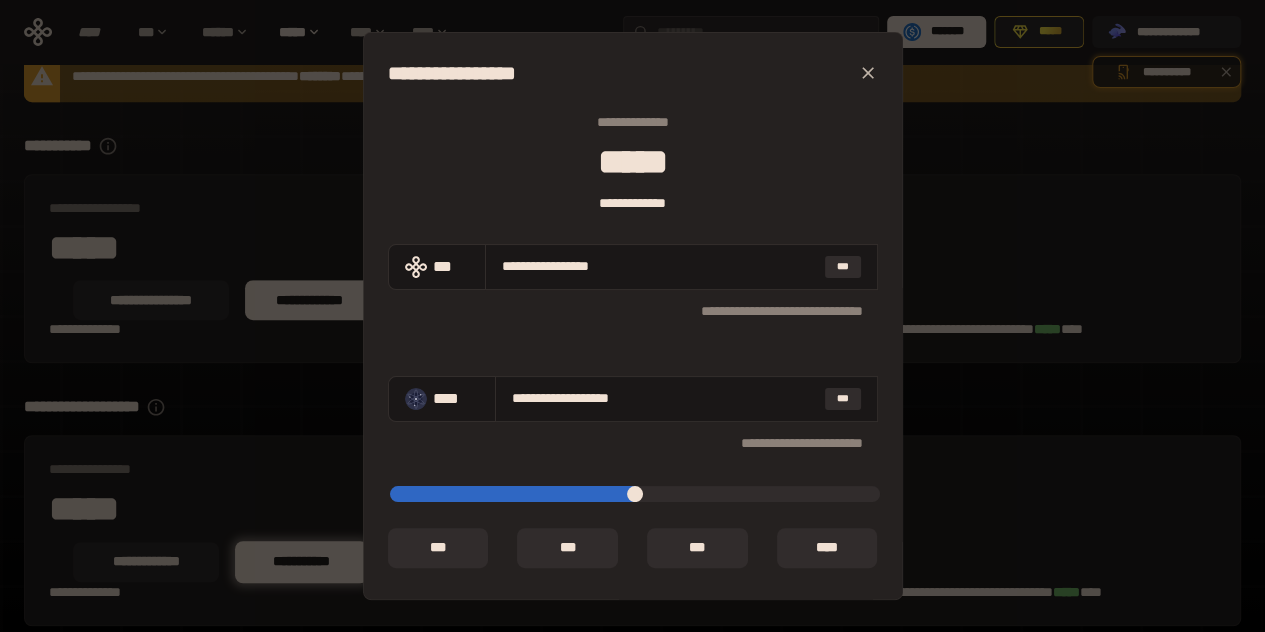 type on "*****" 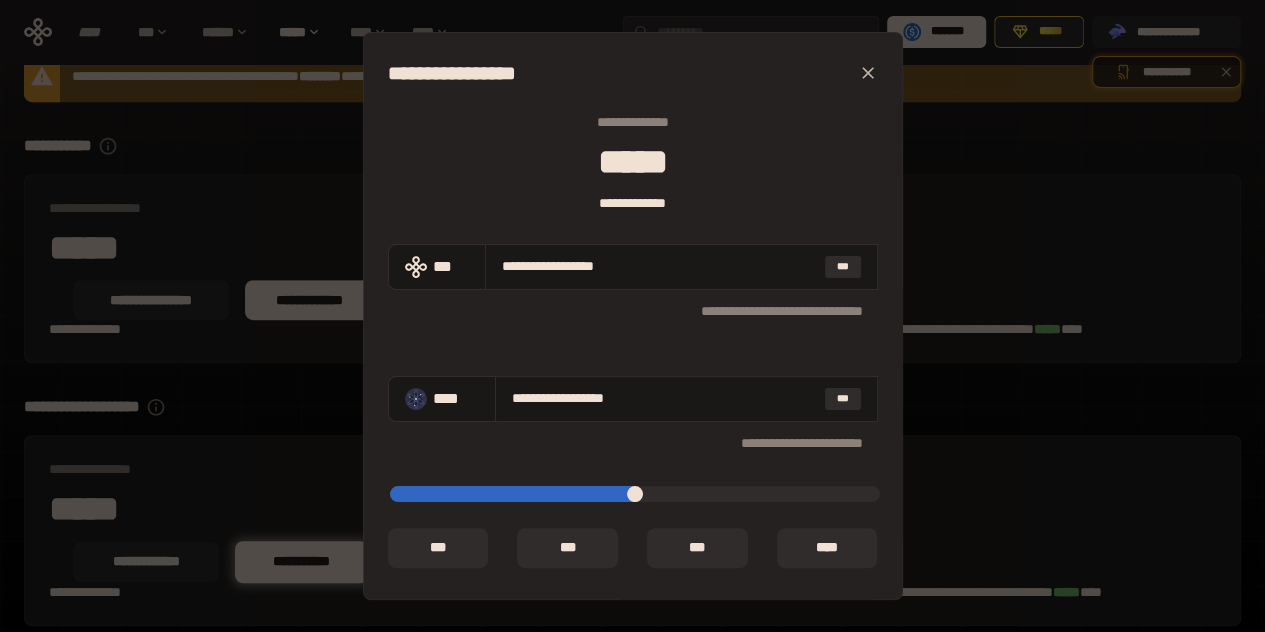 type on "*****" 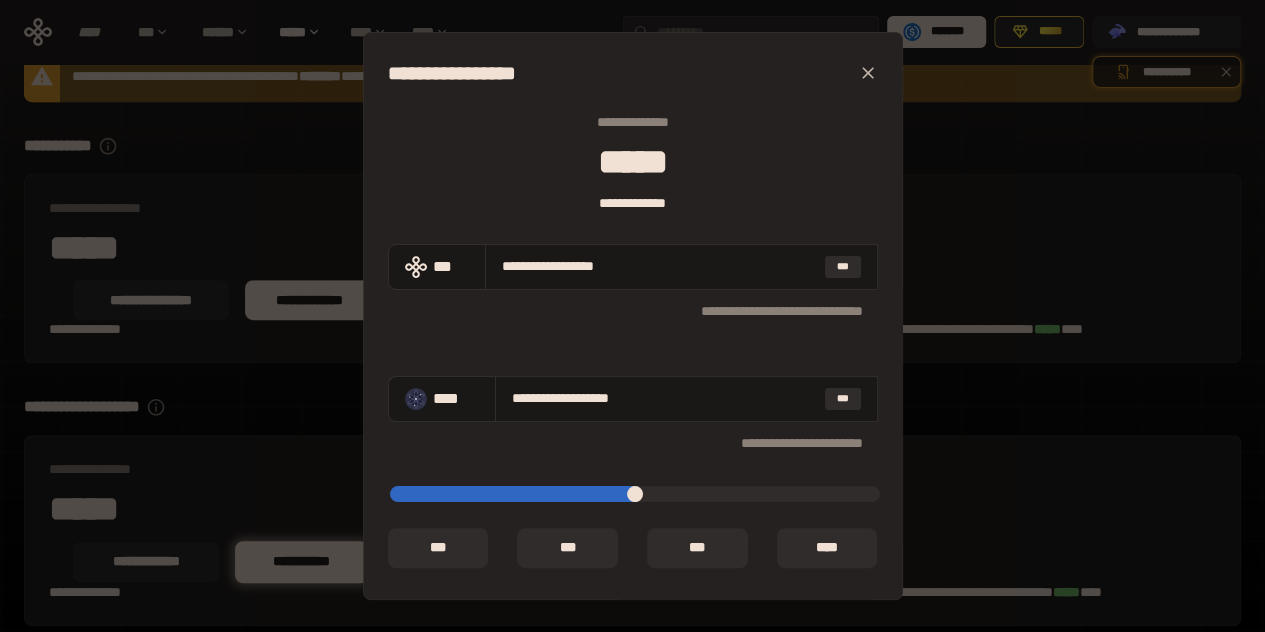 type on "*****" 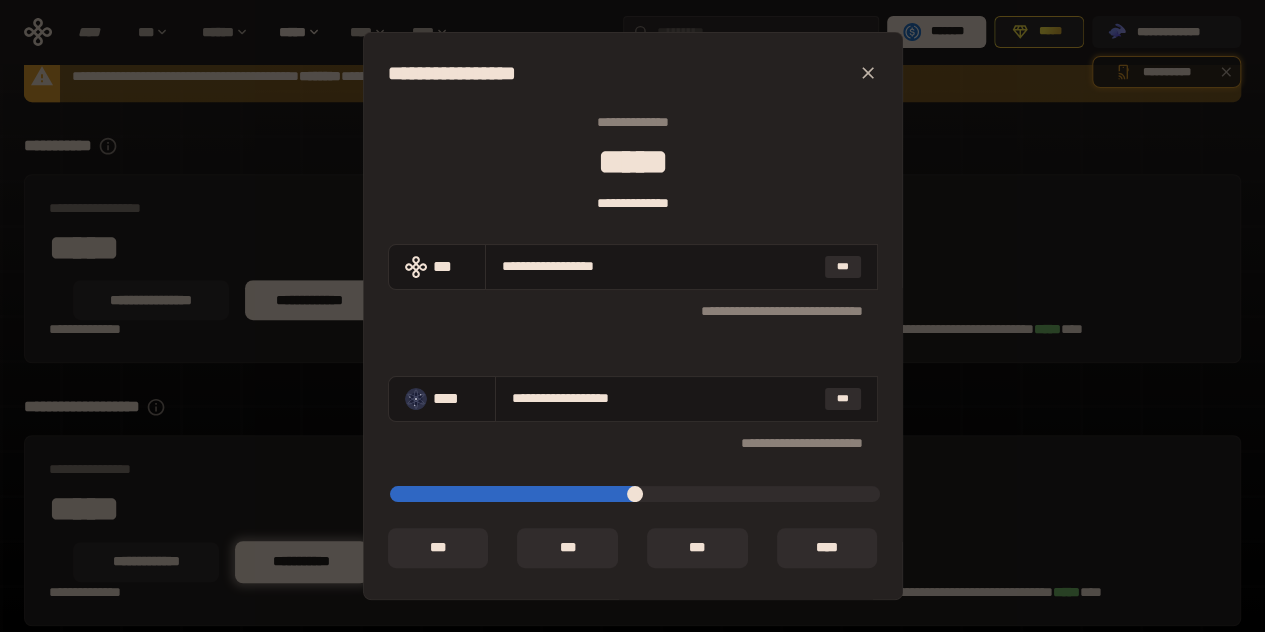 type on "**********" 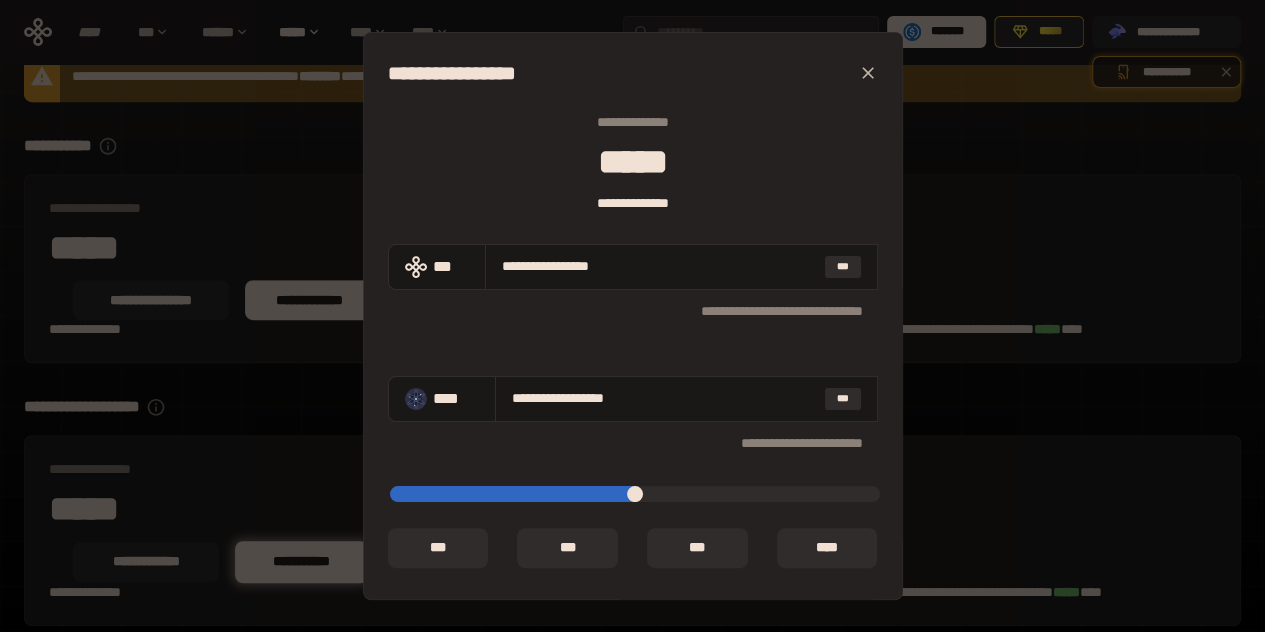 type on "*****" 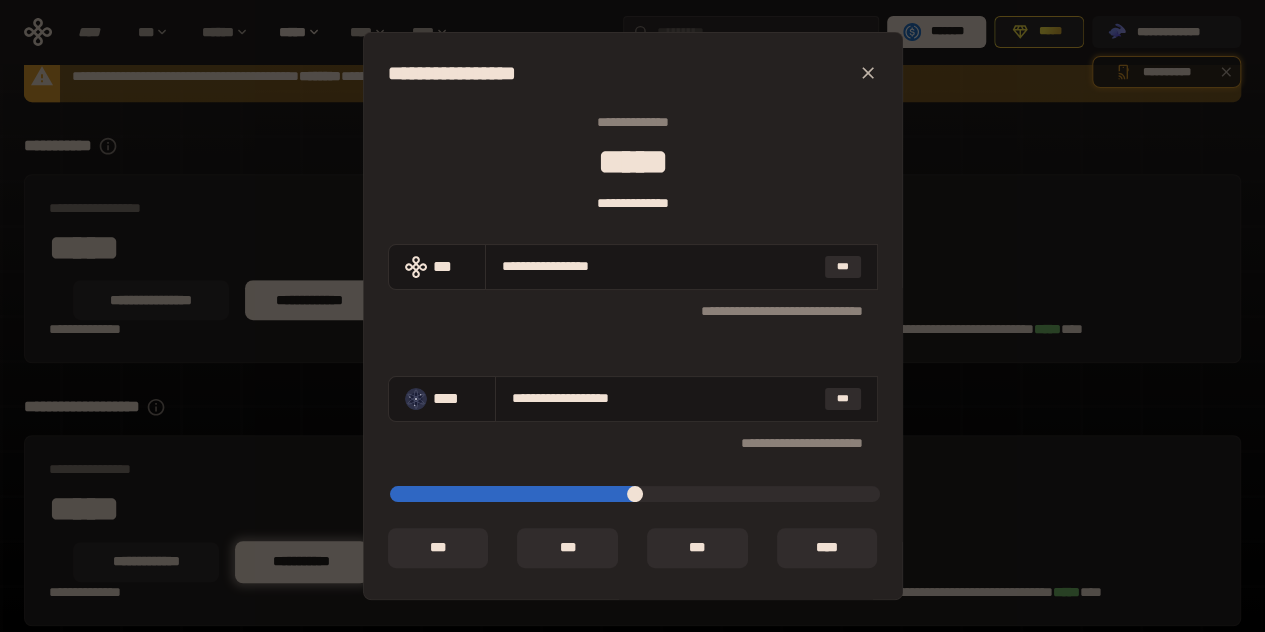type on "*****" 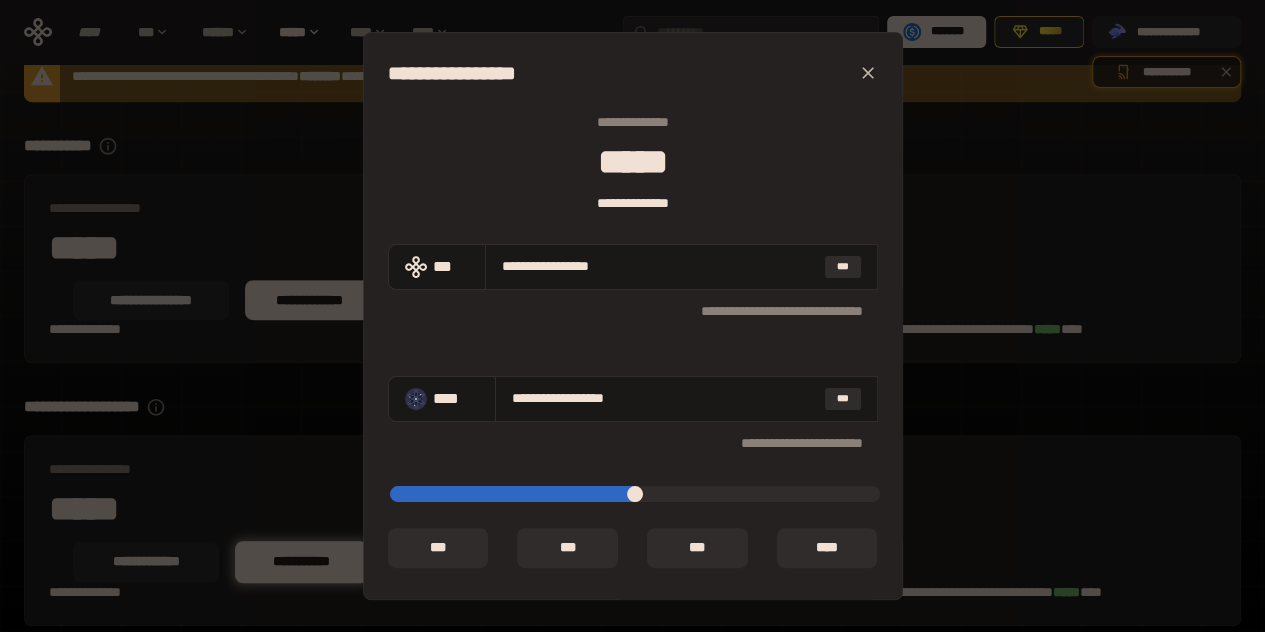 type on "****" 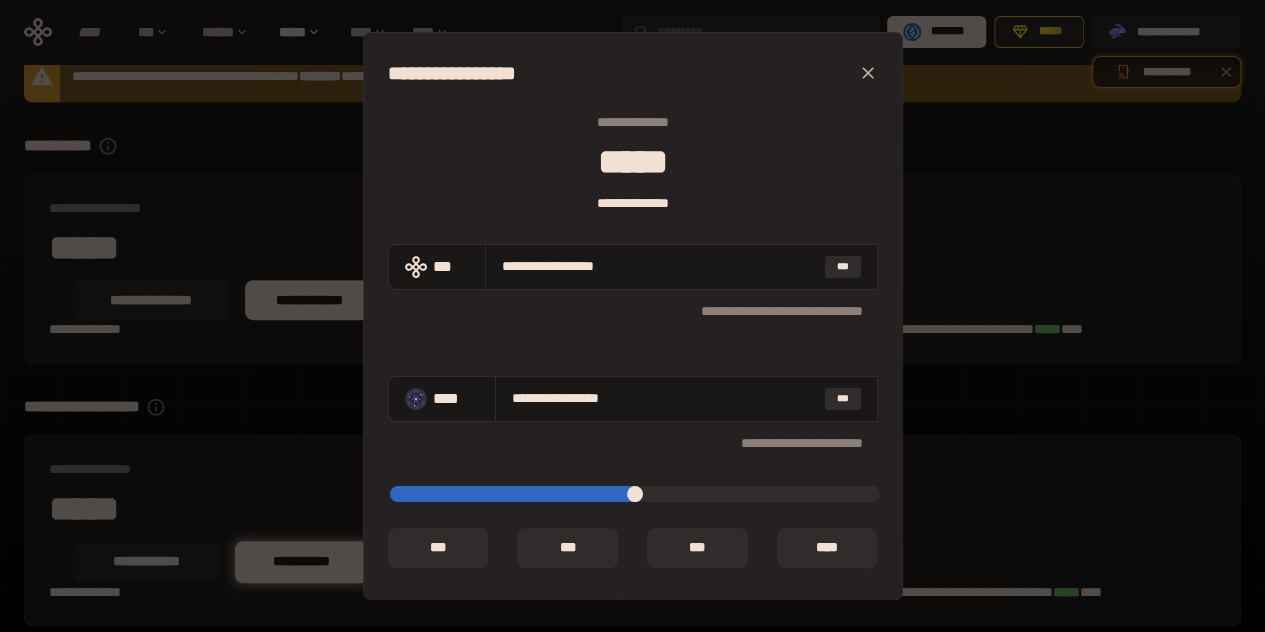 type on "*****" 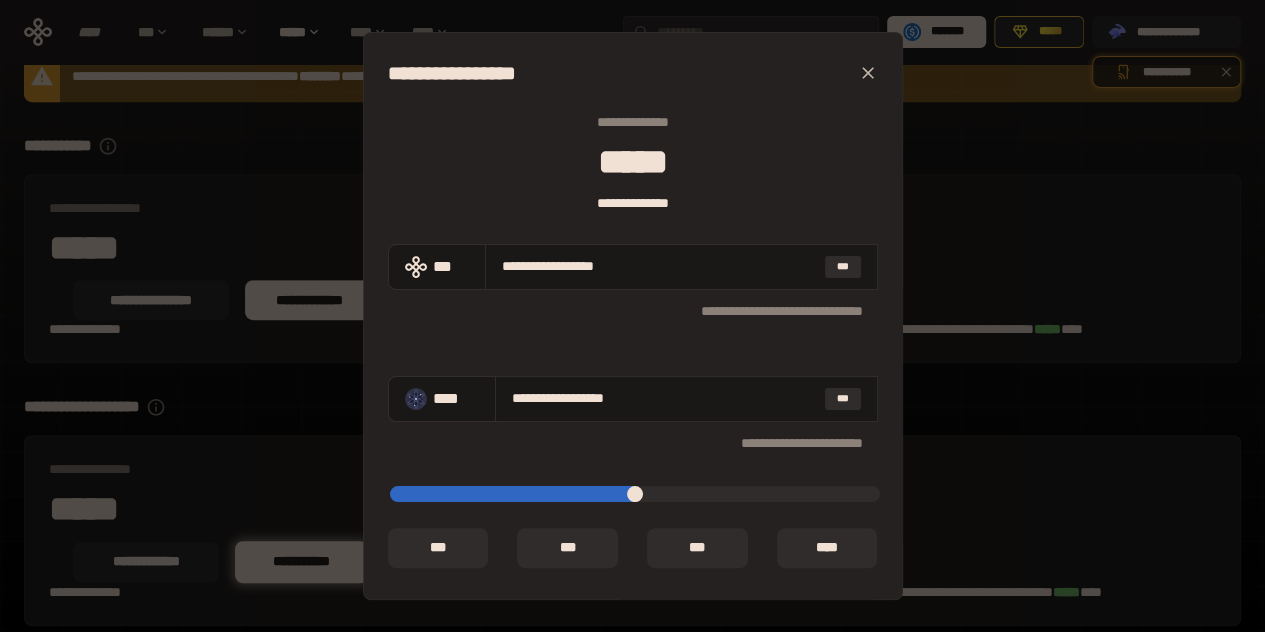 type on "*****" 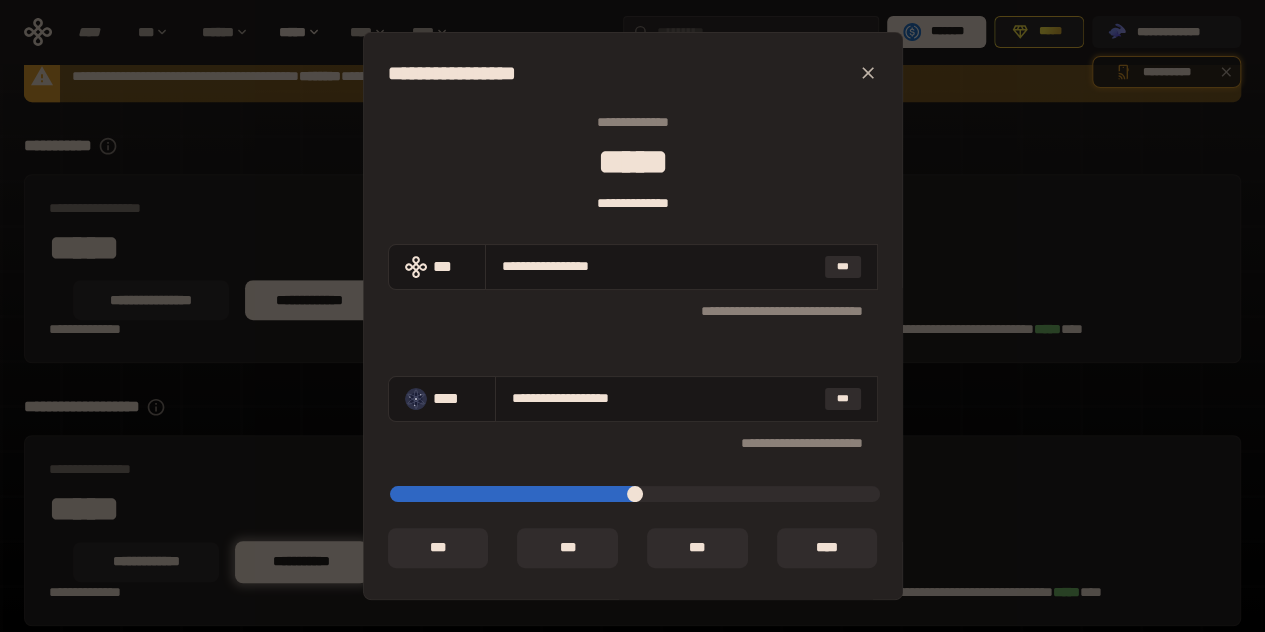 type on "*****" 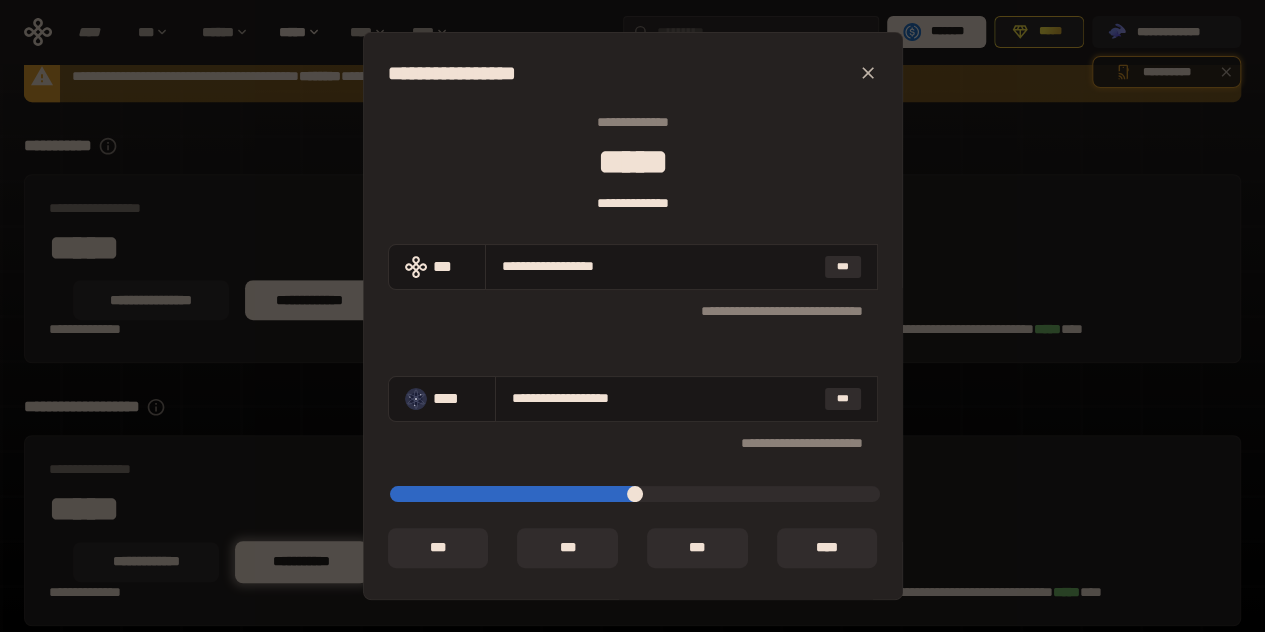 type on "*****" 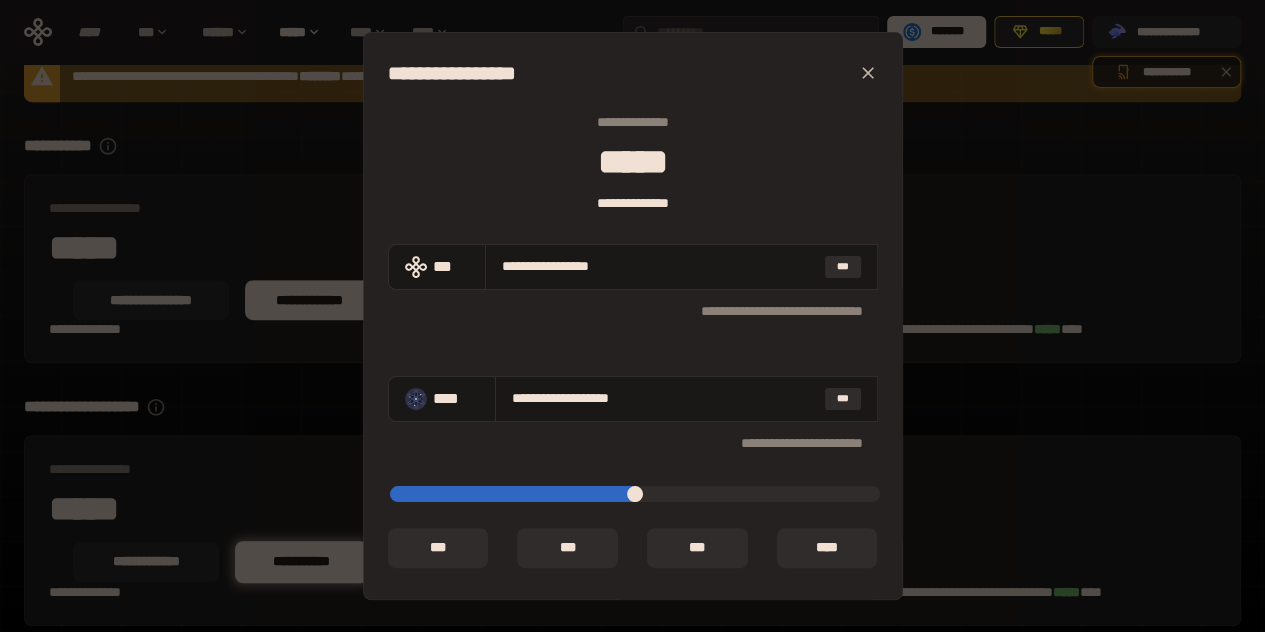 type on "*****" 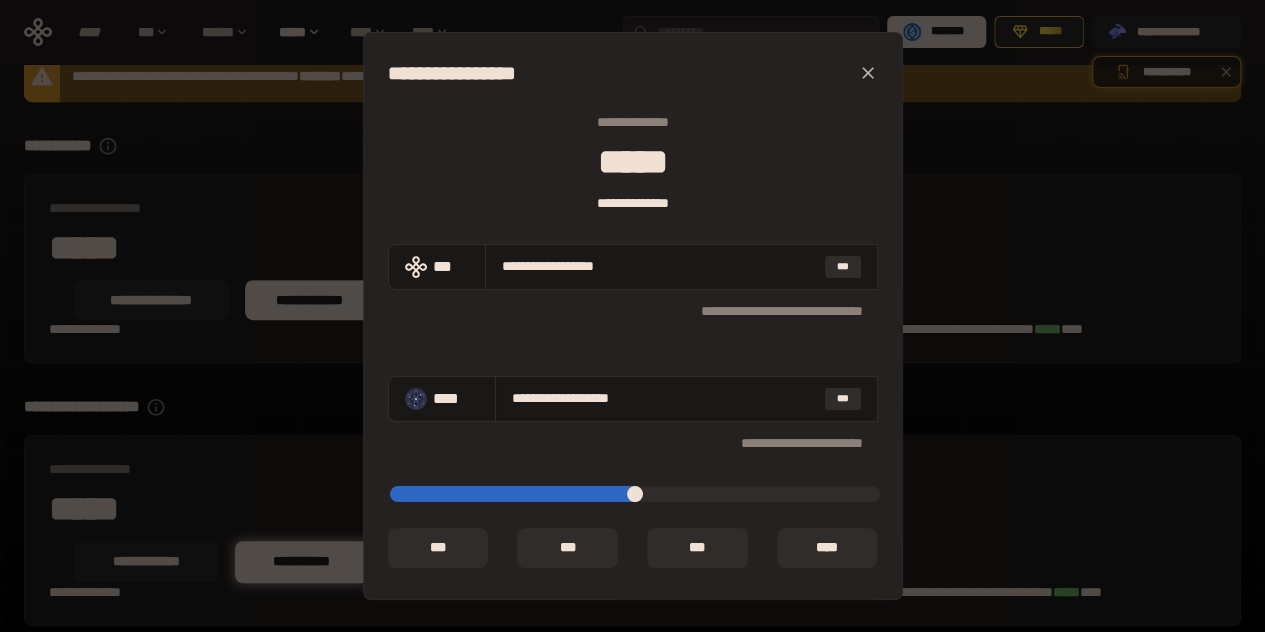 type on "*****" 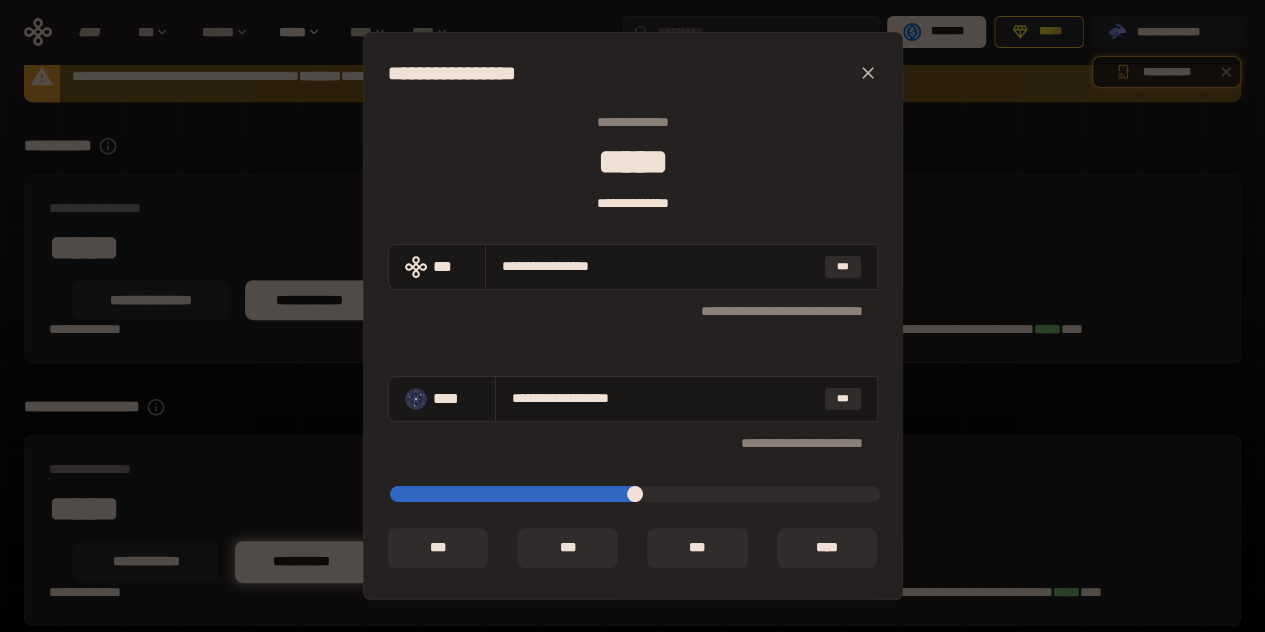 type on "*****" 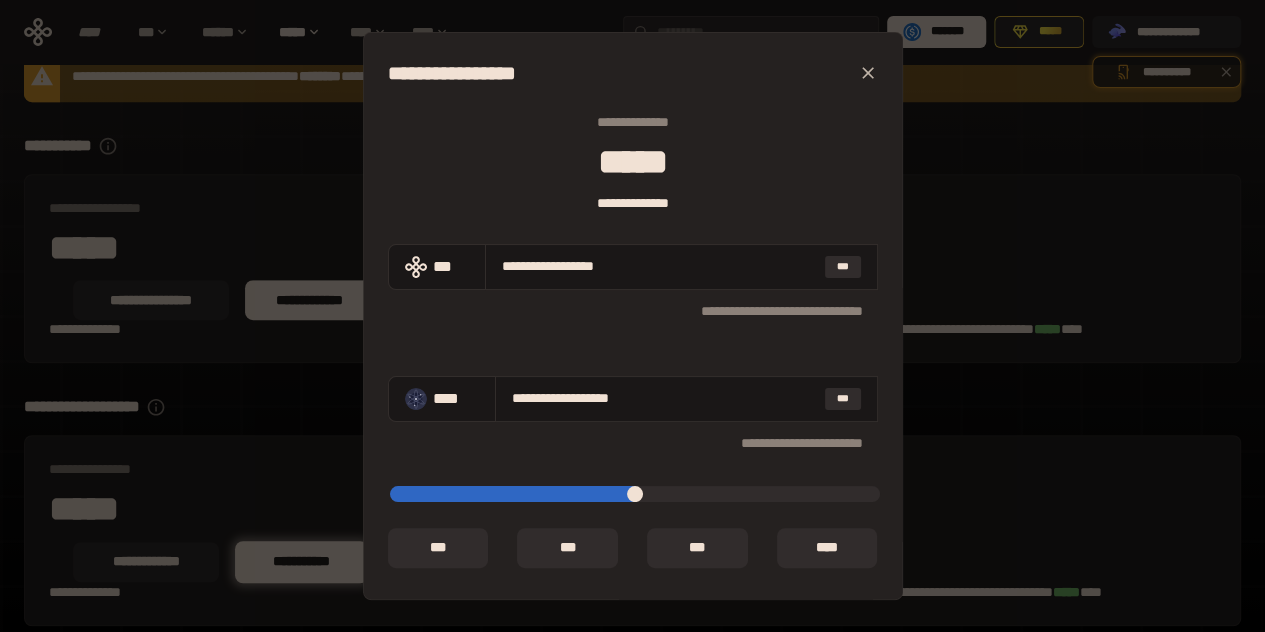 type on "*****" 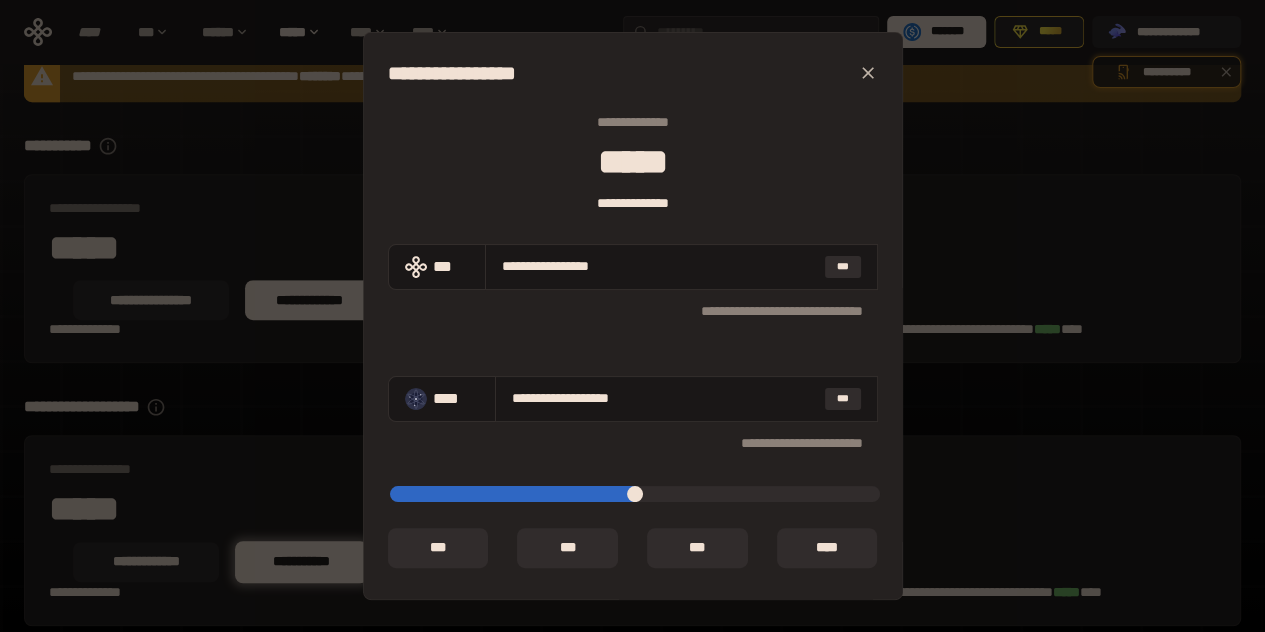 type on "*****" 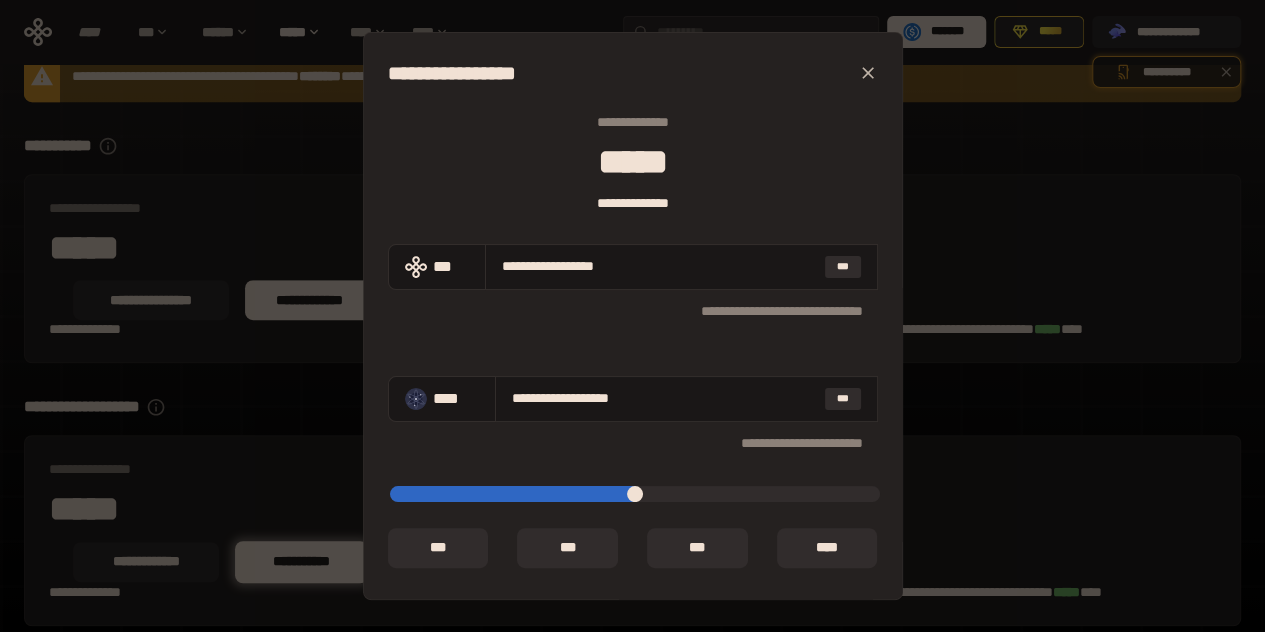 type on "*****" 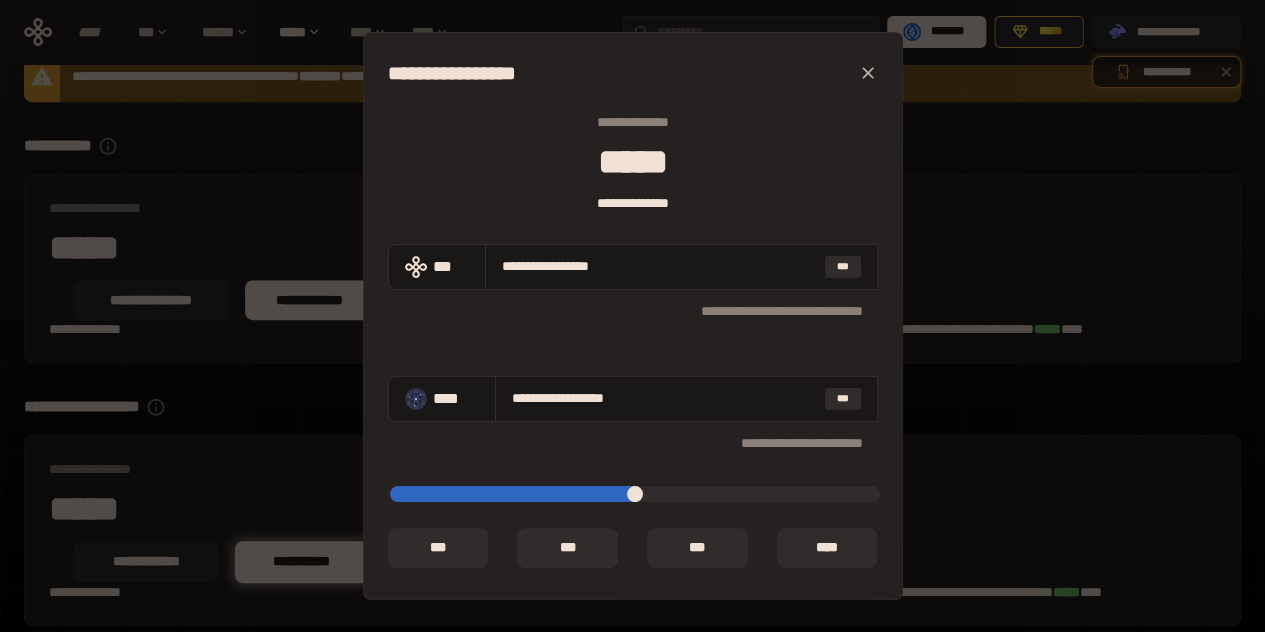 type on "*****" 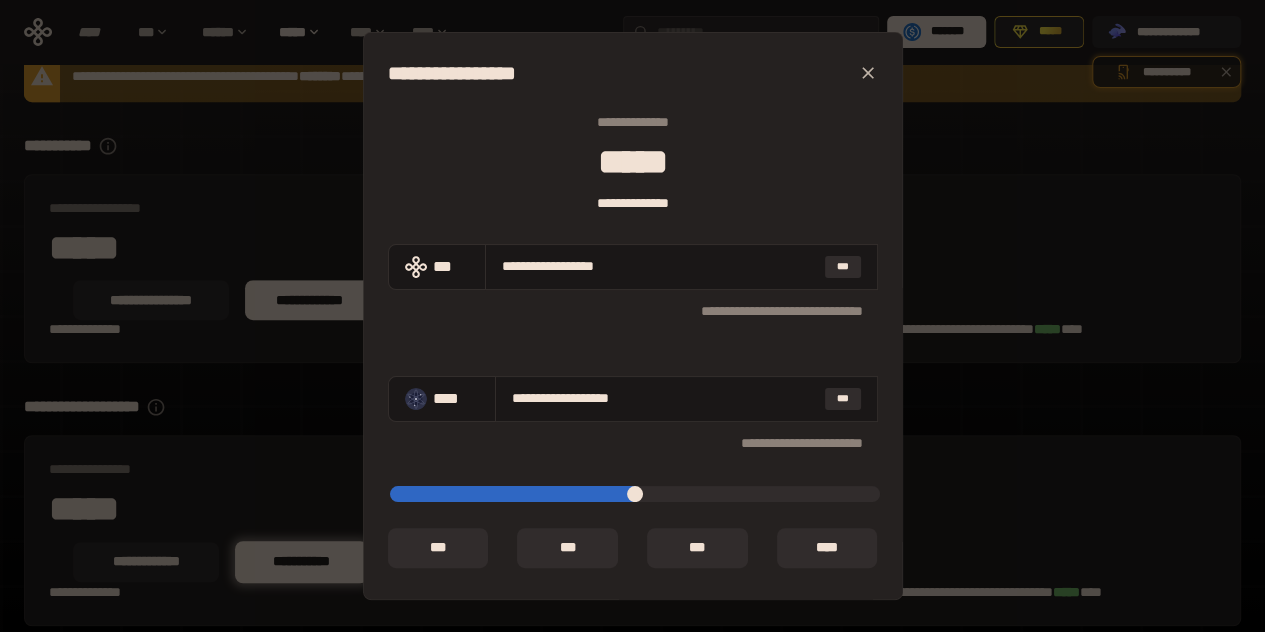 type on "*****" 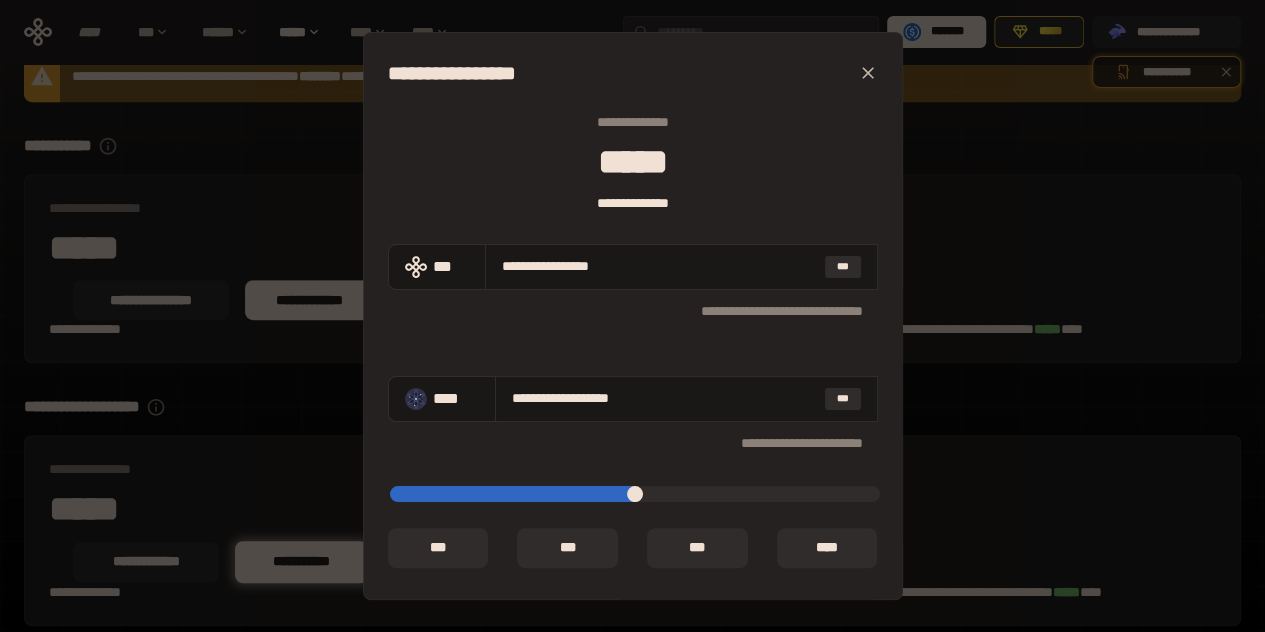 type on "*****" 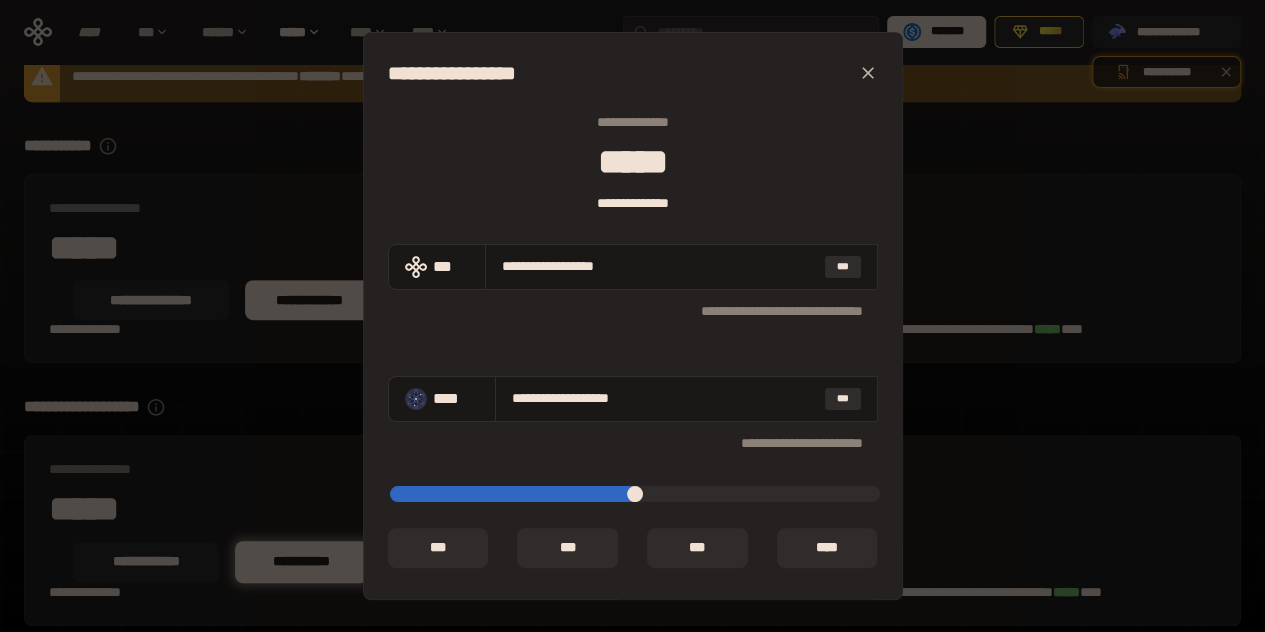 type on "*****" 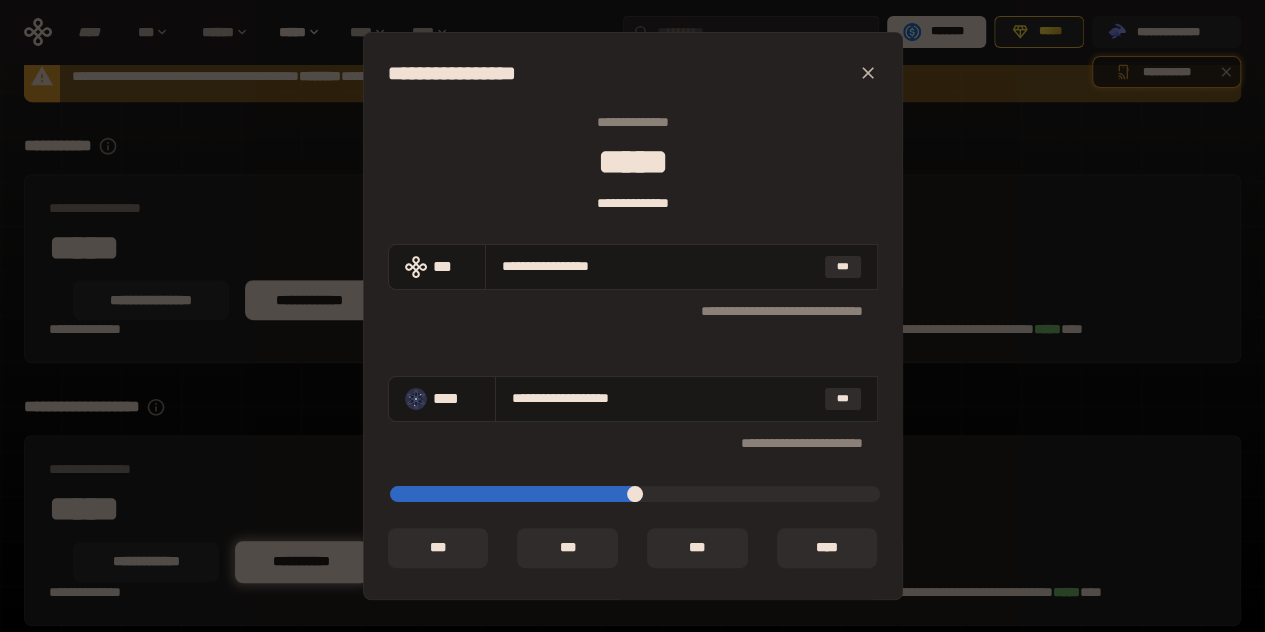 type on "*****" 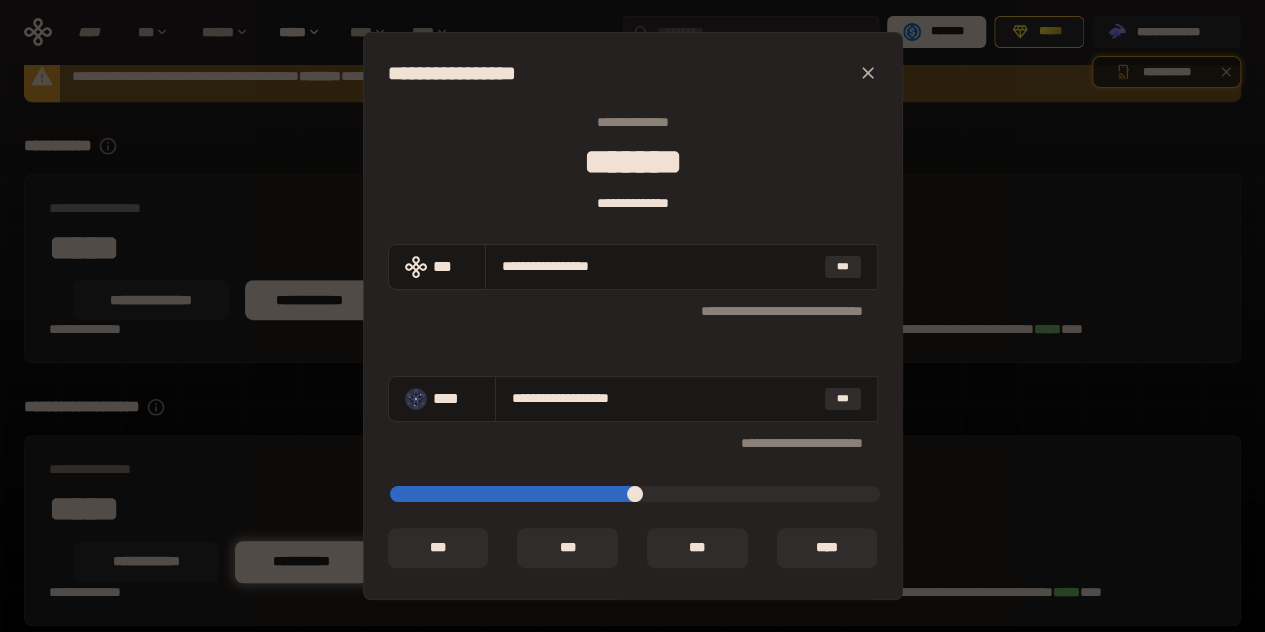 type on "**********" 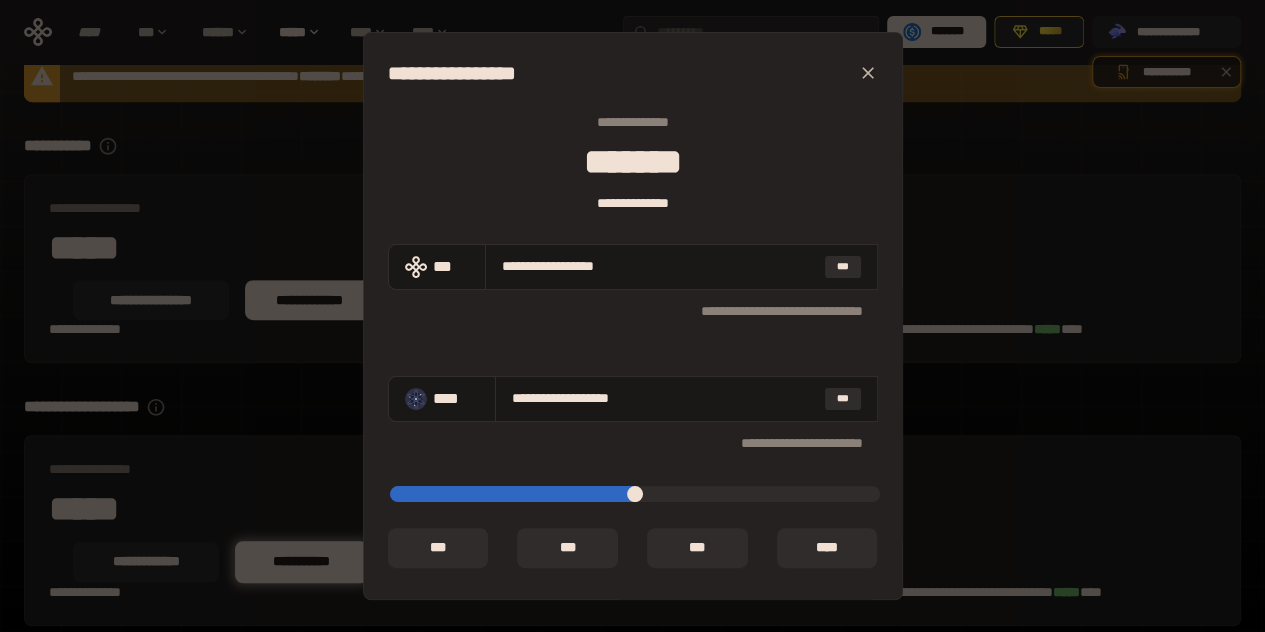 type on "*****" 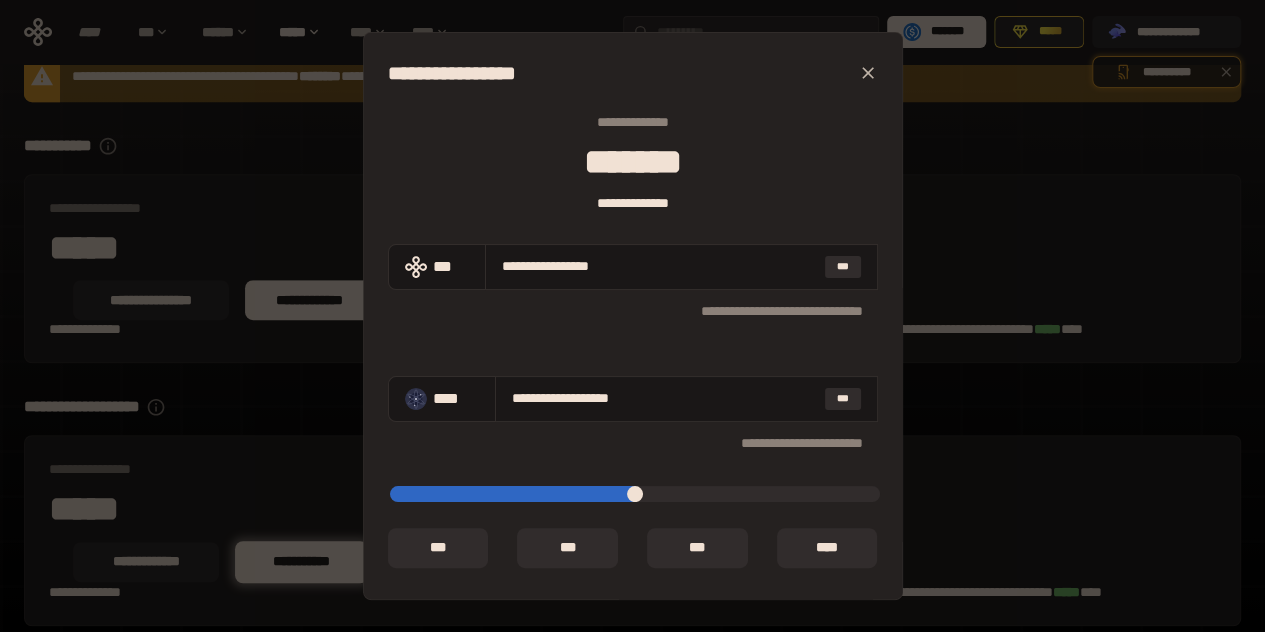 type on "*****" 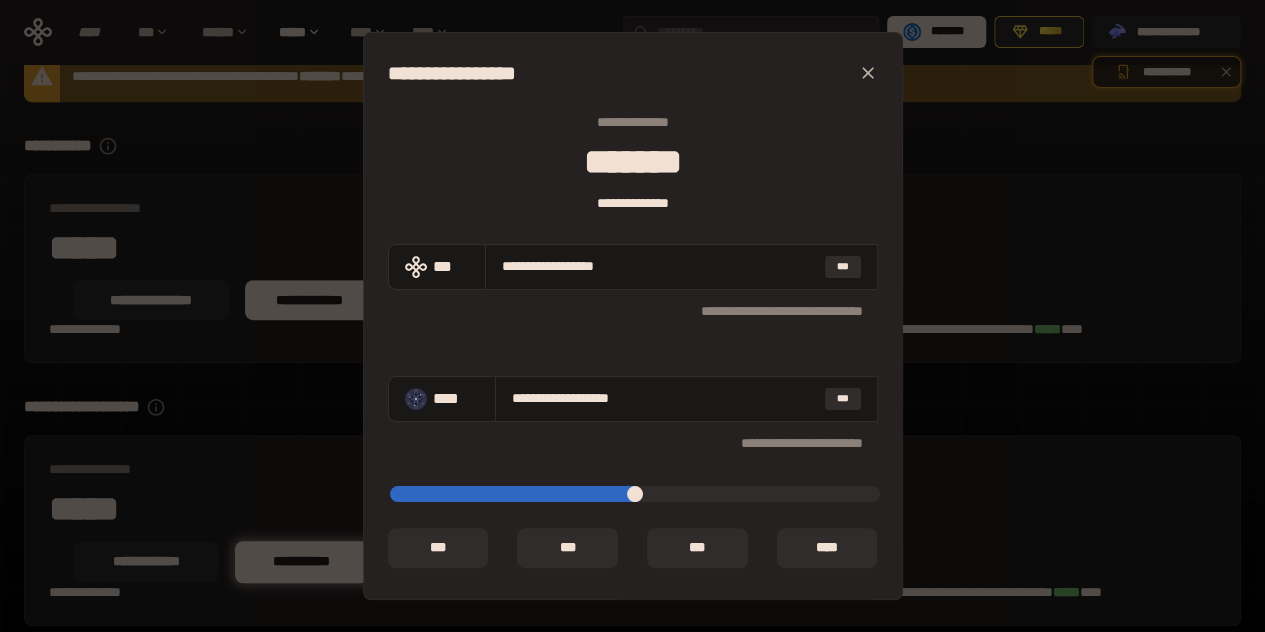 type on "*****" 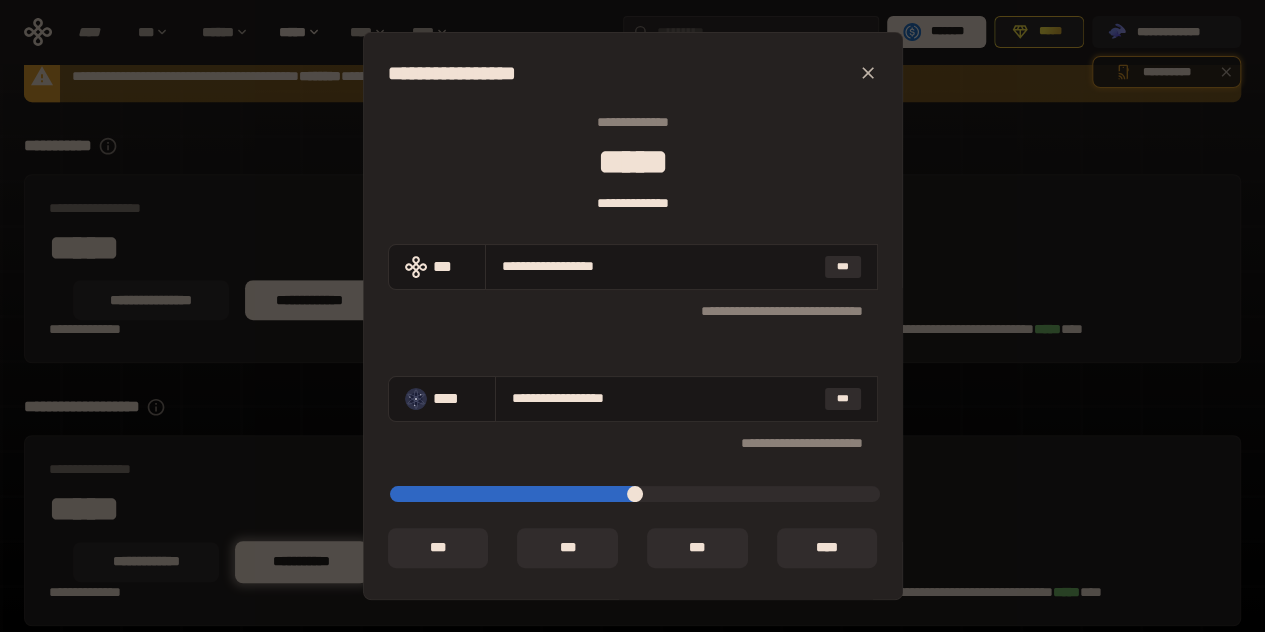 drag, startPoint x: 855, startPoint y: 491, endPoint x: 827, endPoint y: 481, distance: 29.732138 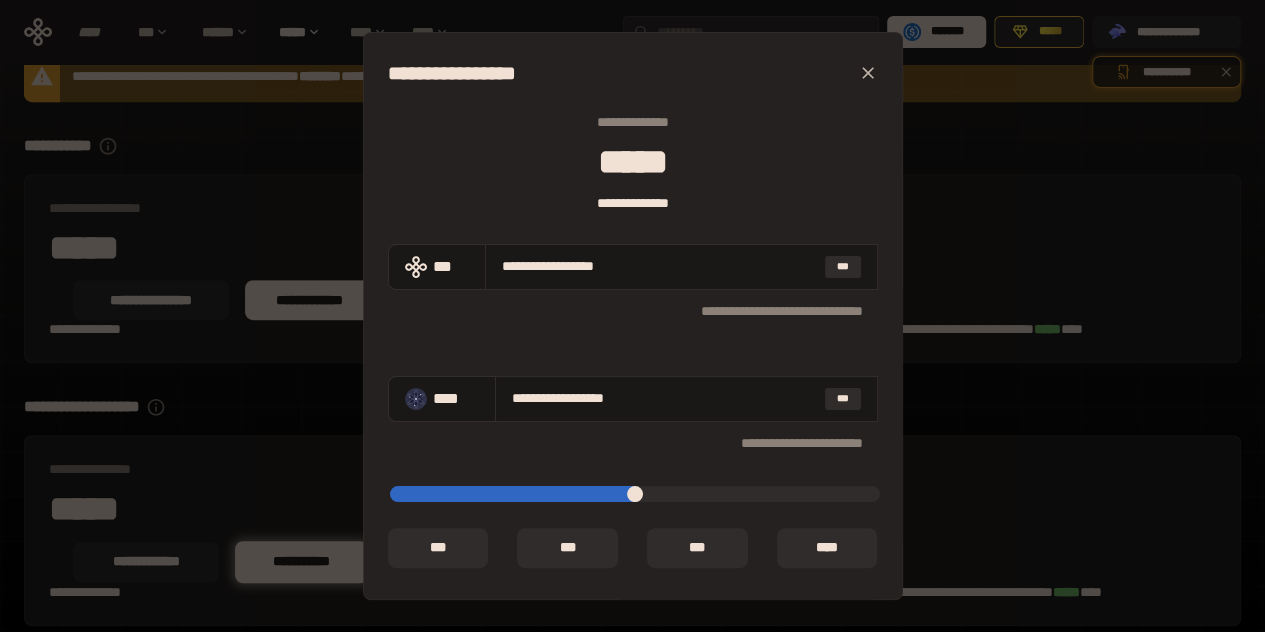 click at bounding box center [635, 494] 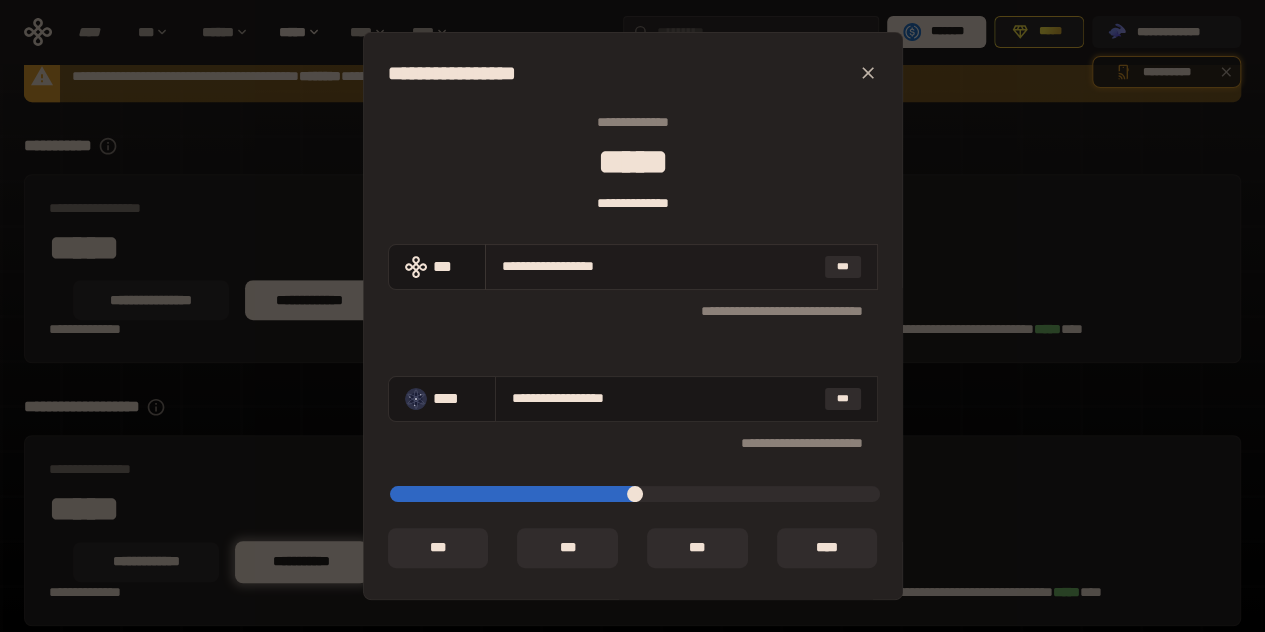 drag, startPoint x: 516, startPoint y: 266, endPoint x: 704, endPoint y: 279, distance: 188.44893 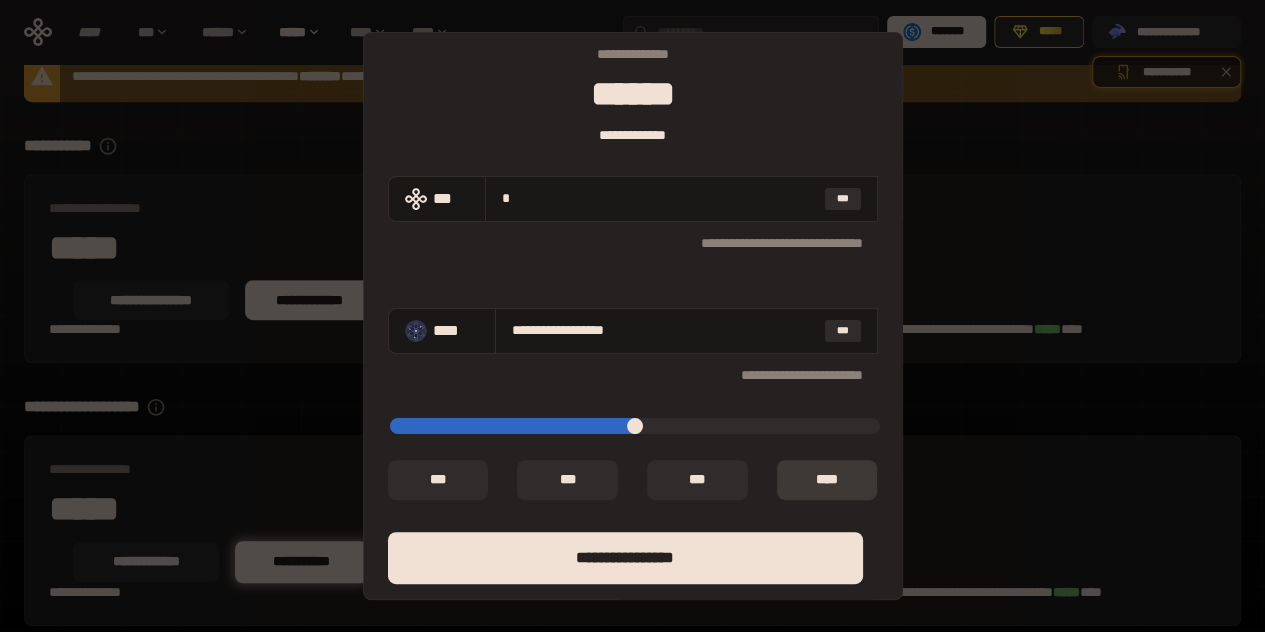 scroll, scrollTop: 142, scrollLeft: 0, axis: vertical 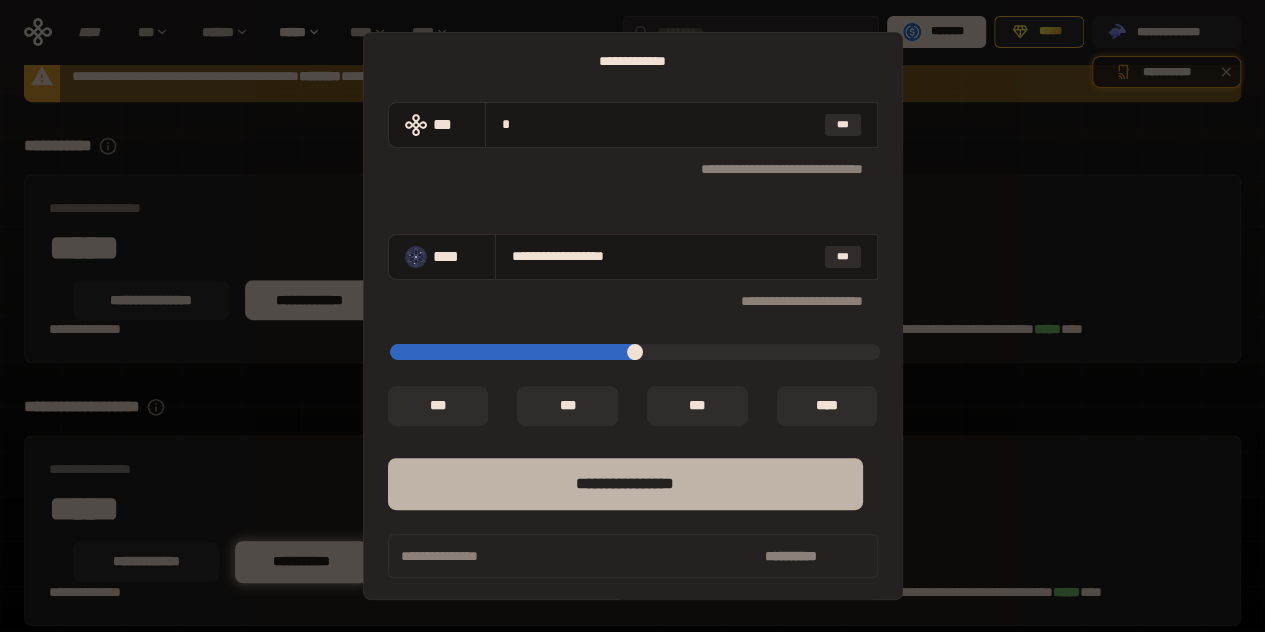 click on "****** *********" at bounding box center [625, 484] 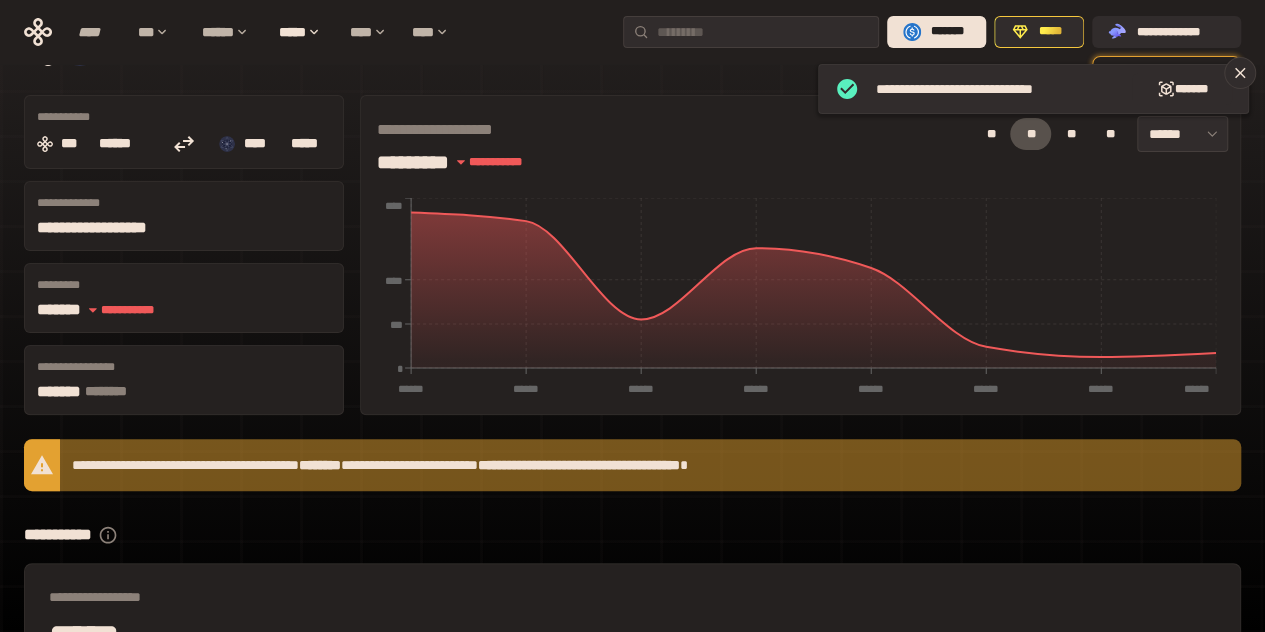 scroll, scrollTop: 0, scrollLeft: 0, axis: both 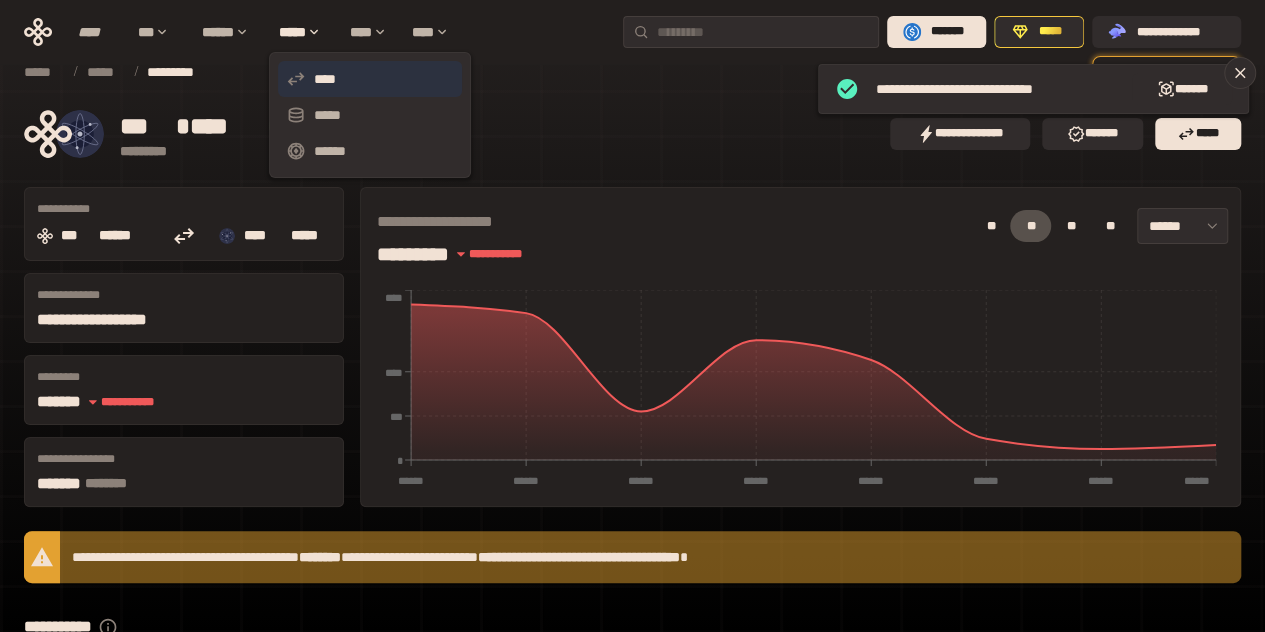 click on "****" at bounding box center [370, 79] 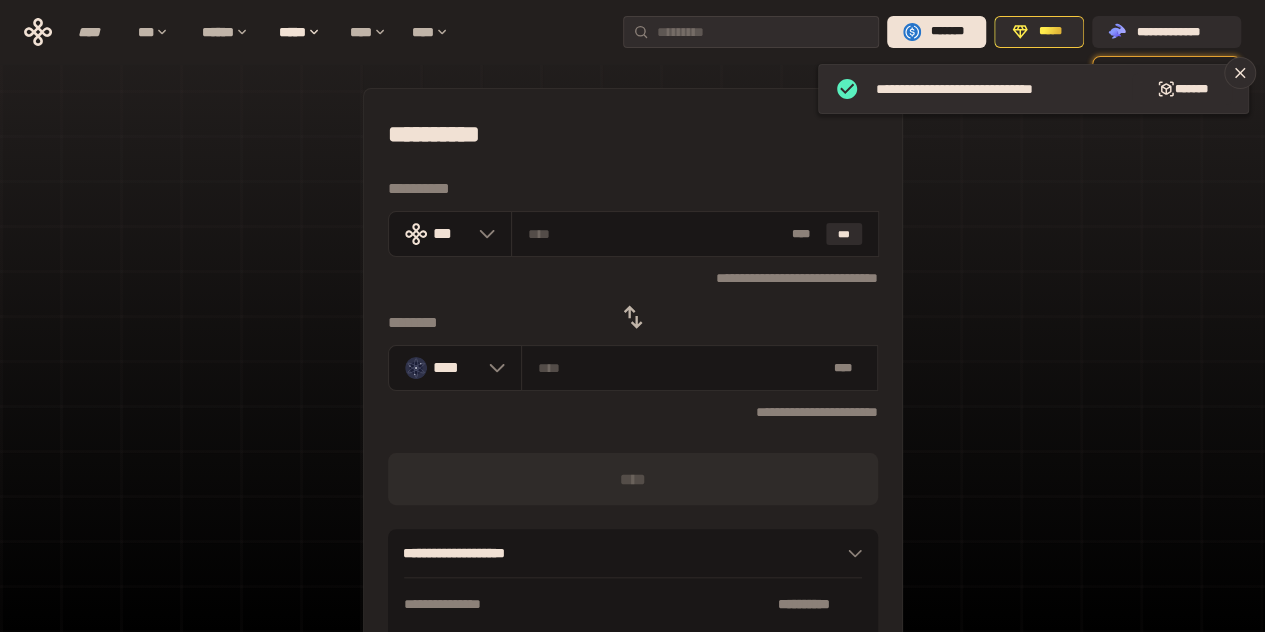 click 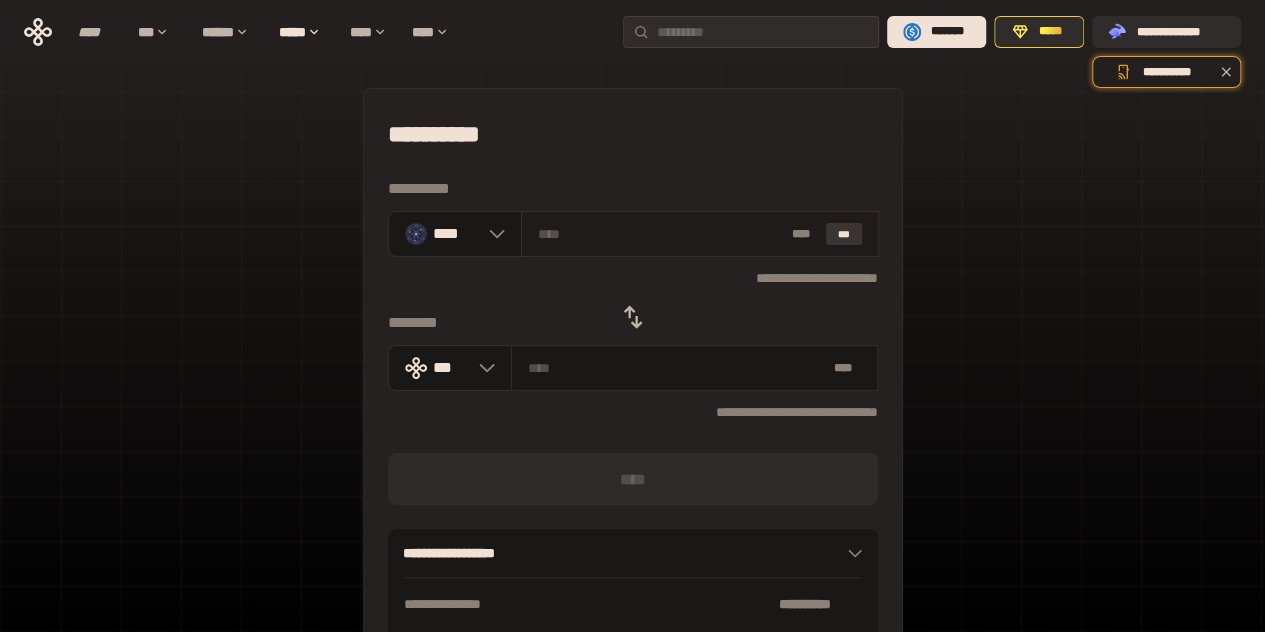 click on "***" at bounding box center [844, 234] 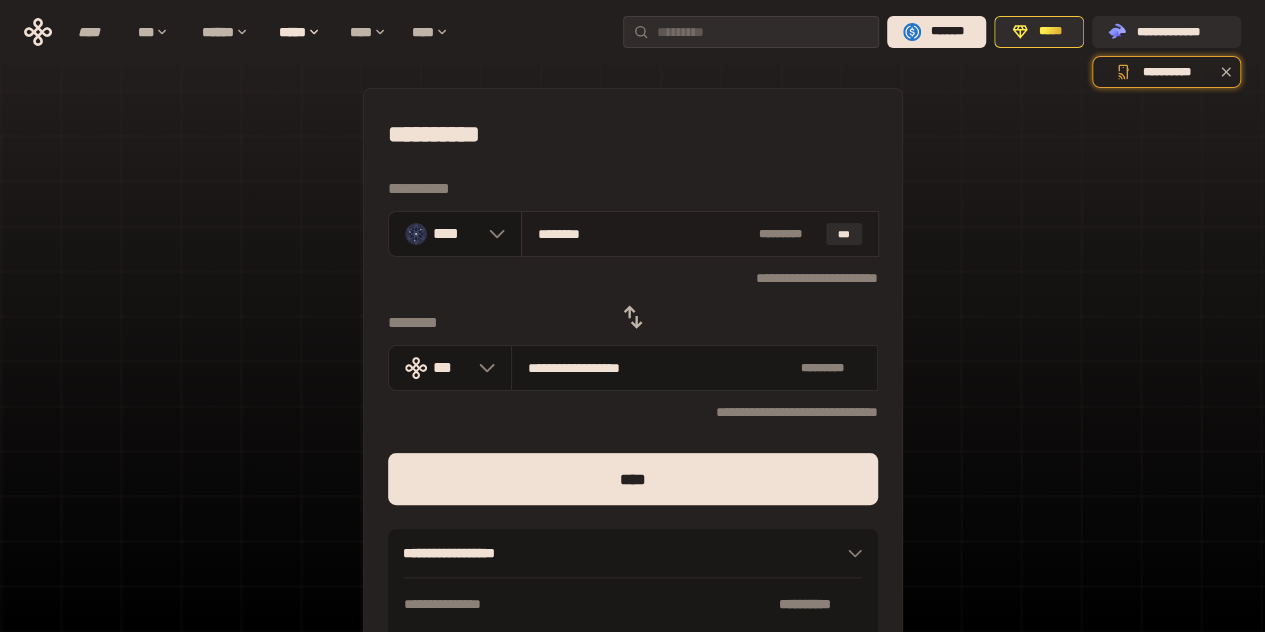 drag, startPoint x: 555, startPoint y: 236, endPoint x: 667, endPoint y: 237, distance: 112.00446 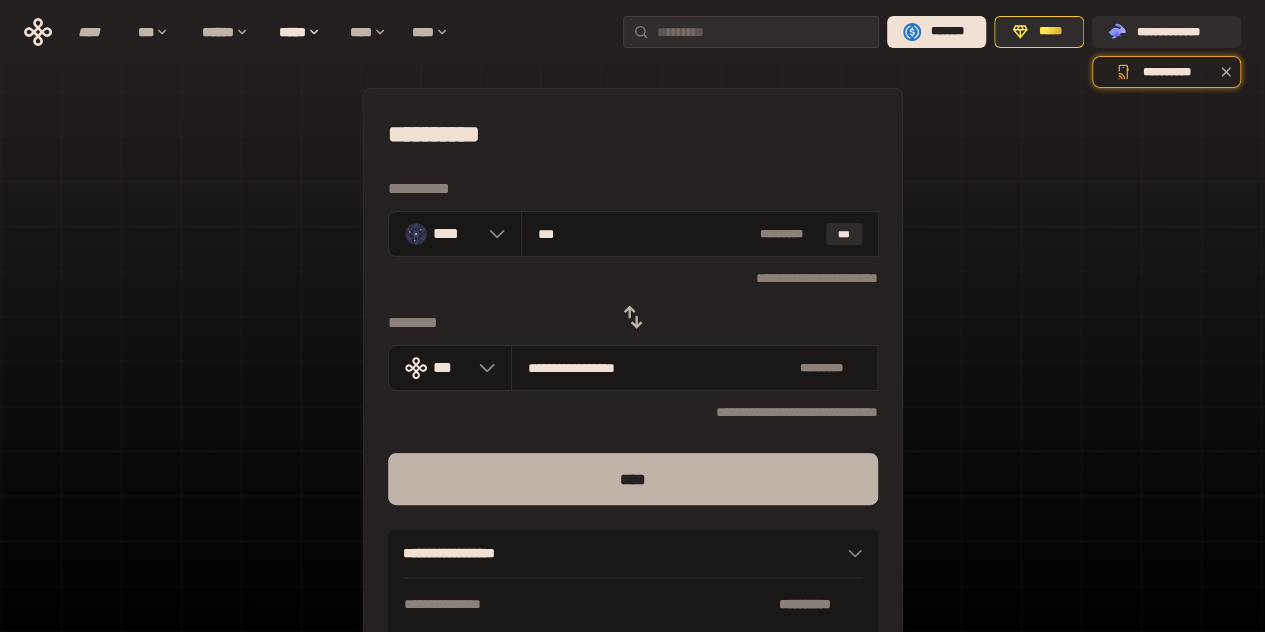 click on "****" at bounding box center [633, 479] 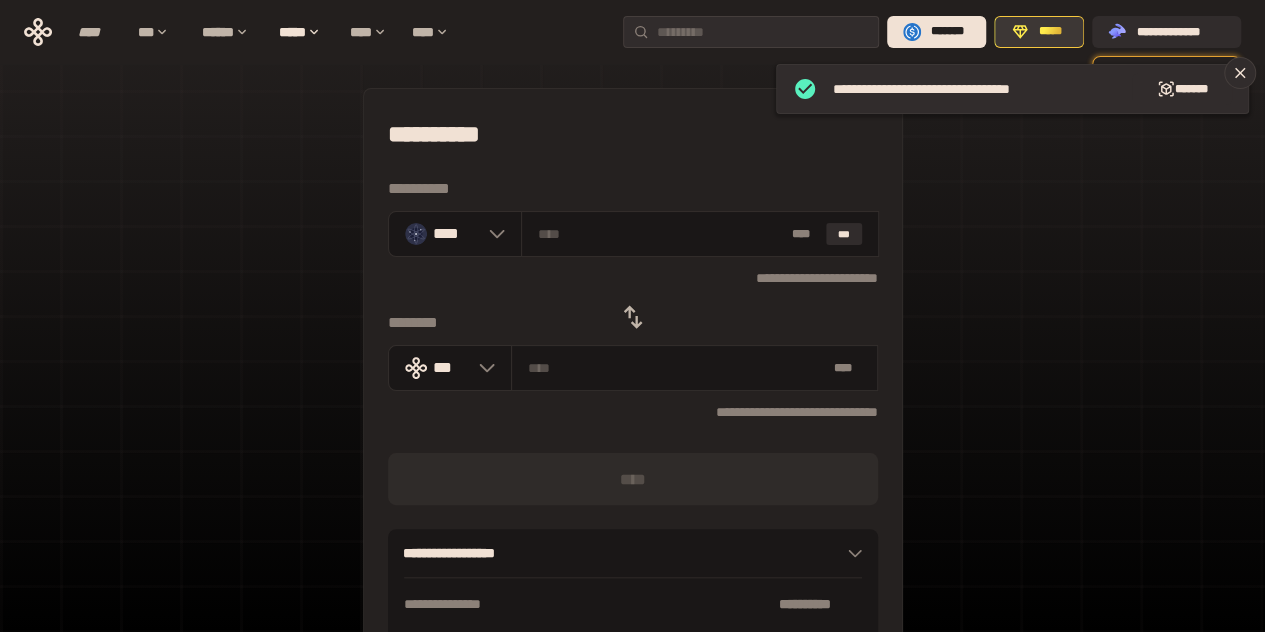 click on "*****" at bounding box center [1050, 32] 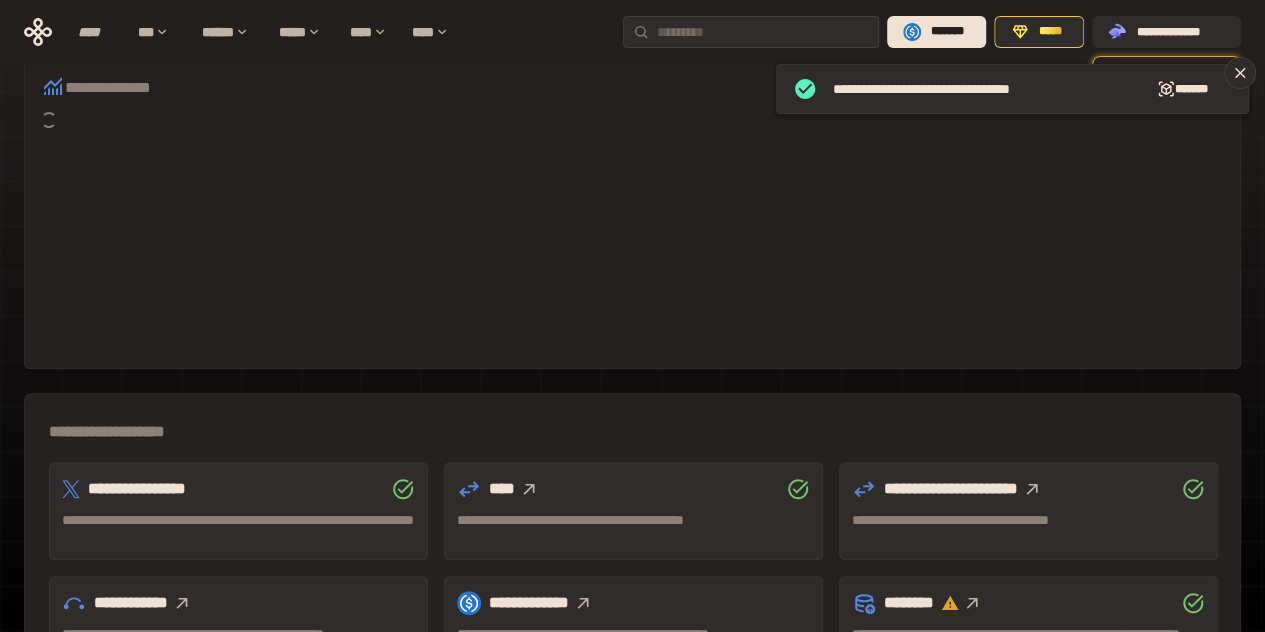 scroll, scrollTop: 650, scrollLeft: 0, axis: vertical 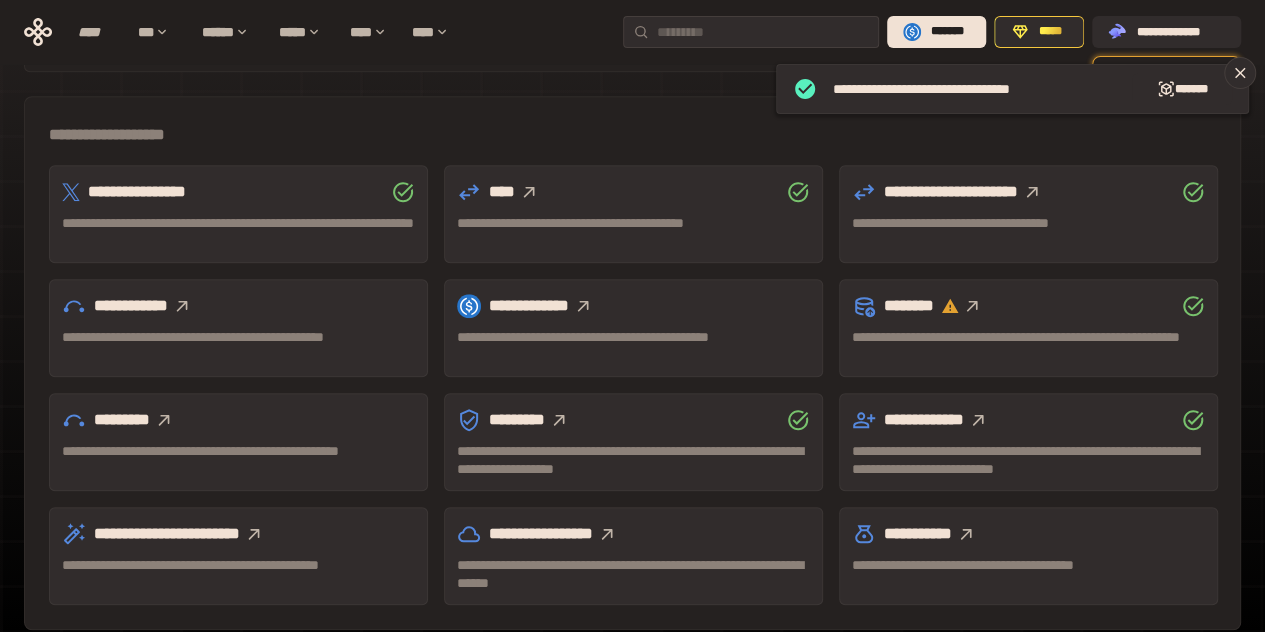 click 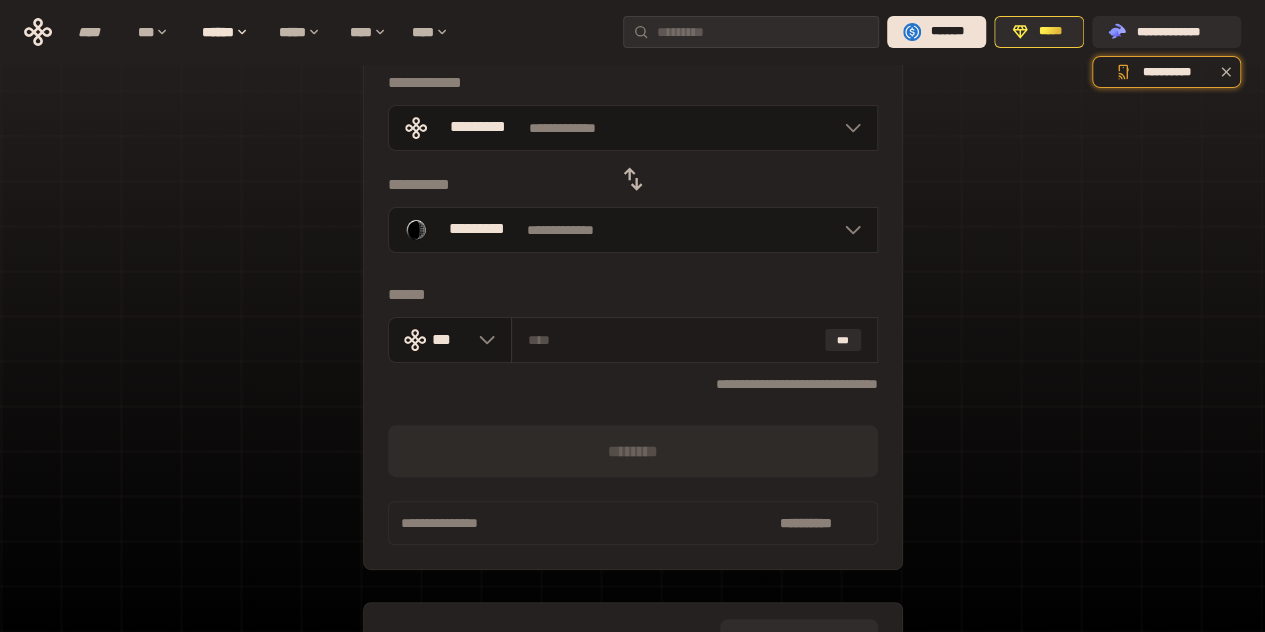 scroll, scrollTop: 40, scrollLeft: 0, axis: vertical 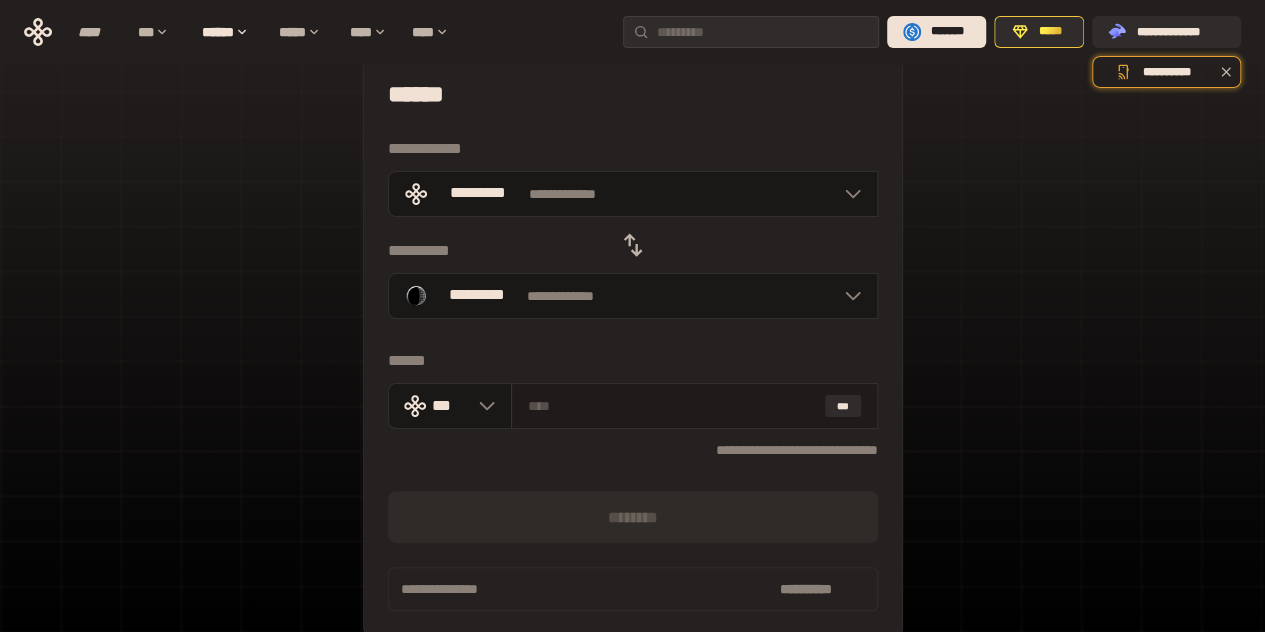 click at bounding box center (672, 406) 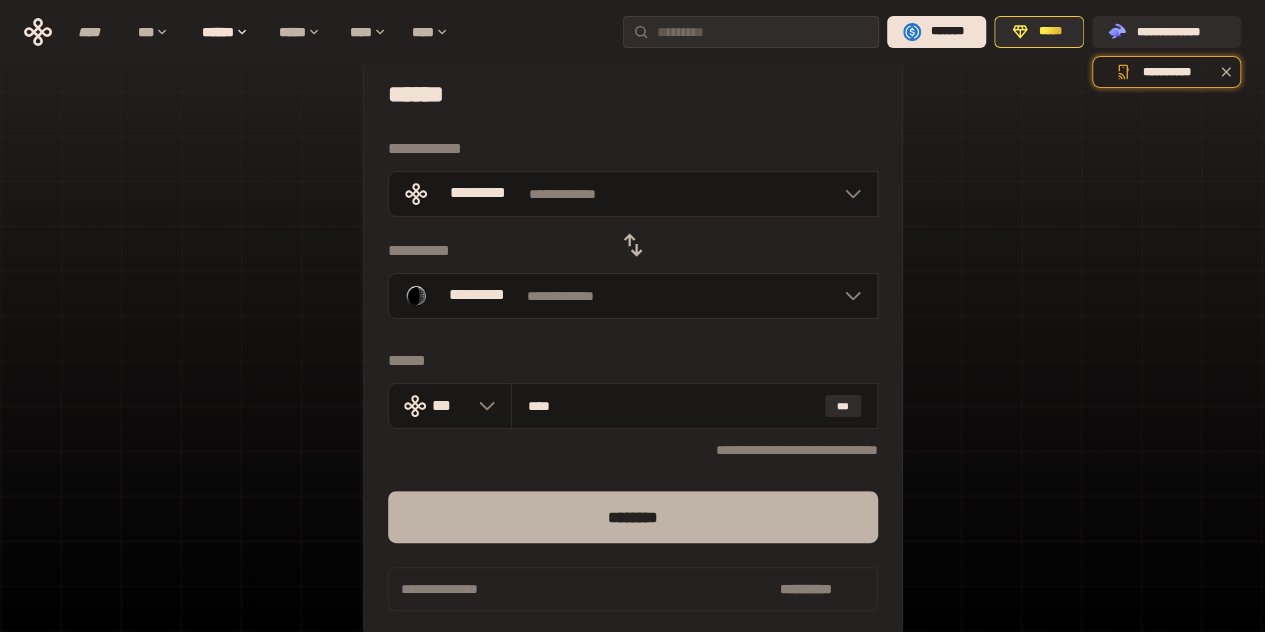 click on "********" at bounding box center [633, 517] 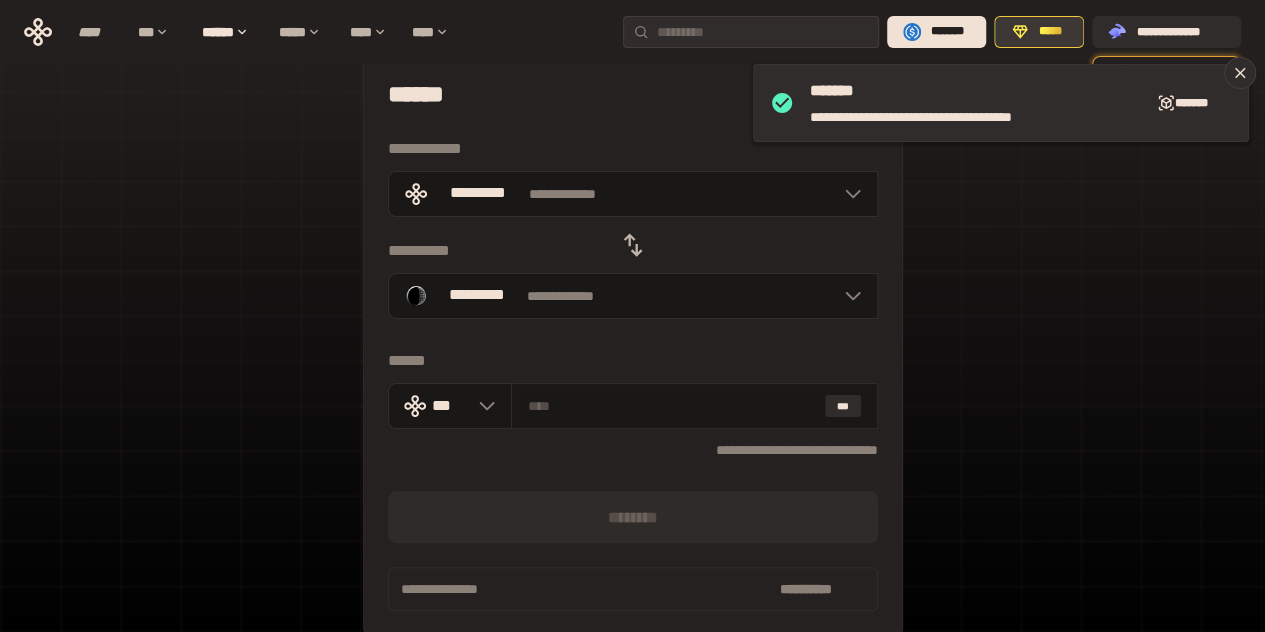 click on "*****" at bounding box center (1039, 32) 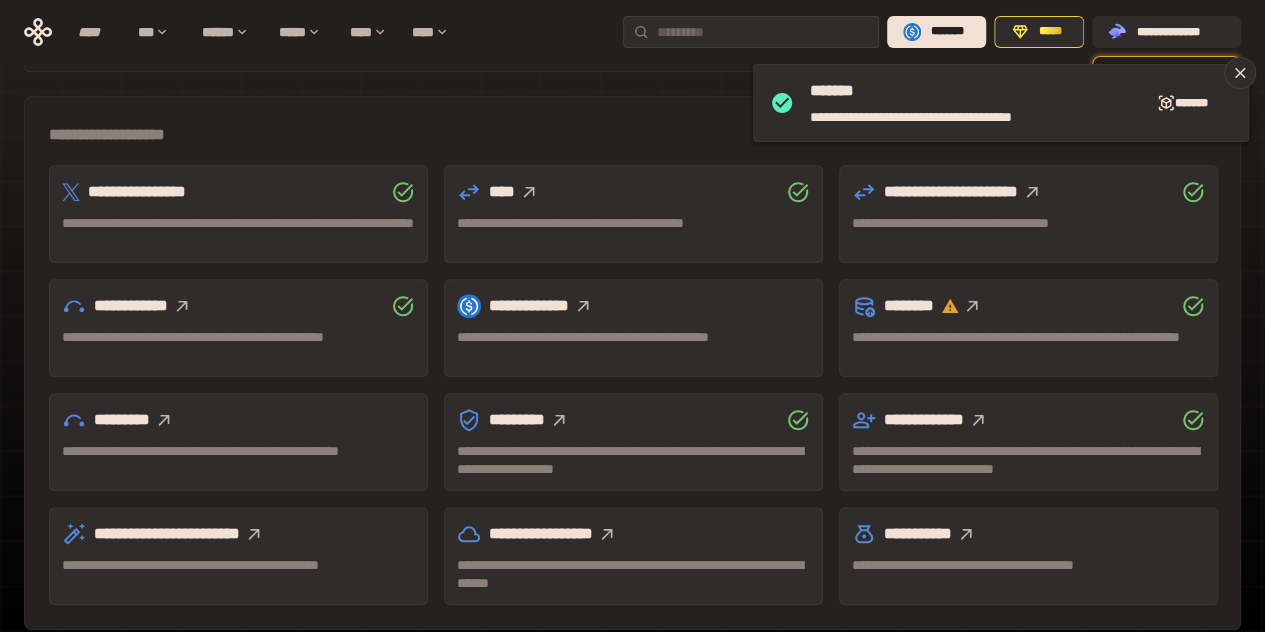 scroll, scrollTop: 650, scrollLeft: 0, axis: vertical 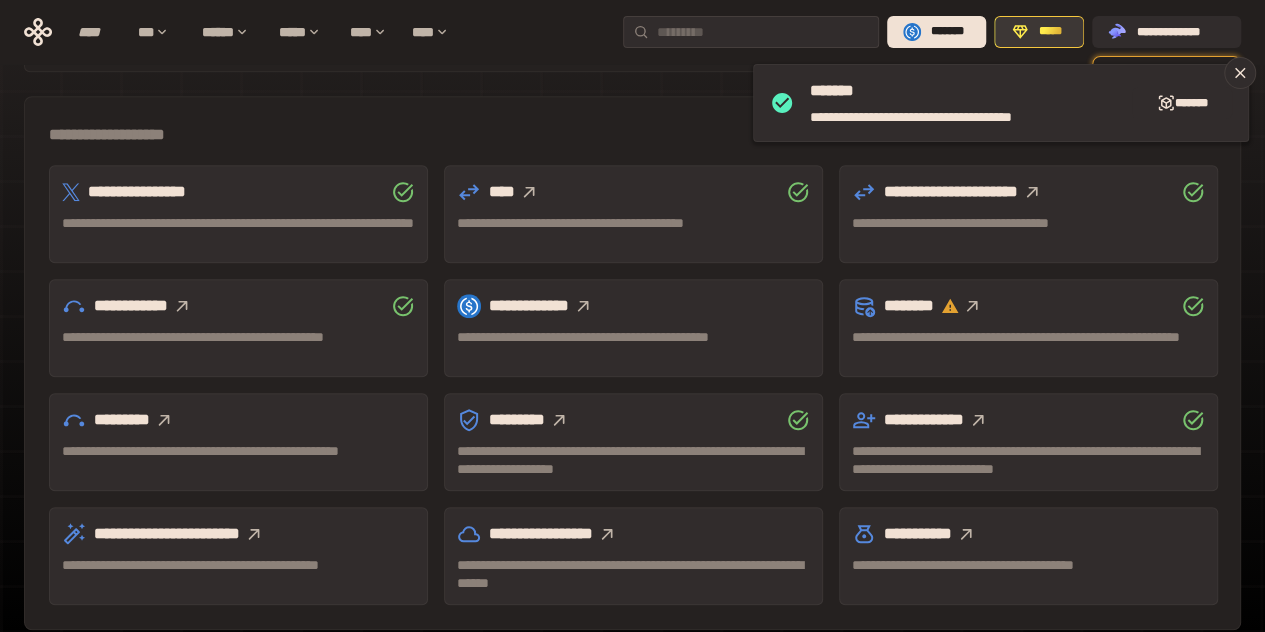 click 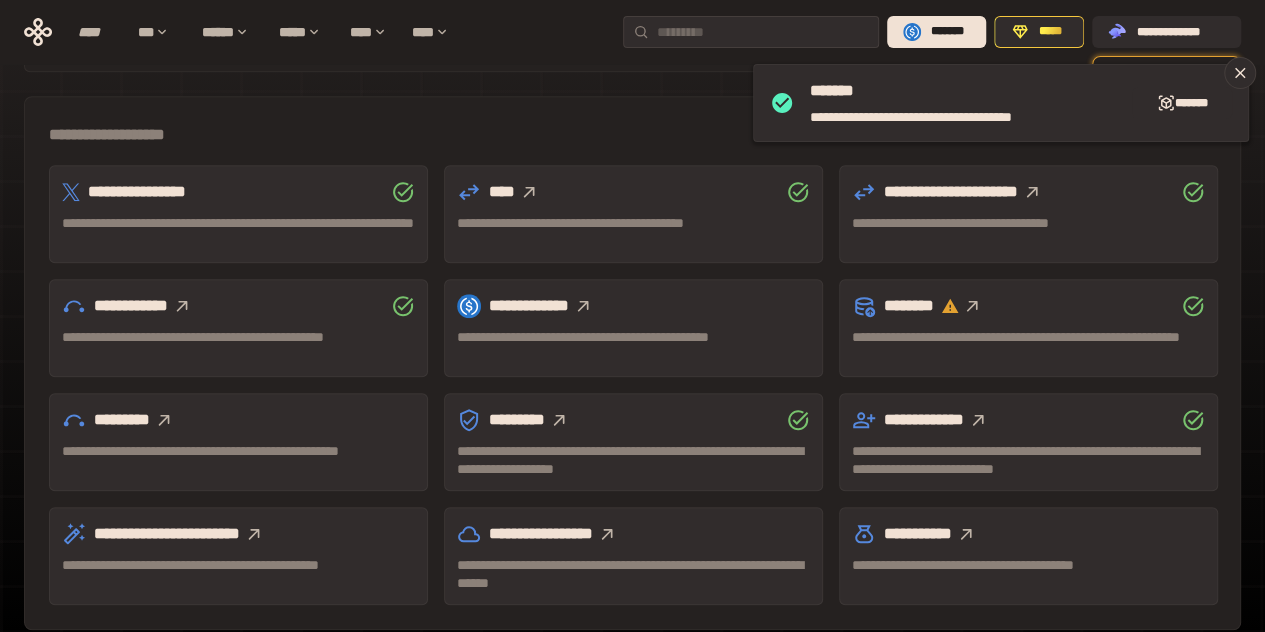 click 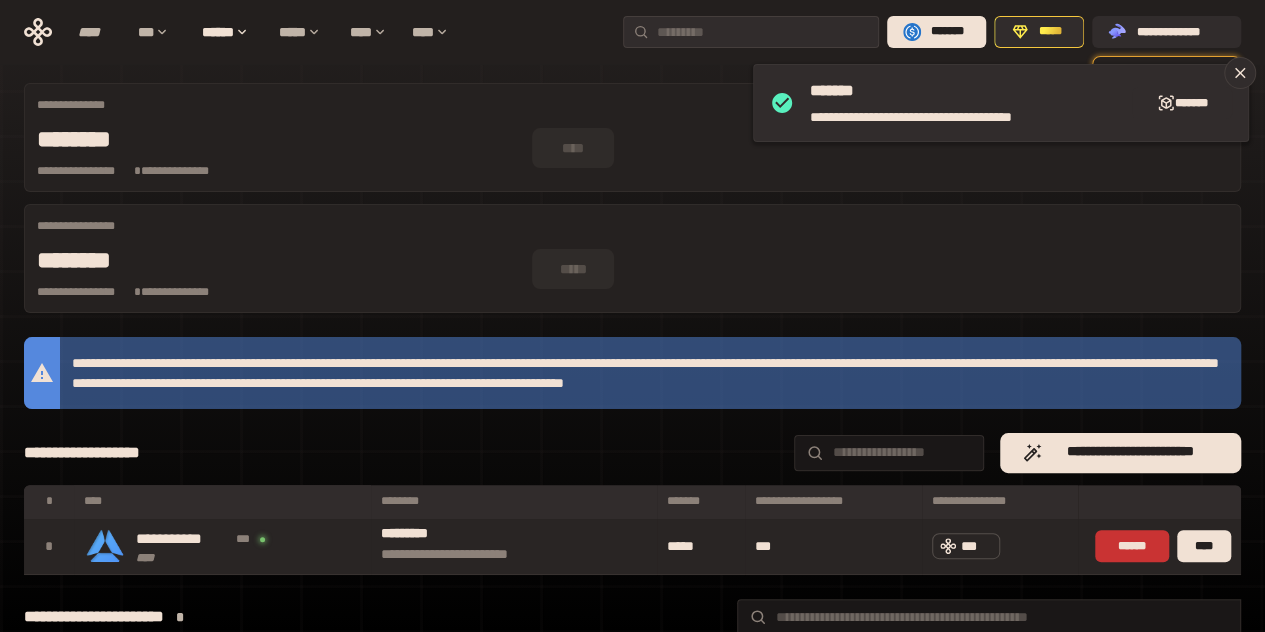 scroll, scrollTop: 0, scrollLeft: 0, axis: both 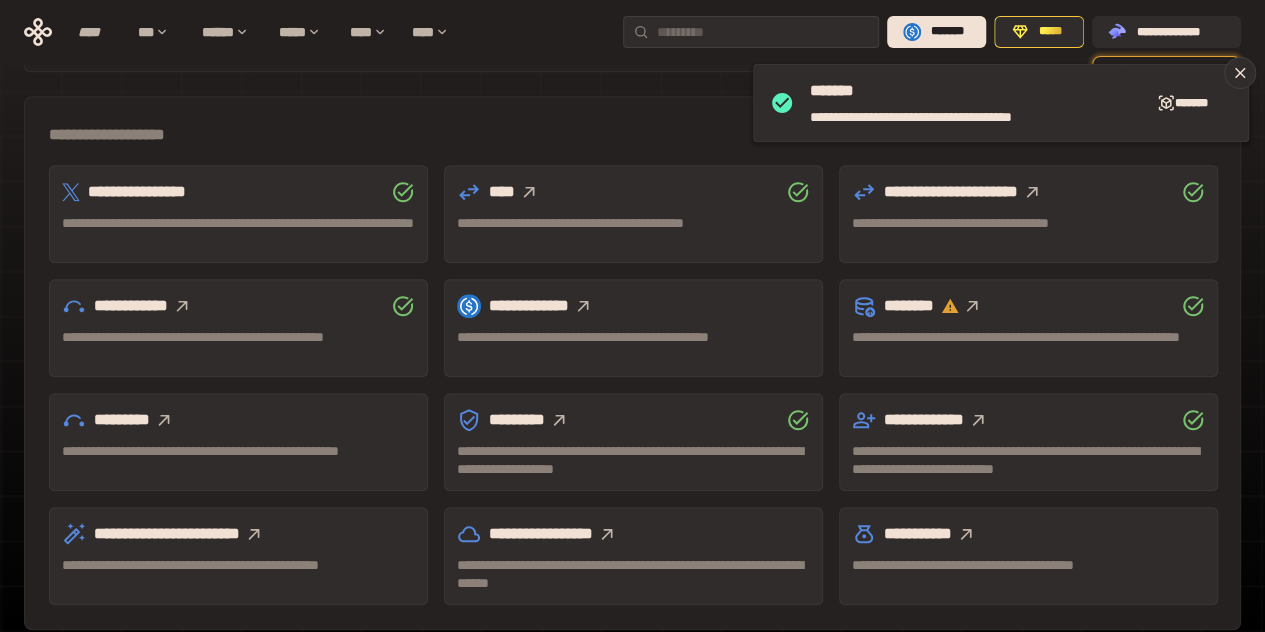 click 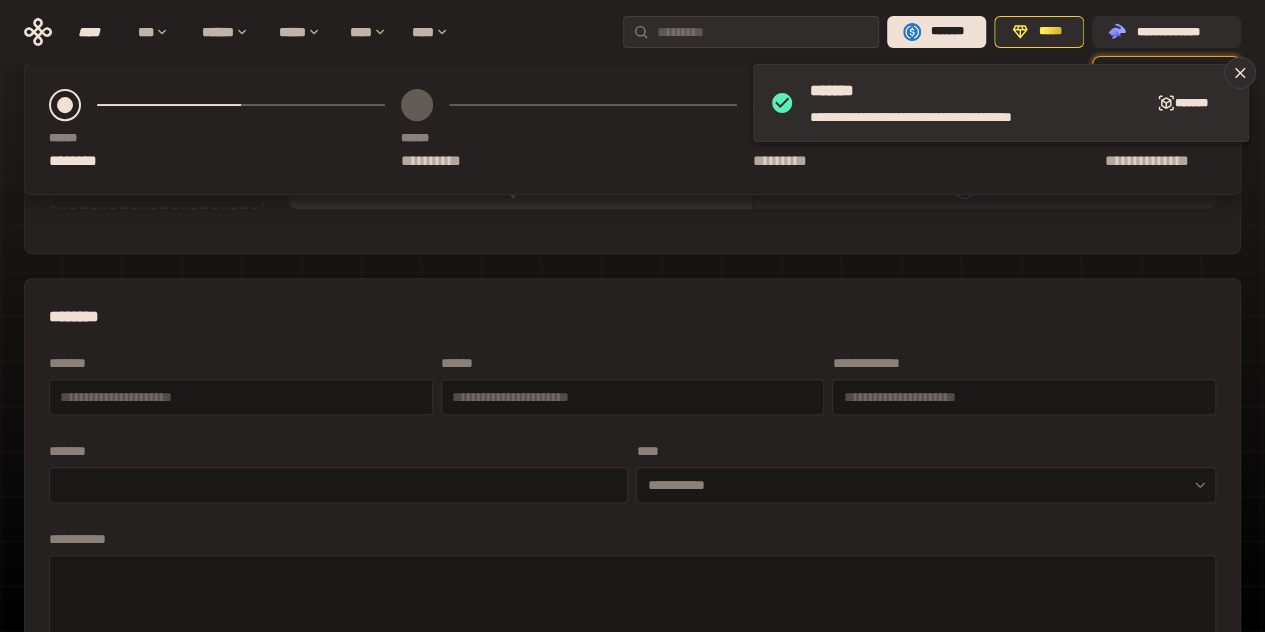 scroll, scrollTop: 0, scrollLeft: 0, axis: both 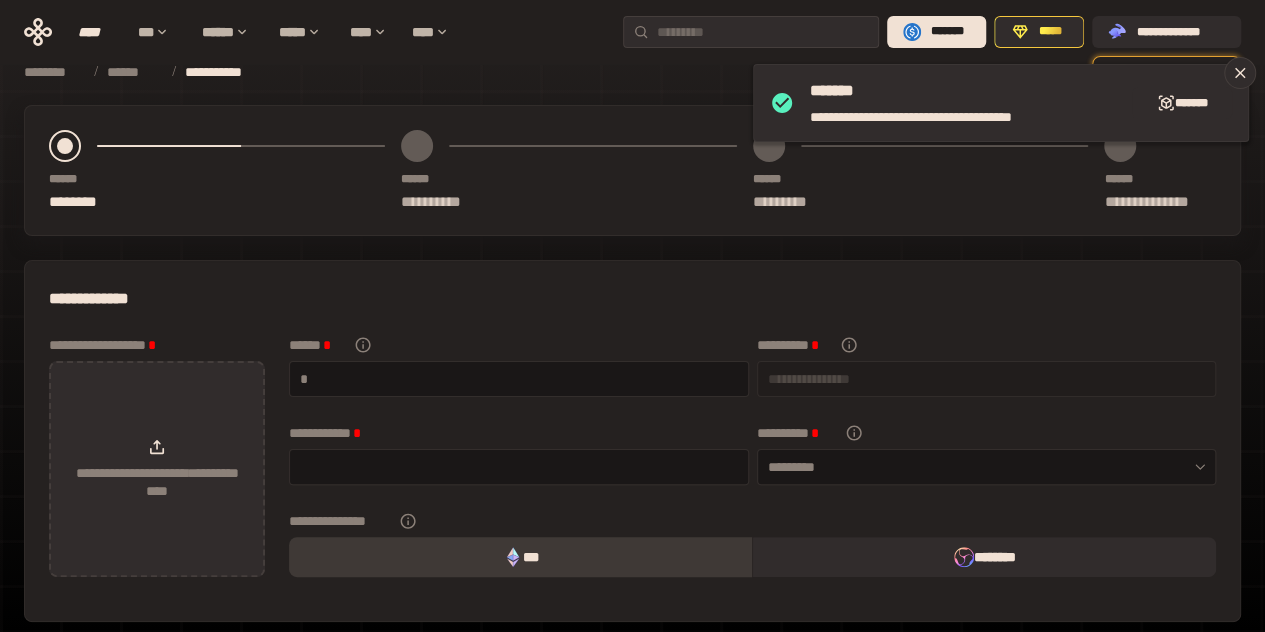 click on "**********" at bounding box center (157, 469) 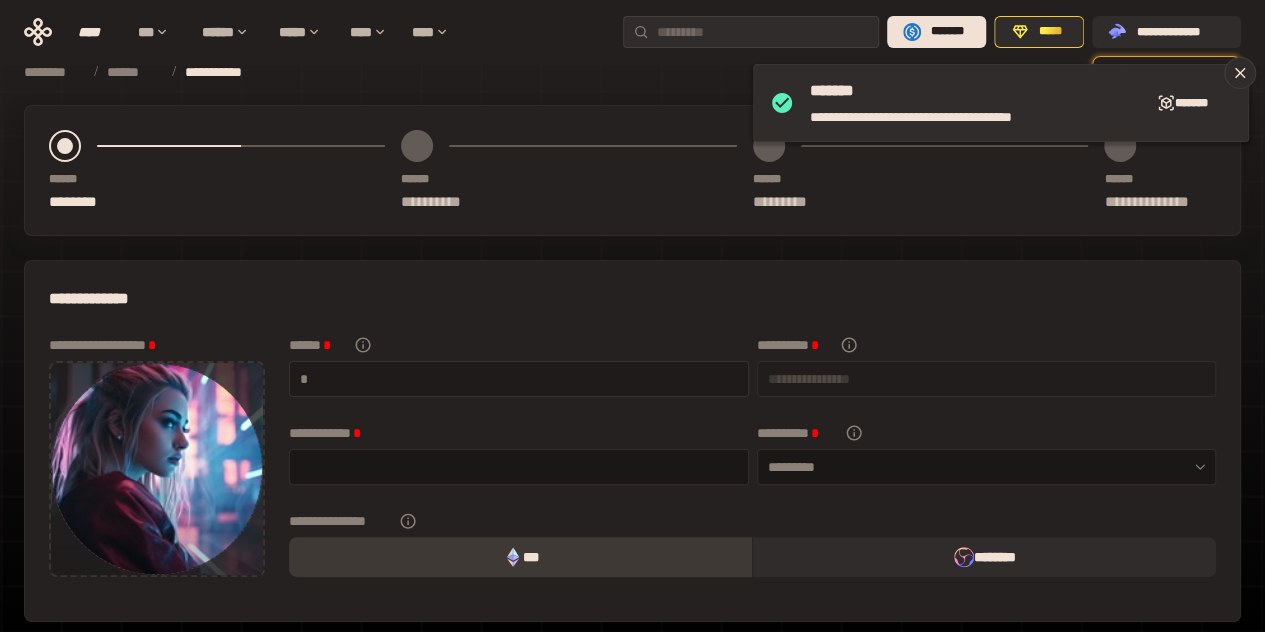 click at bounding box center [525, 379] 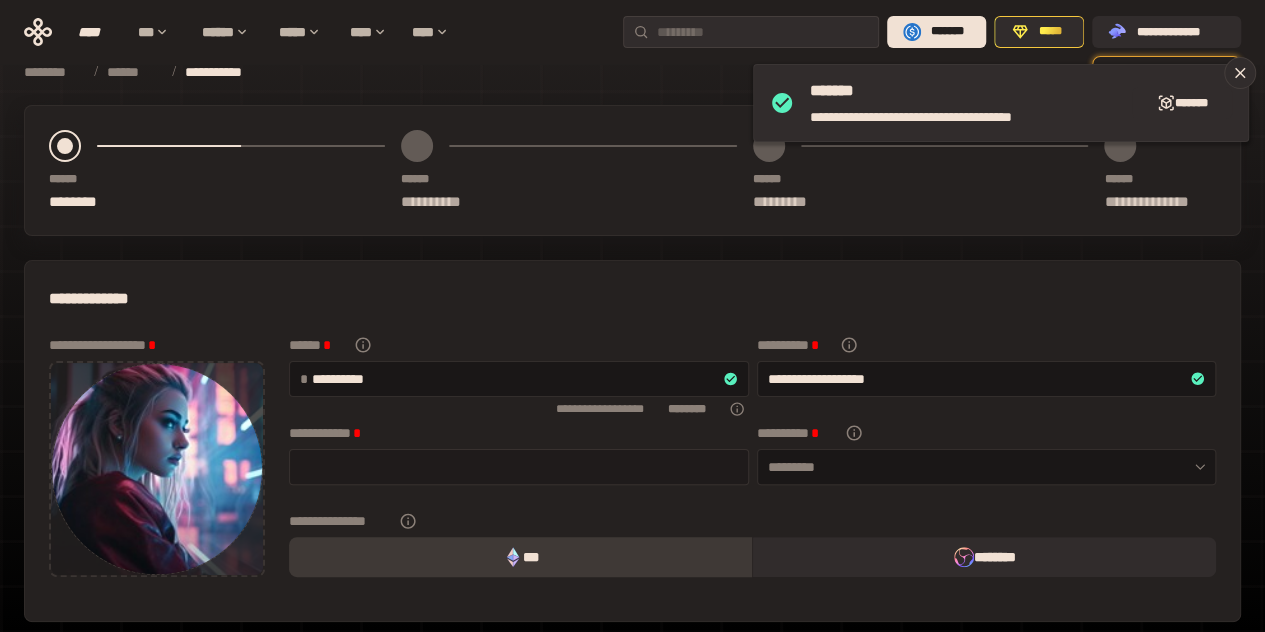 click at bounding box center [519, 467] 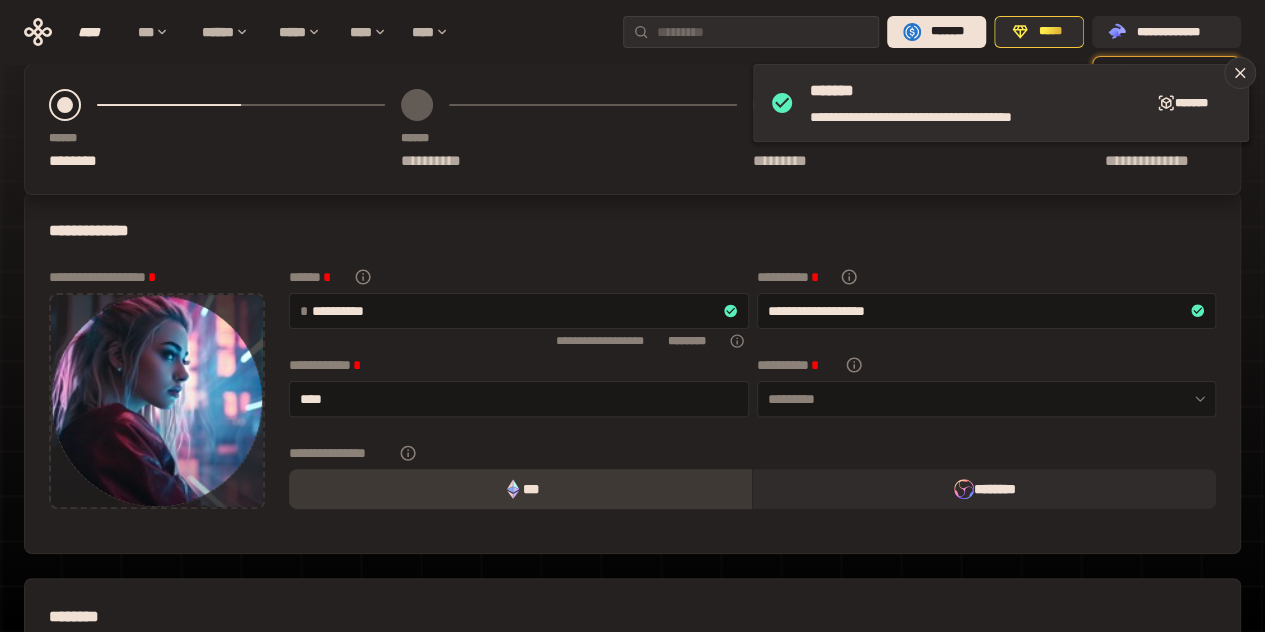 scroll, scrollTop: 100, scrollLeft: 0, axis: vertical 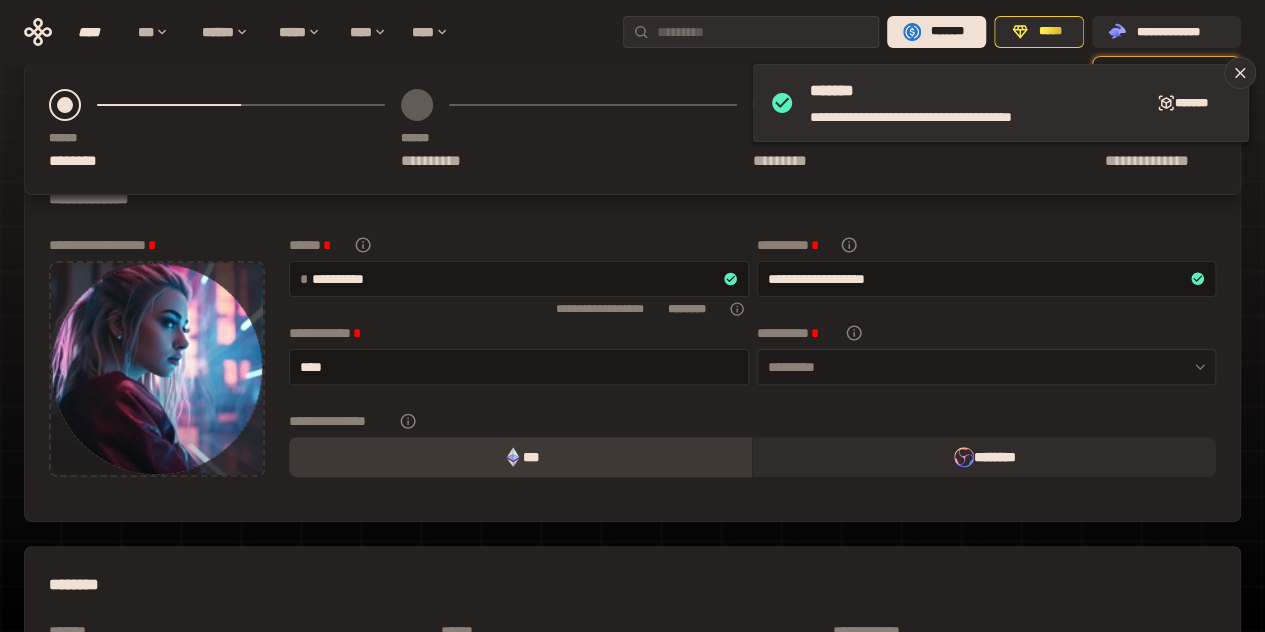 click on "*********" at bounding box center [987, 367] 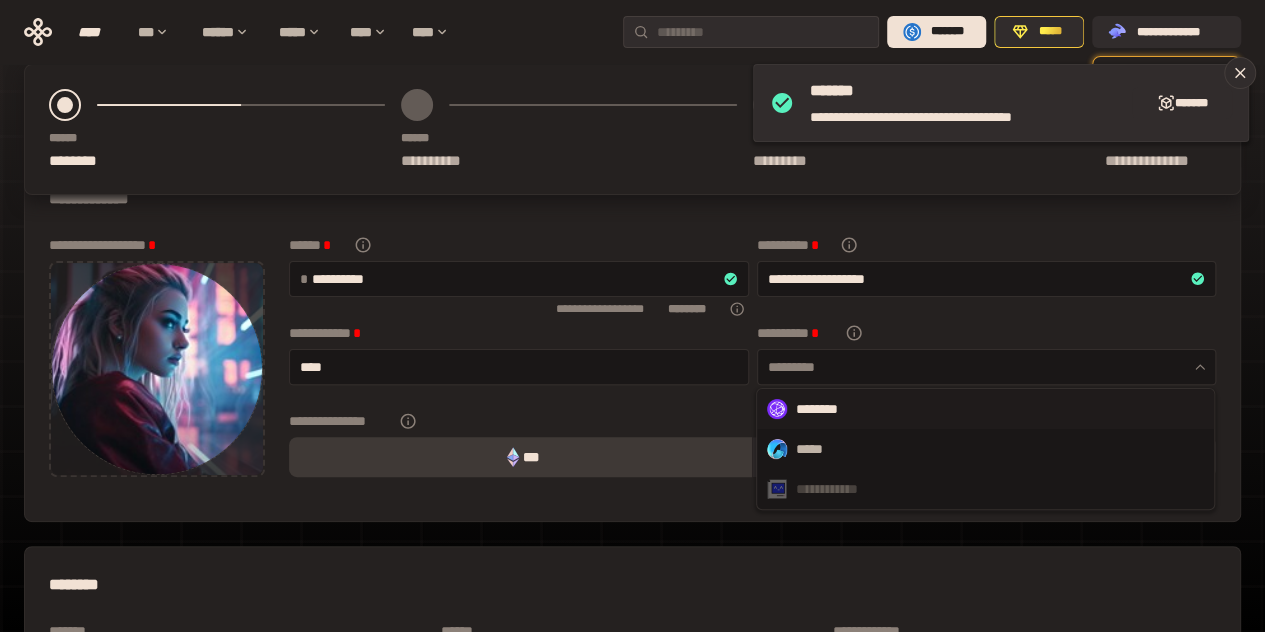 click on "********" at bounding box center (985, 409) 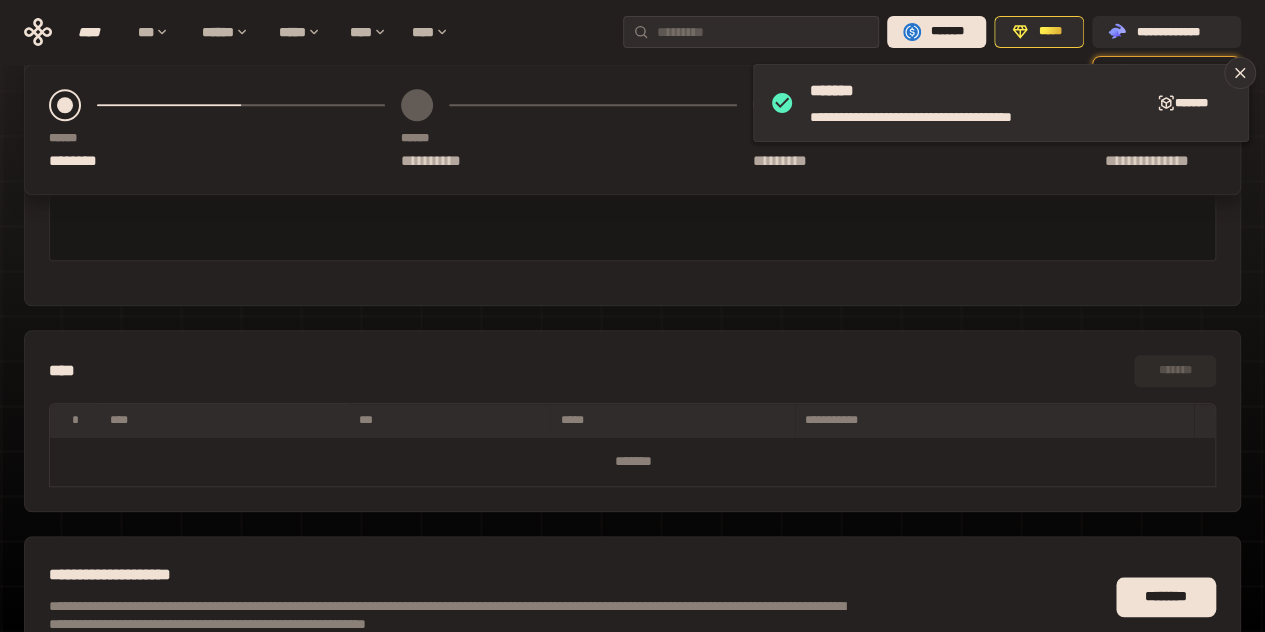 scroll, scrollTop: 900, scrollLeft: 0, axis: vertical 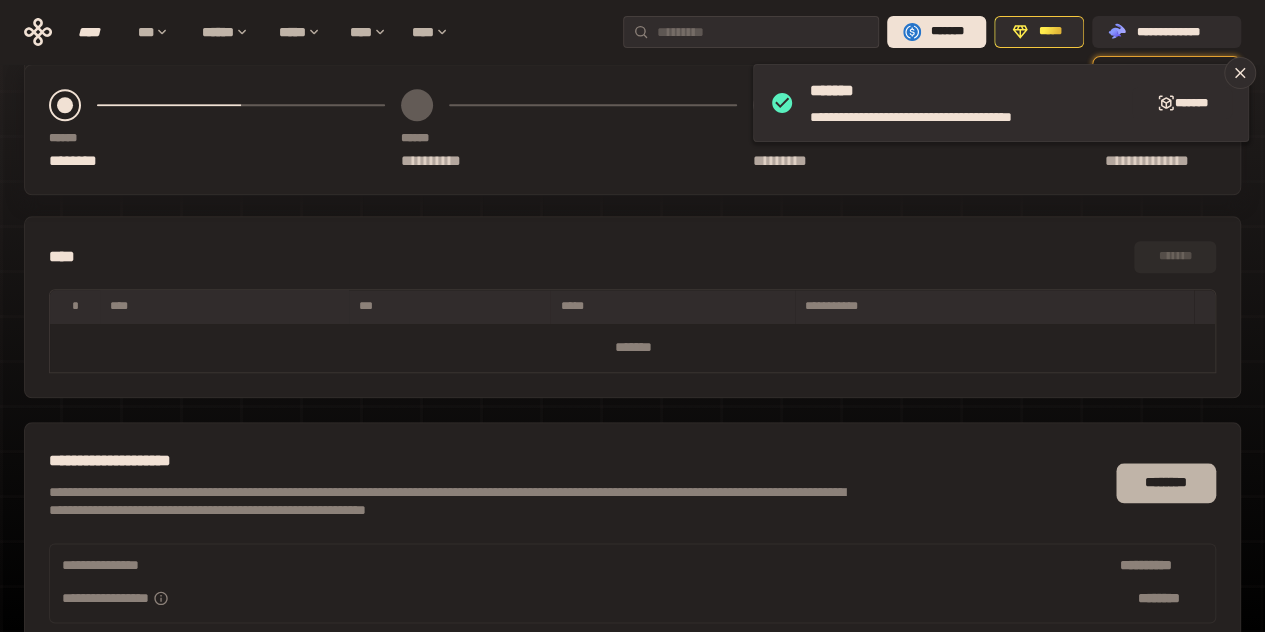 click on "********" at bounding box center [1166, 483] 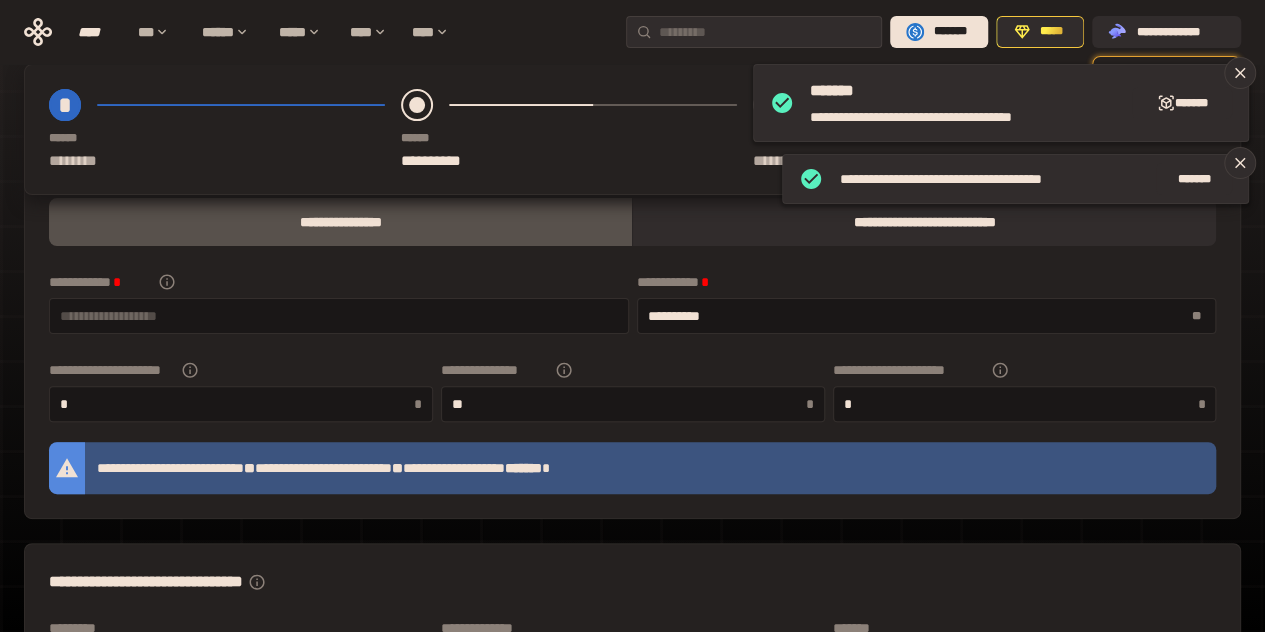 scroll, scrollTop: 100, scrollLeft: 0, axis: vertical 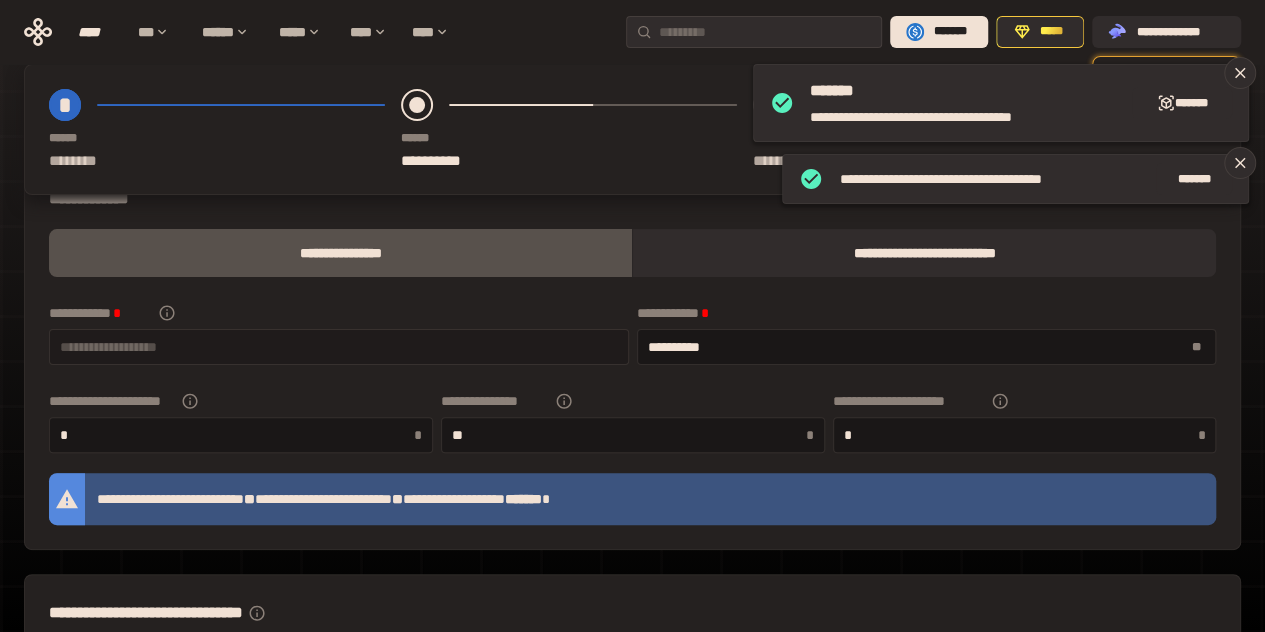 click at bounding box center (339, 347) 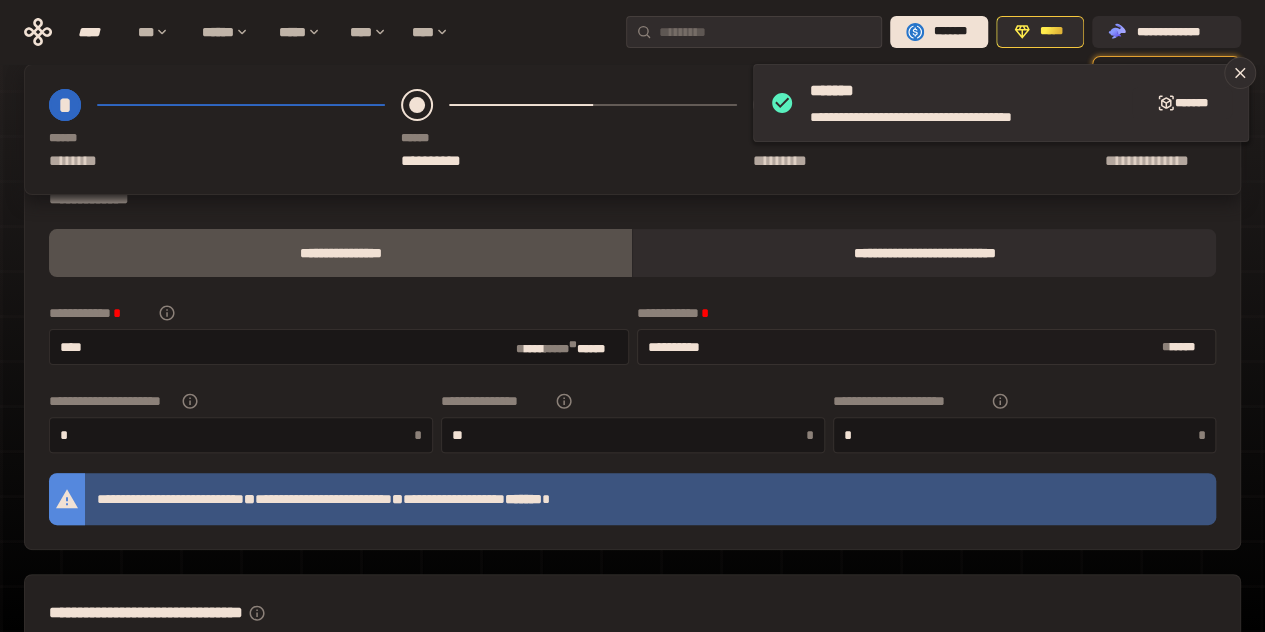 click on "**********" at bounding box center [905, 347] 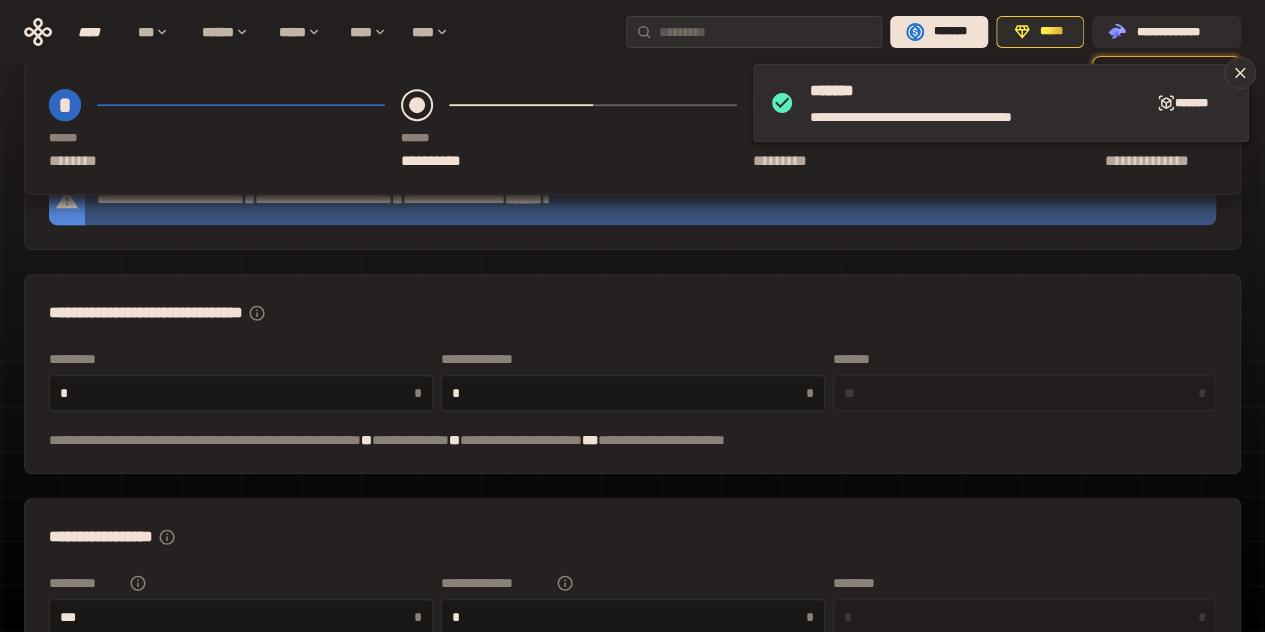scroll, scrollTop: 500, scrollLeft: 0, axis: vertical 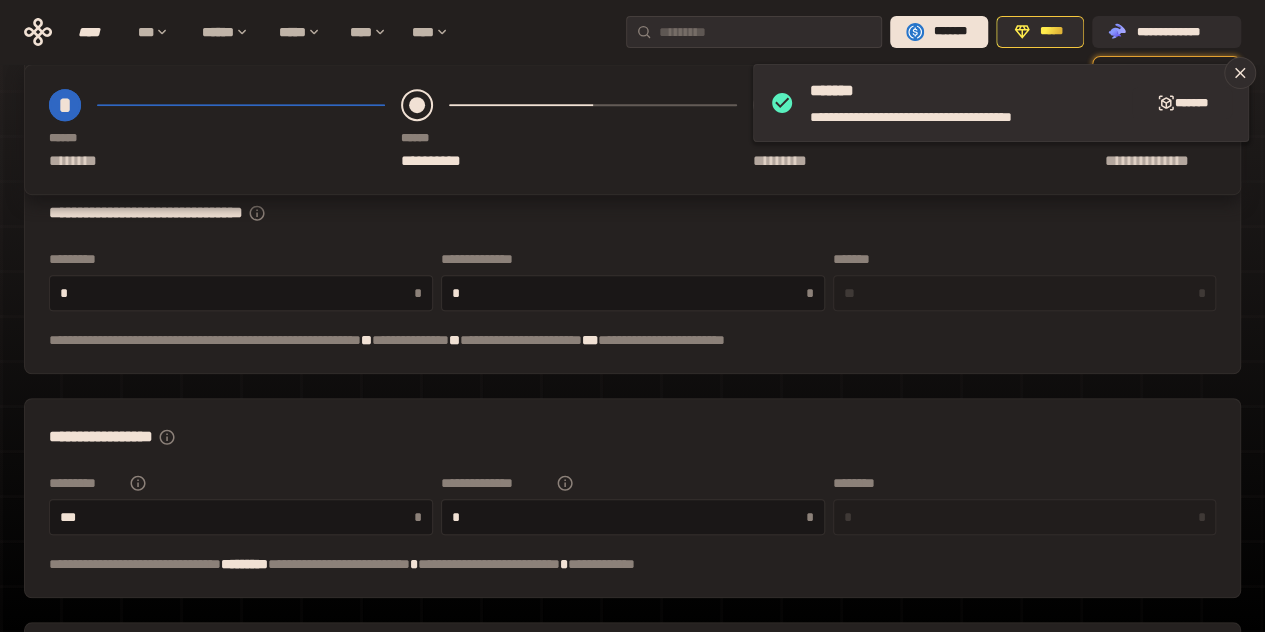 drag, startPoint x: 90, startPoint y: 517, endPoint x: 14, endPoint y: 513, distance: 76.105194 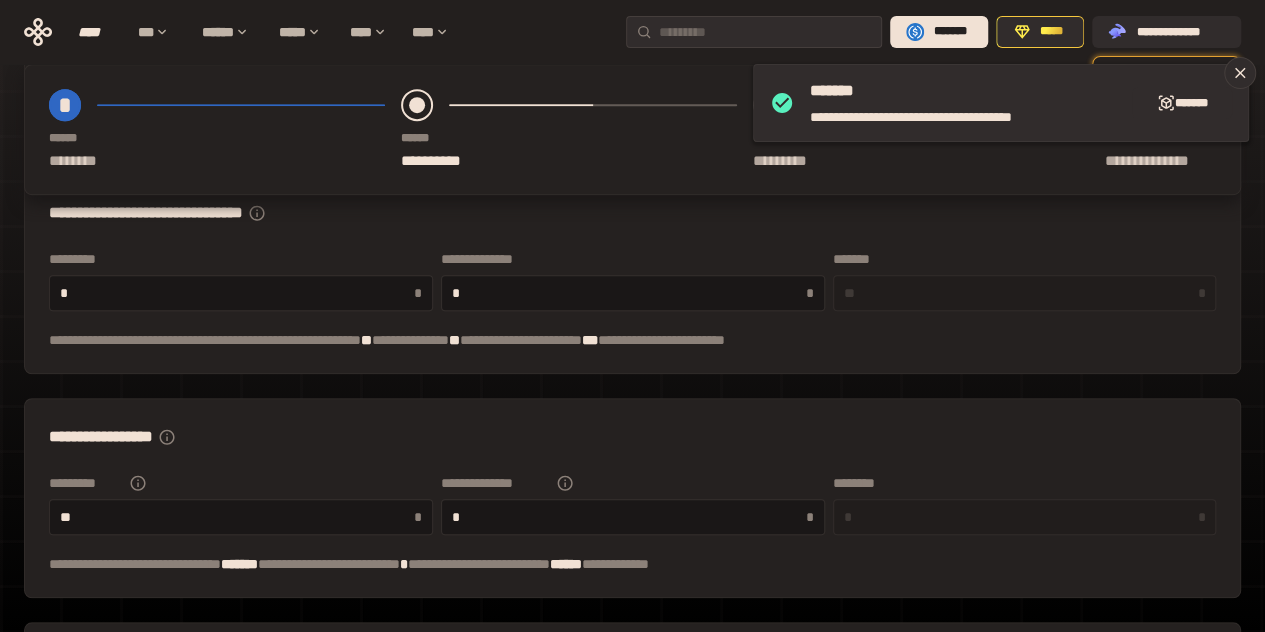 drag, startPoint x: 465, startPoint y: 516, endPoint x: 389, endPoint y: 533, distance: 77.87811 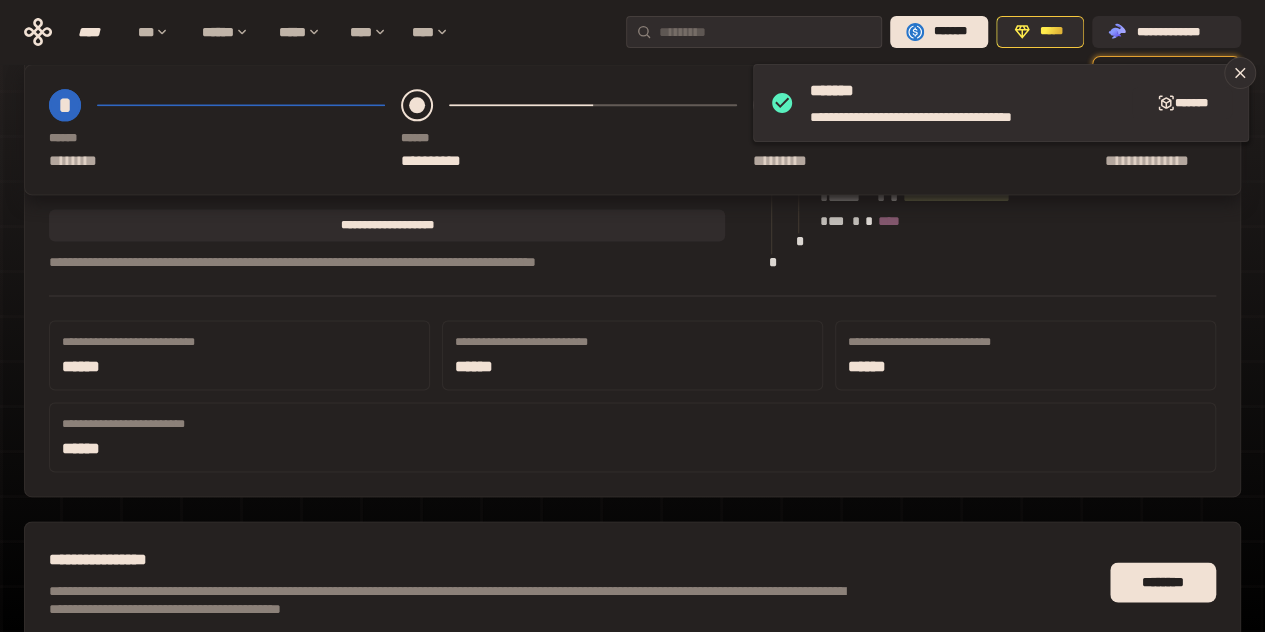 scroll, scrollTop: 1362, scrollLeft: 0, axis: vertical 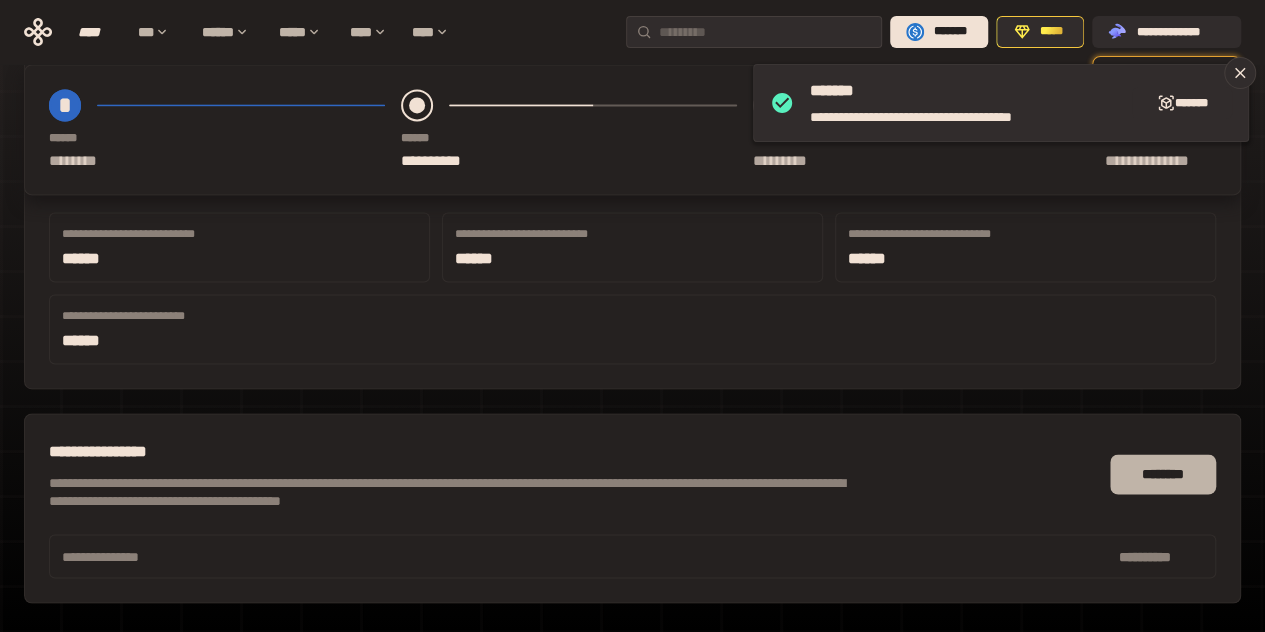 click on "********" at bounding box center (1163, 474) 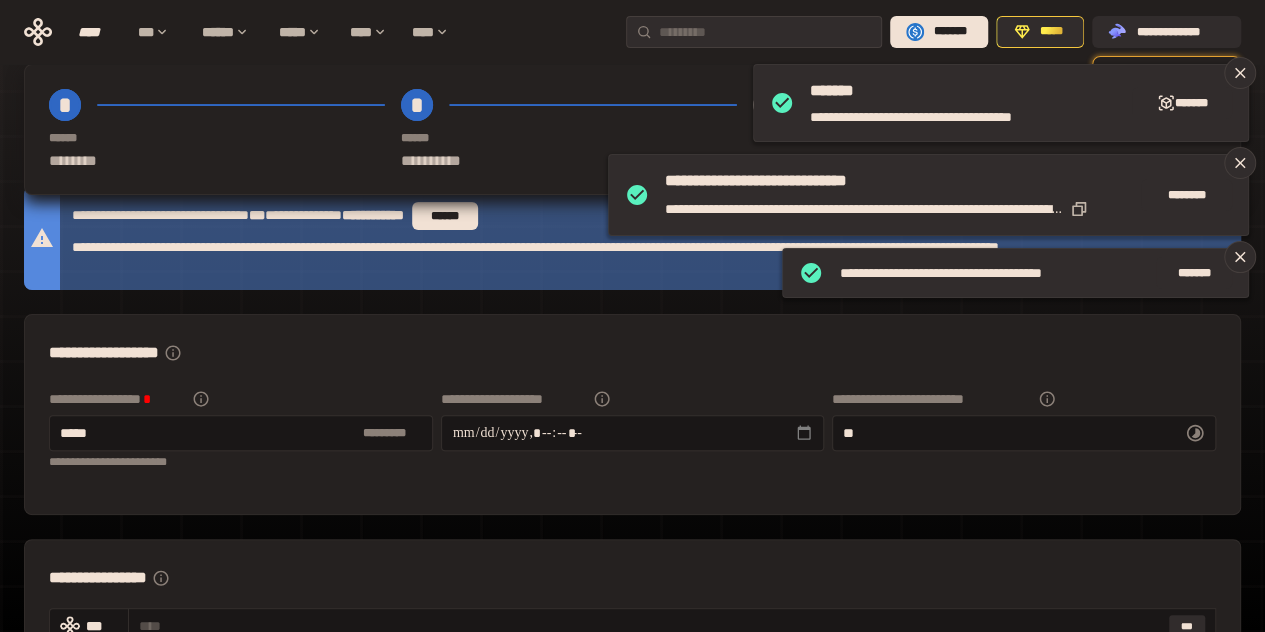 scroll, scrollTop: 0, scrollLeft: 0, axis: both 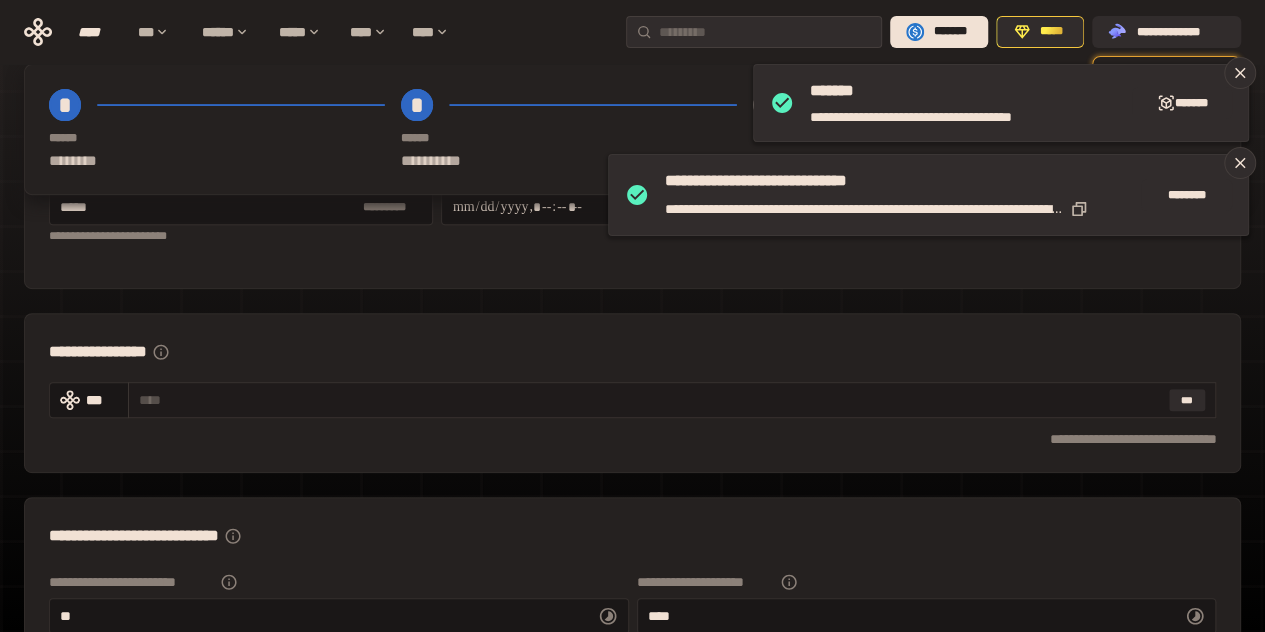 click at bounding box center [650, 400] 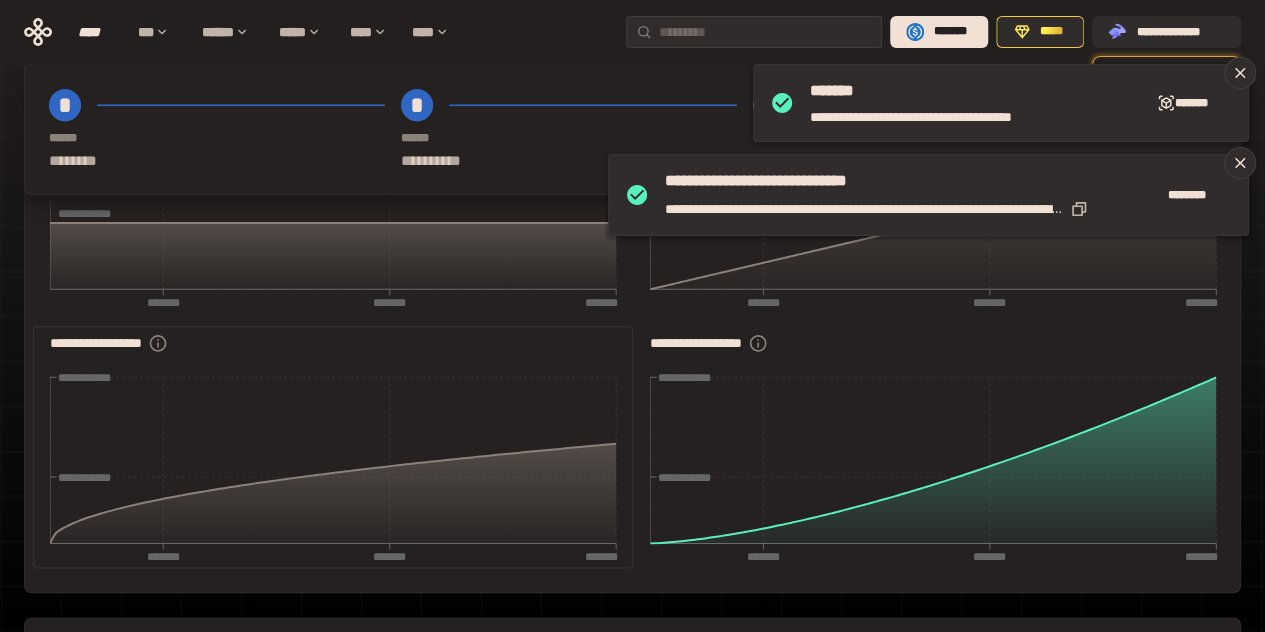 scroll, scrollTop: 1315, scrollLeft: 0, axis: vertical 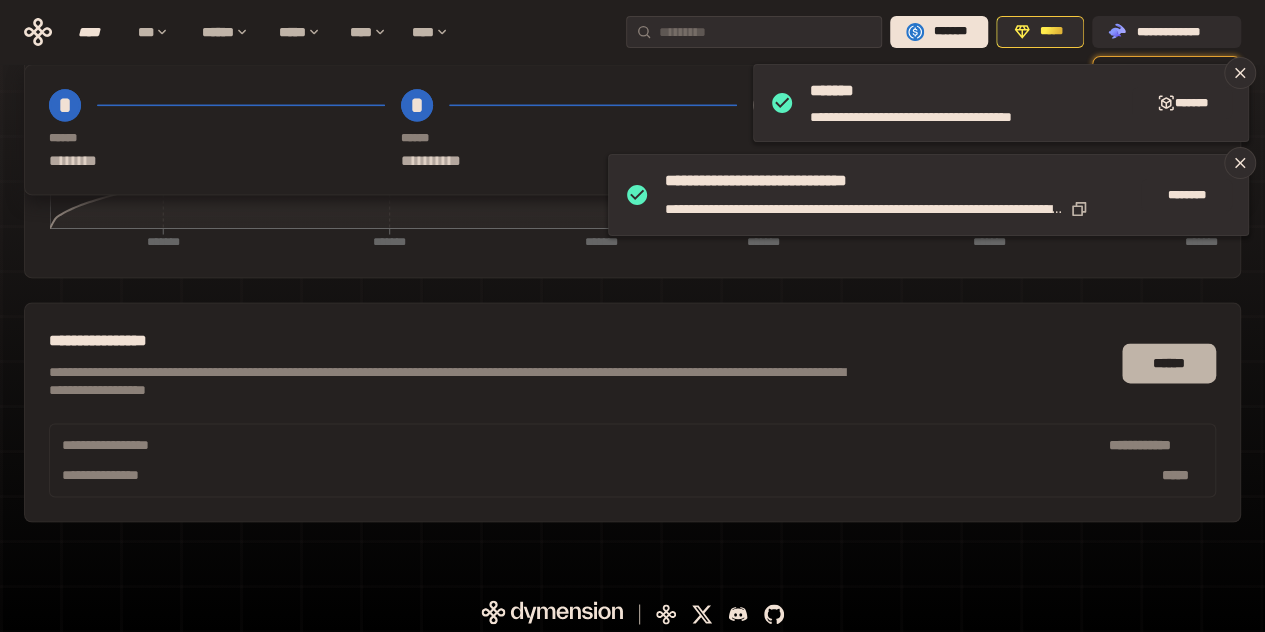 click on "******" at bounding box center [1169, 363] 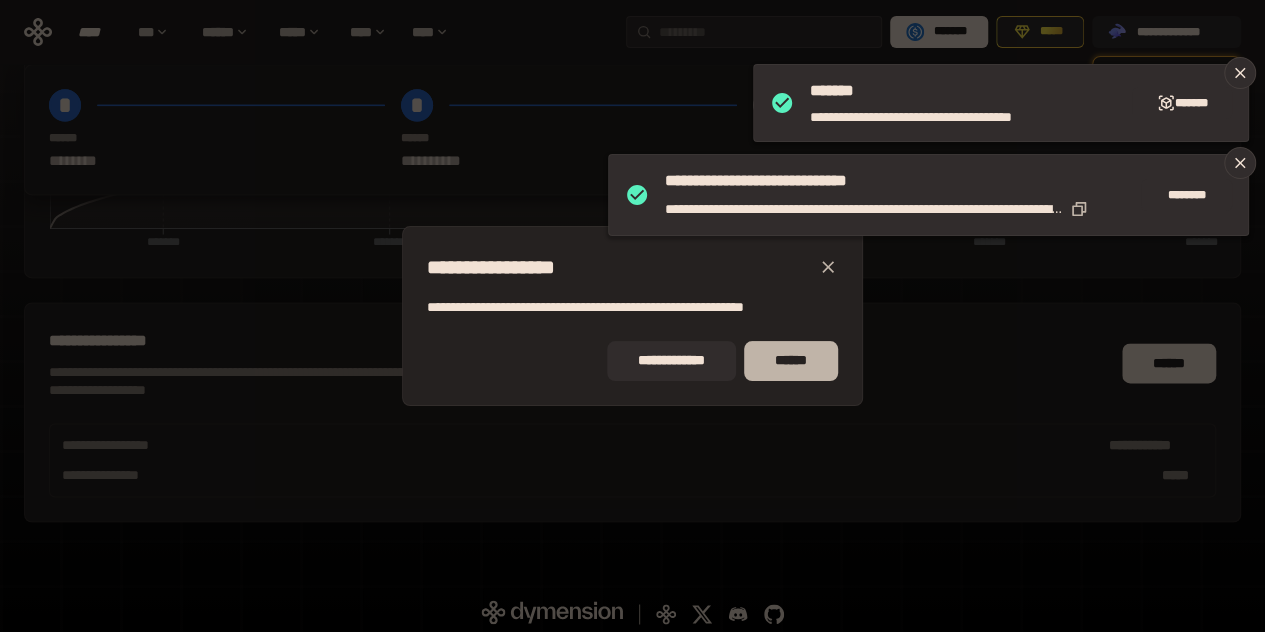 click on "******" at bounding box center [791, 361] 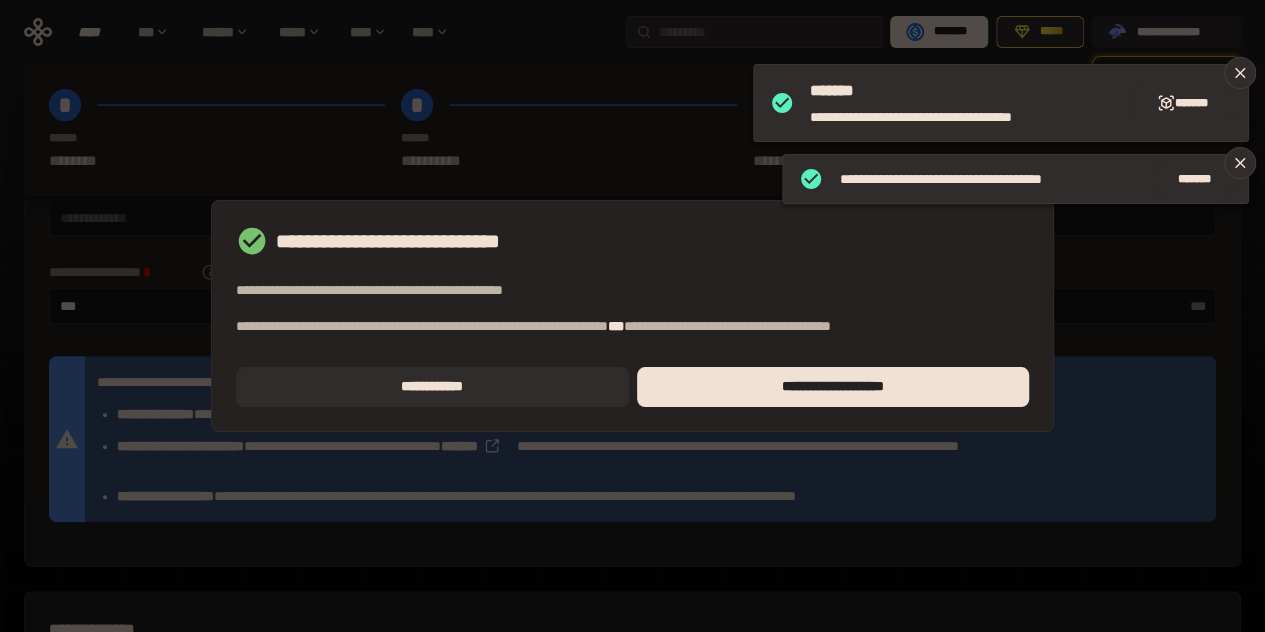 scroll, scrollTop: 0, scrollLeft: 0, axis: both 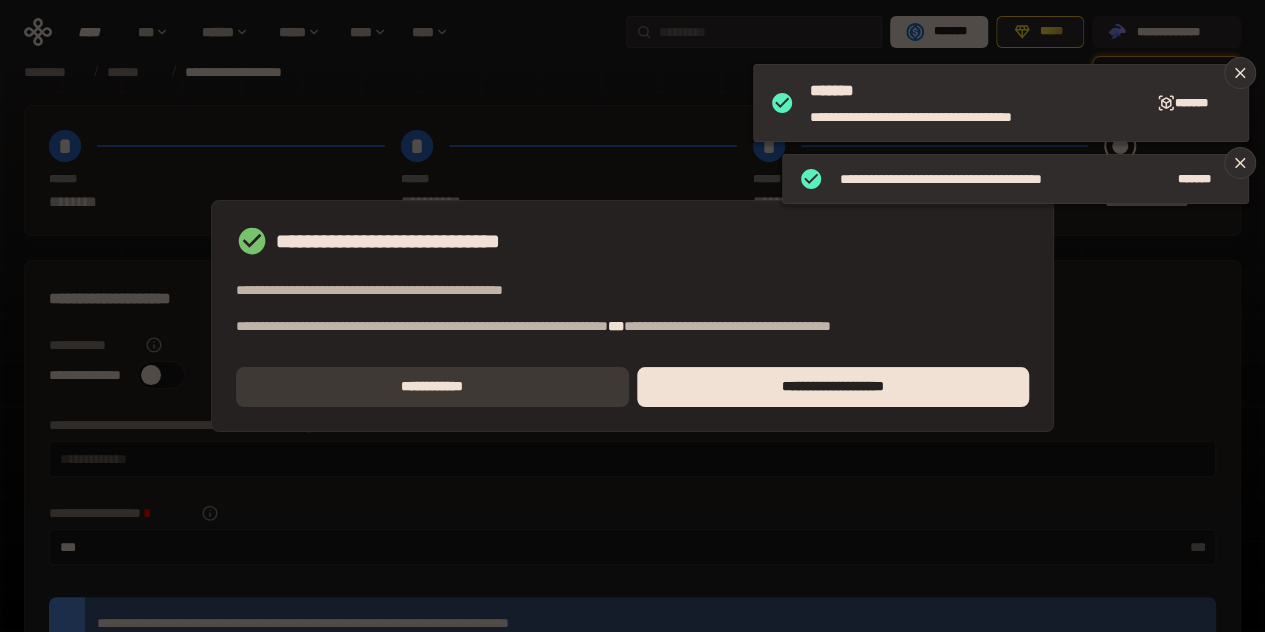 click on "**********" at bounding box center (432, 387) 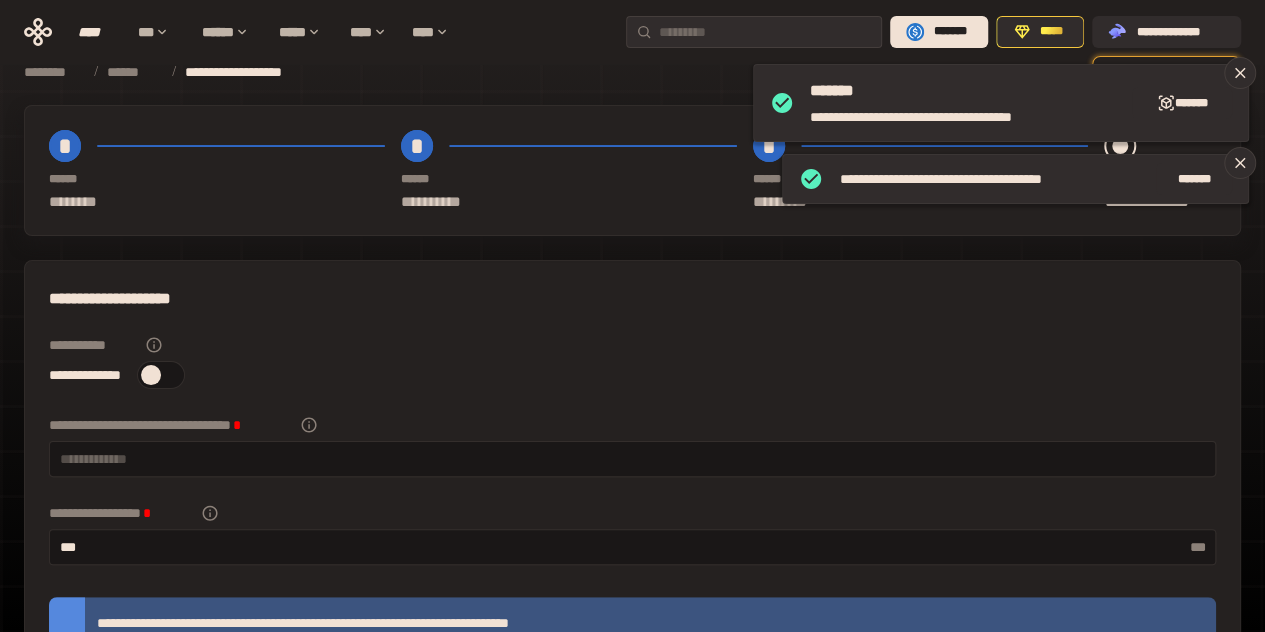 scroll, scrollTop: 100, scrollLeft: 0, axis: vertical 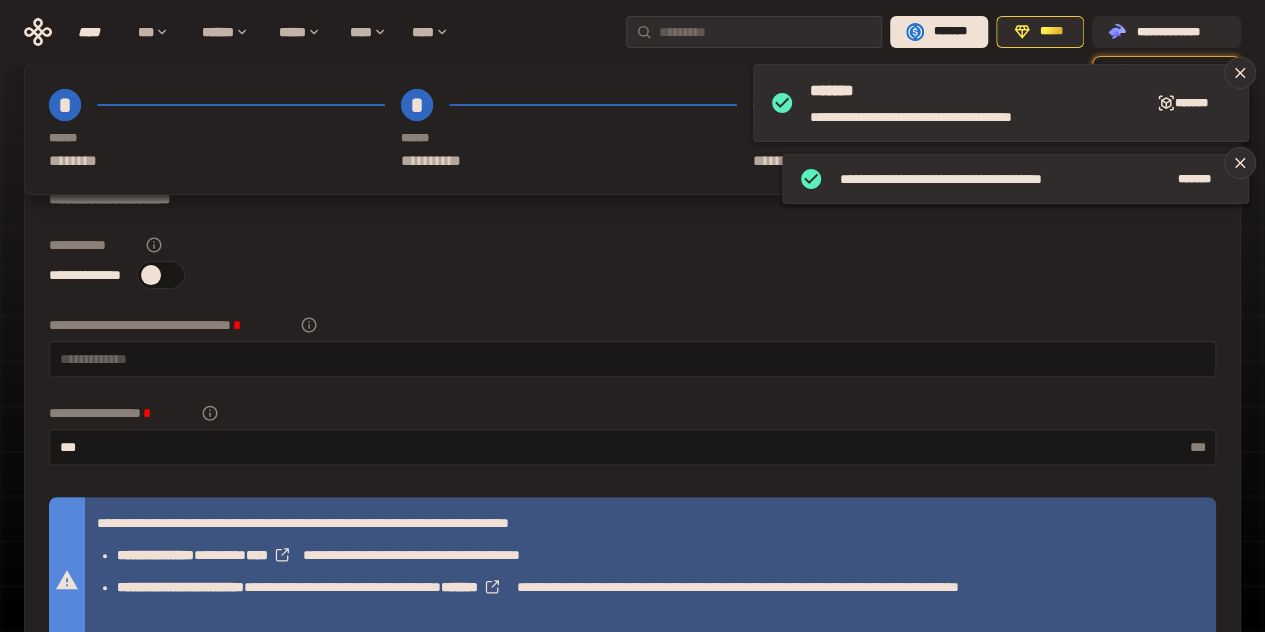 click at bounding box center [161, 275] 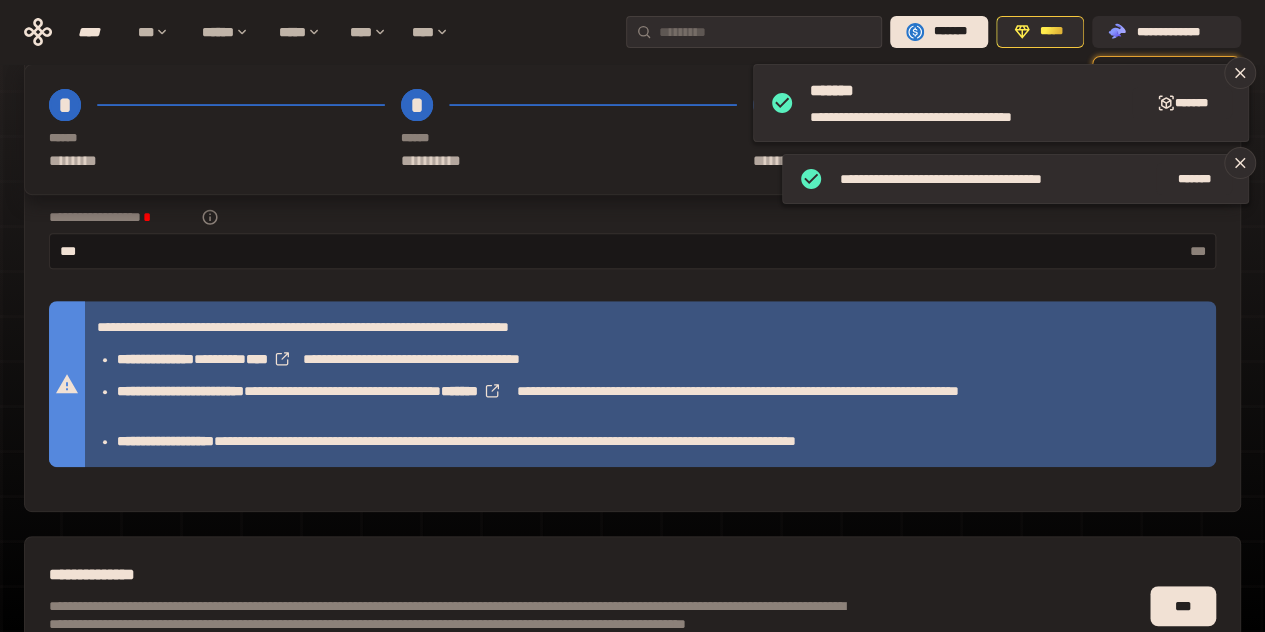 scroll, scrollTop: 300, scrollLeft: 0, axis: vertical 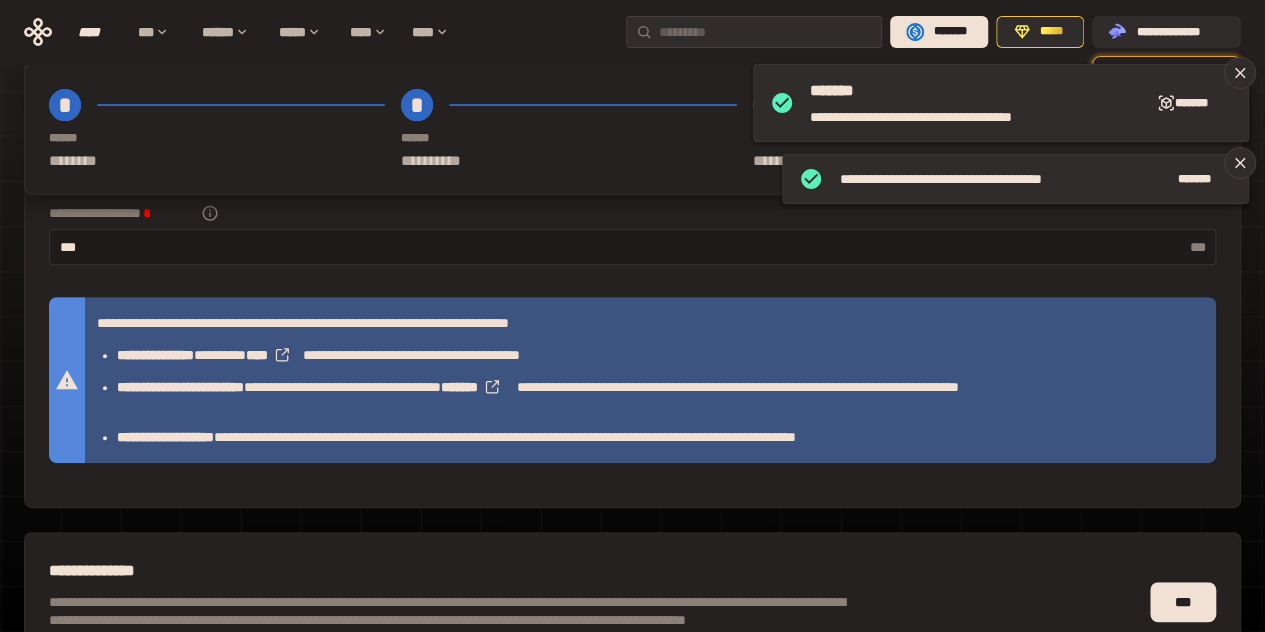 click on "*** ***" at bounding box center (632, 247) 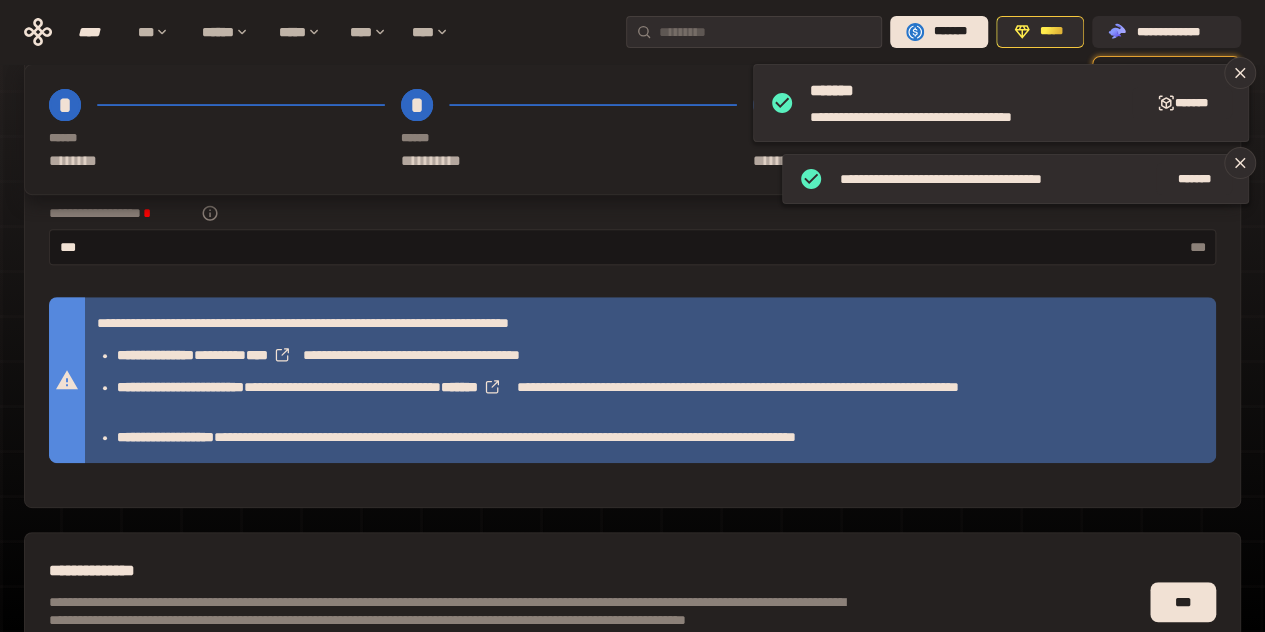 scroll, scrollTop: 522, scrollLeft: 0, axis: vertical 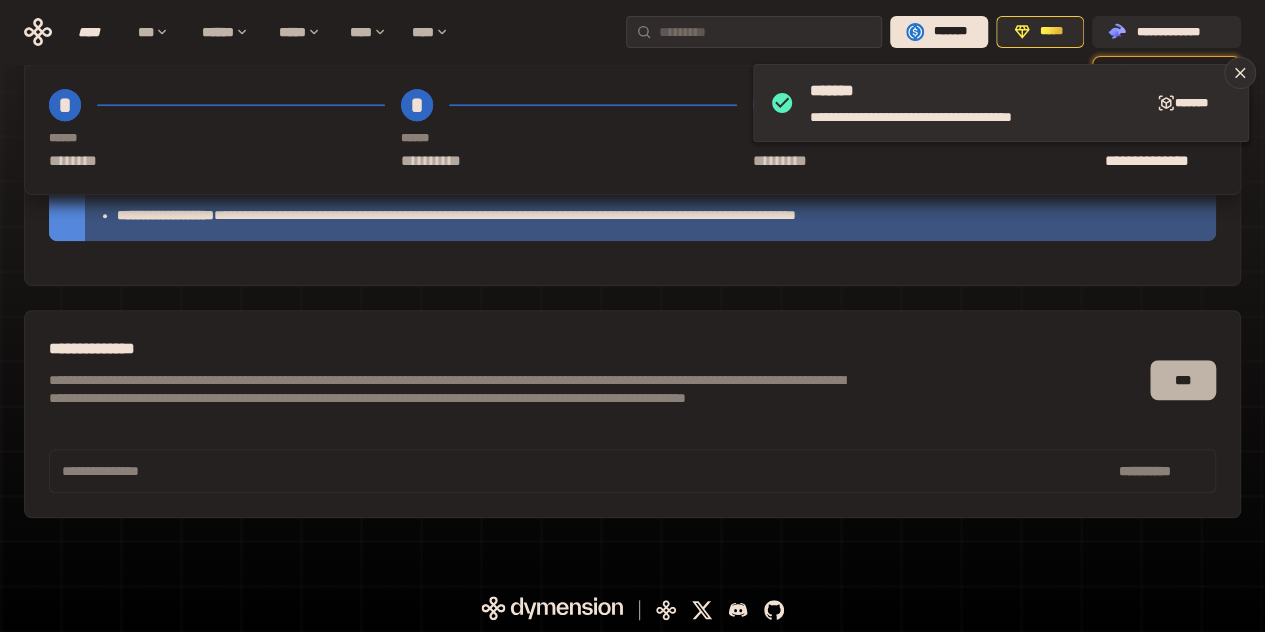 click on "***" at bounding box center [1183, 380] 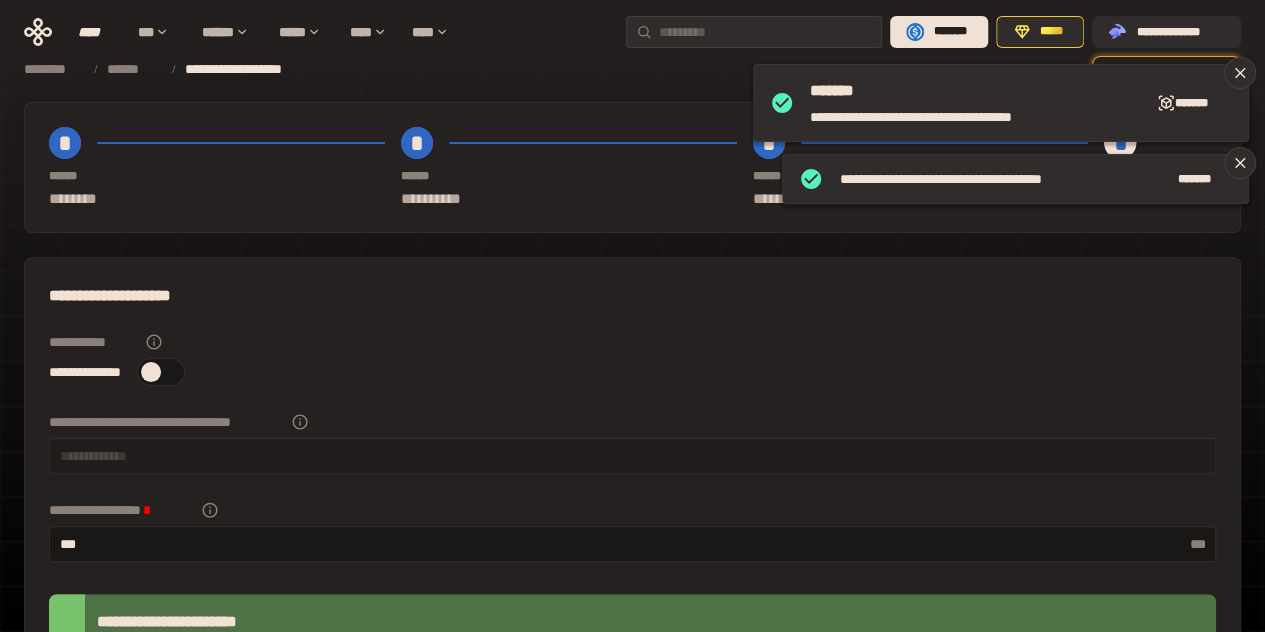 scroll, scrollTop: 0, scrollLeft: 0, axis: both 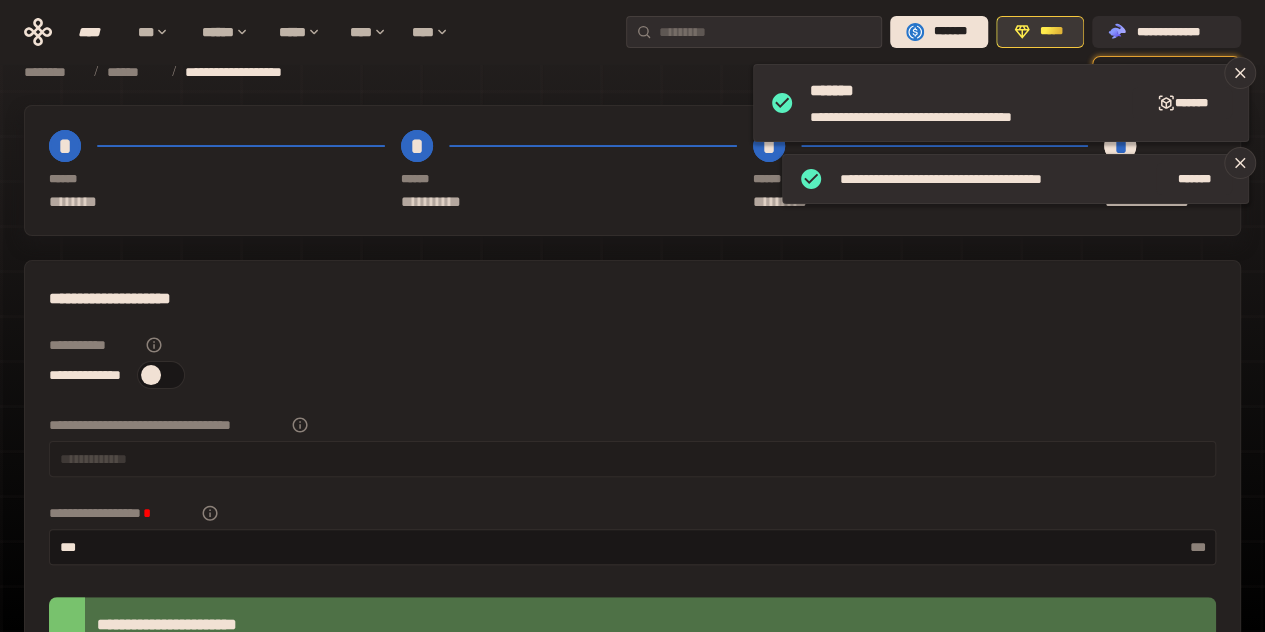 click 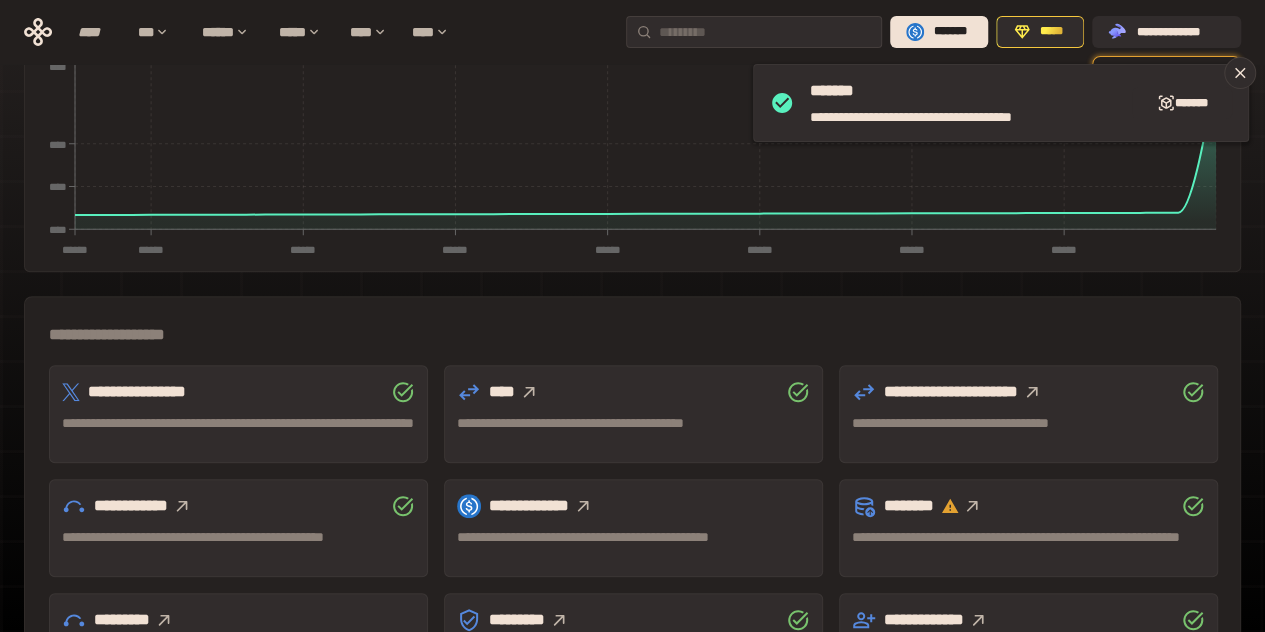scroll, scrollTop: 250, scrollLeft: 0, axis: vertical 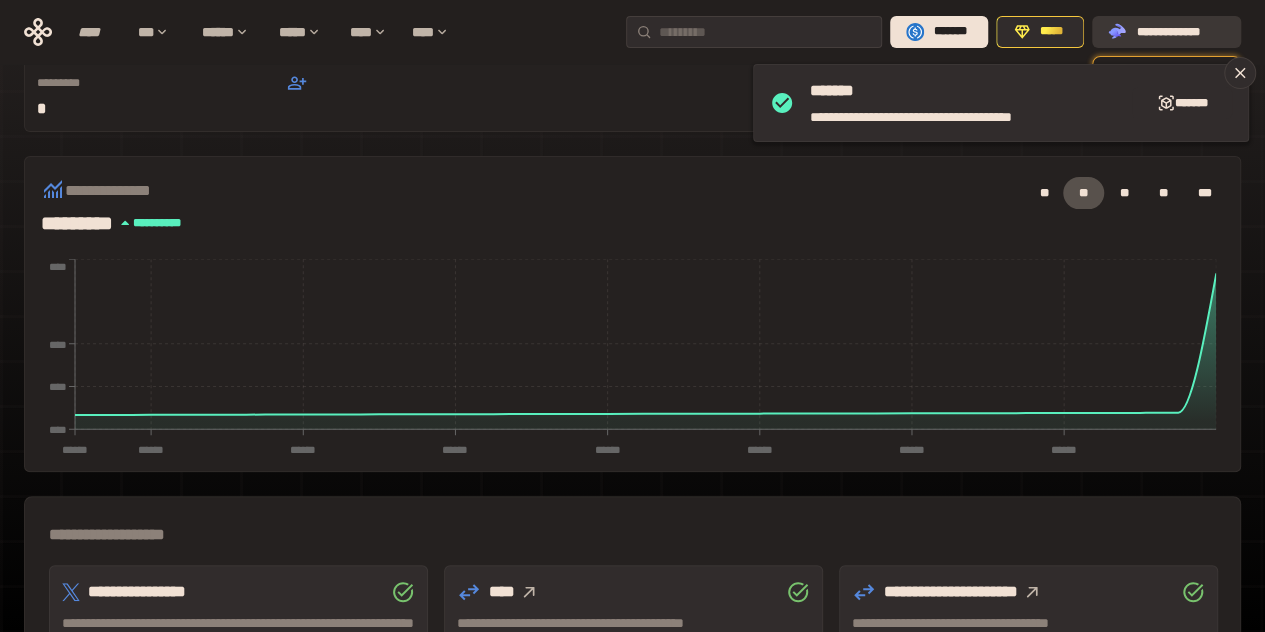 click on "**********" at bounding box center (1180, 32) 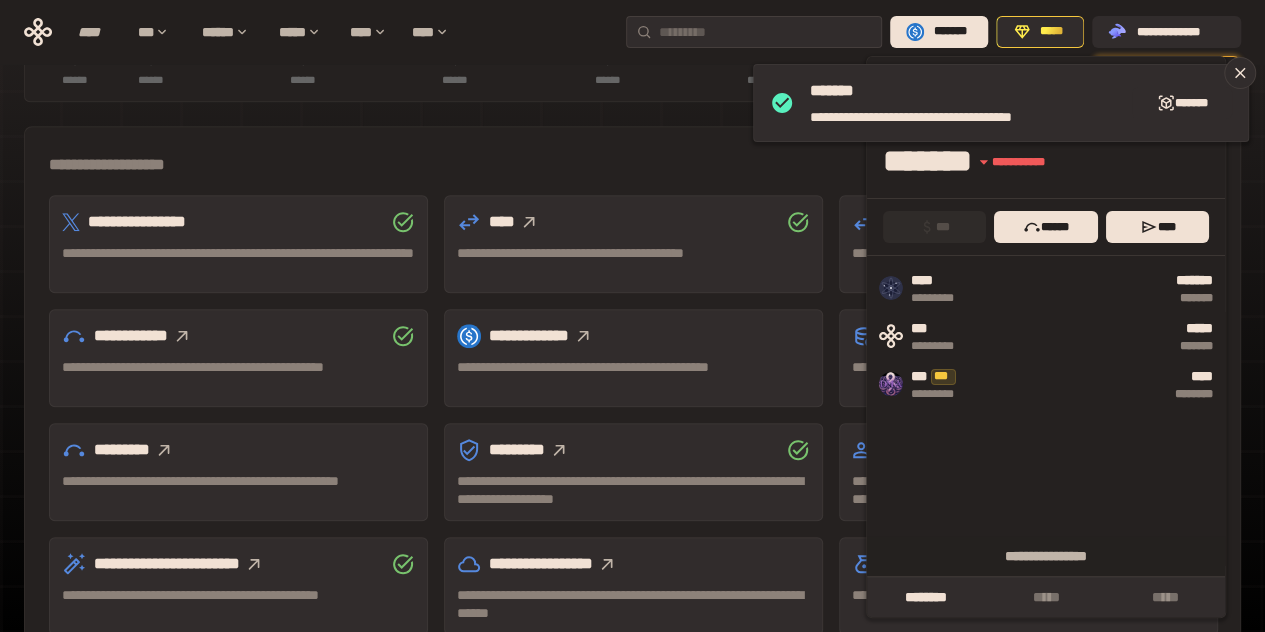 scroll, scrollTop: 650, scrollLeft: 0, axis: vertical 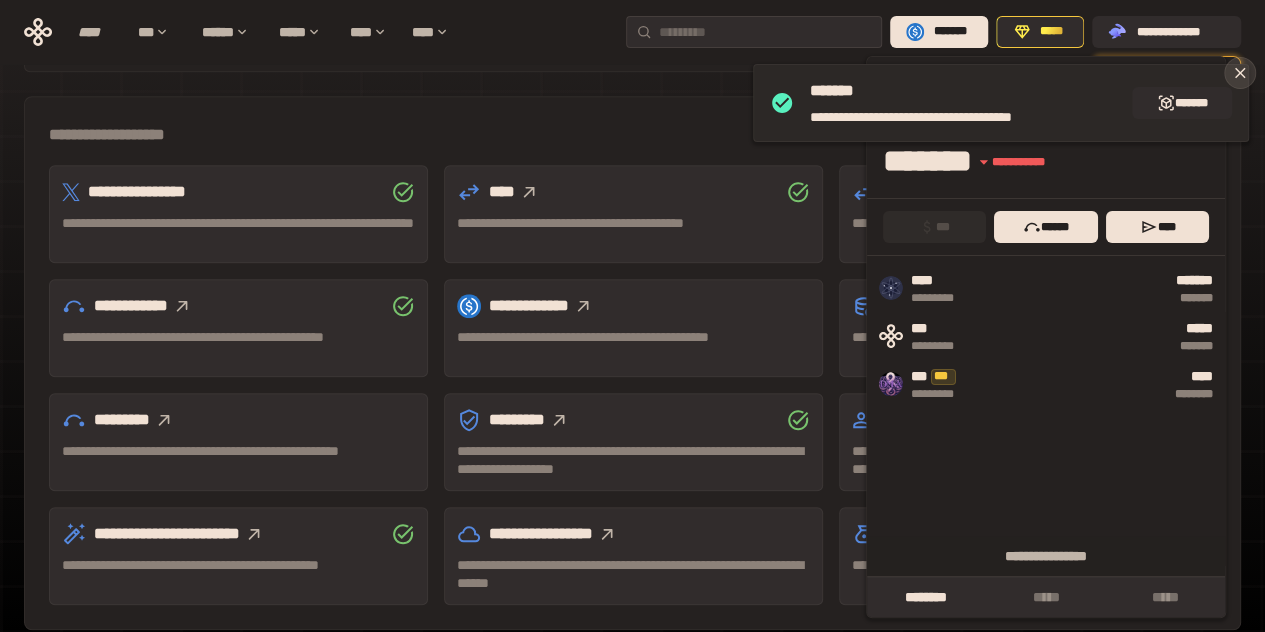 click 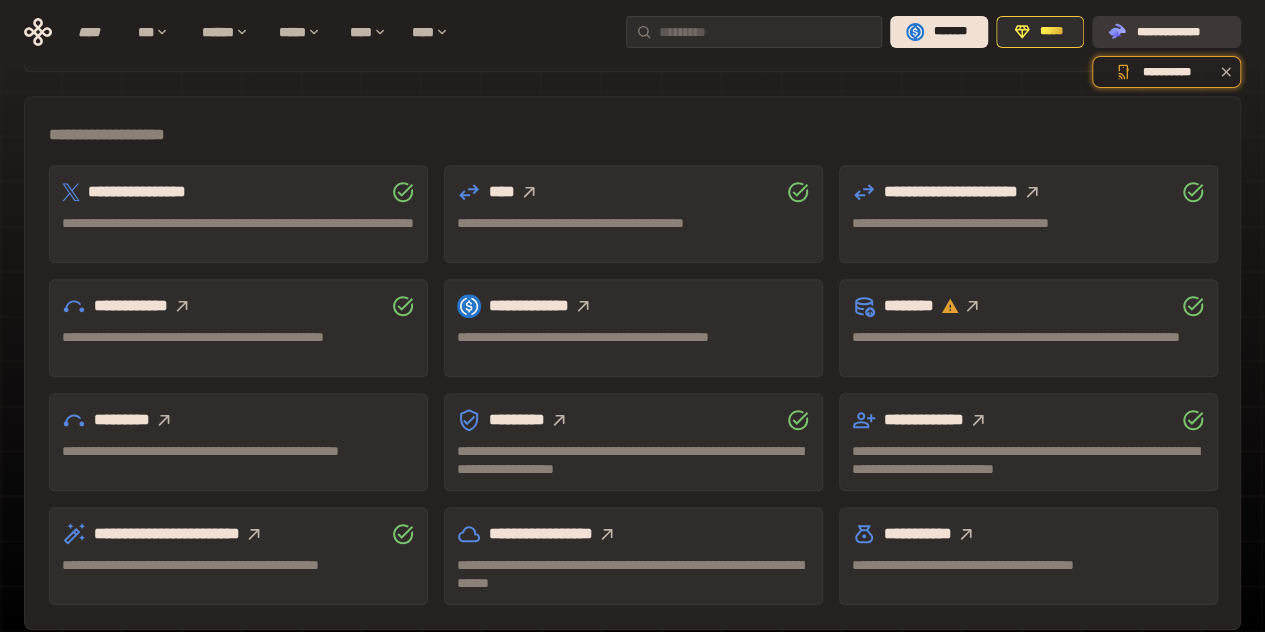 click on "**********" at bounding box center (1180, 32) 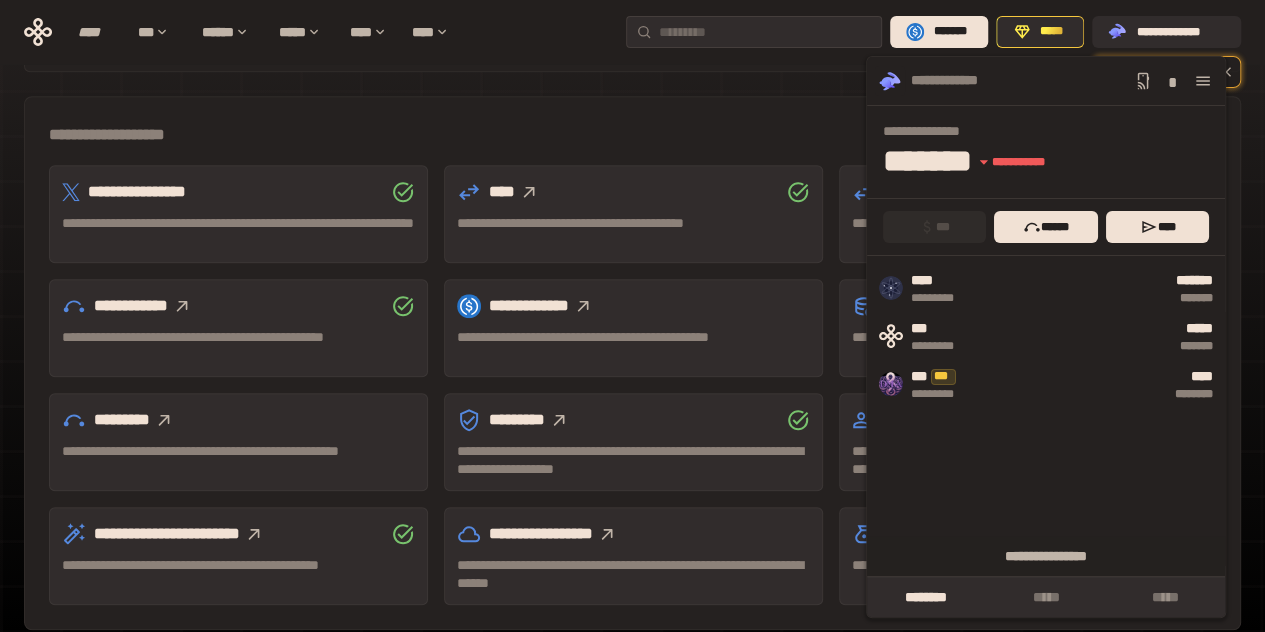 click 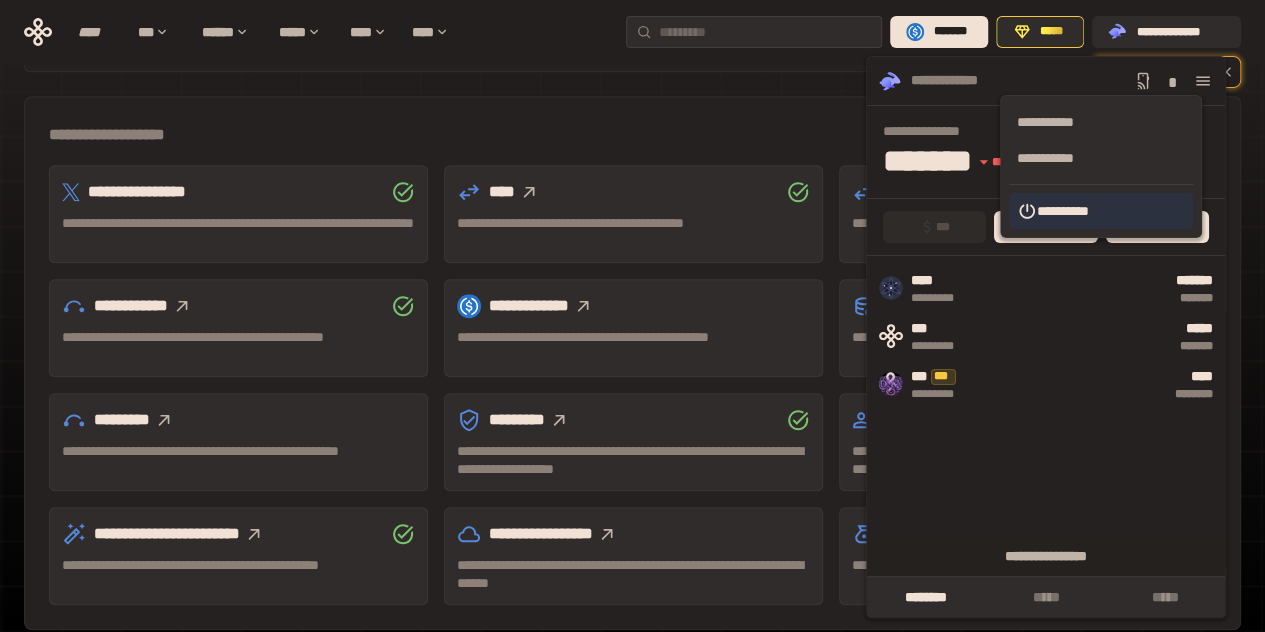 click on "**********" at bounding box center [1101, 211] 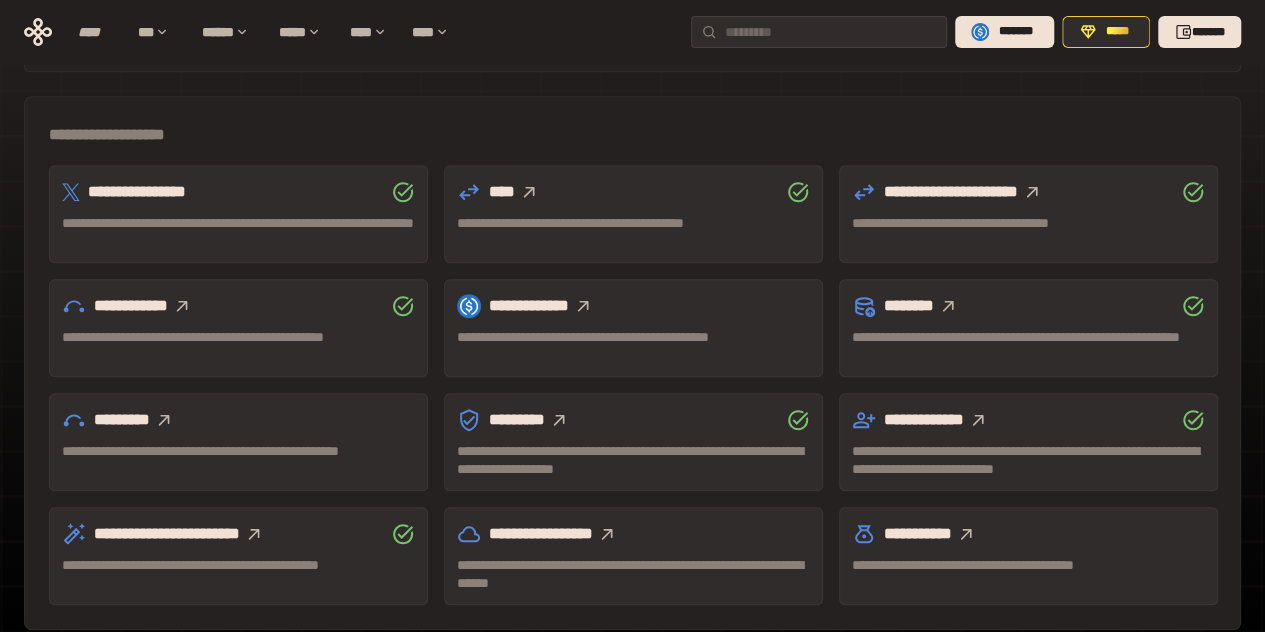 scroll, scrollTop: 150, scrollLeft: 0, axis: vertical 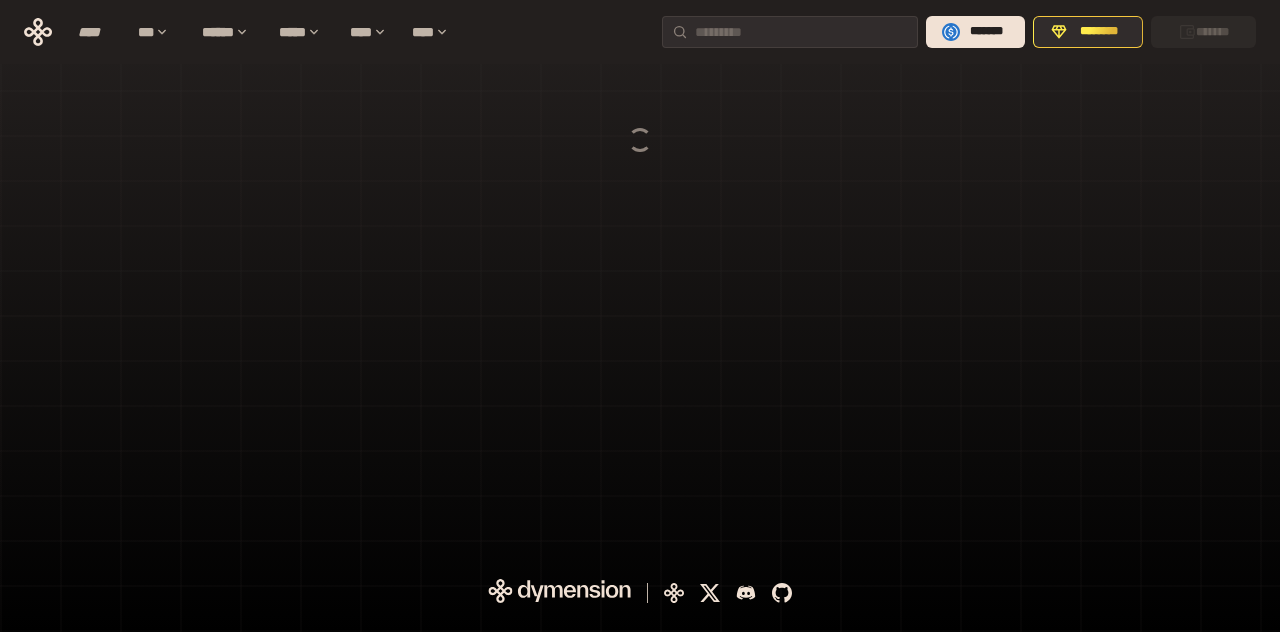 click at bounding box center (640, 277) 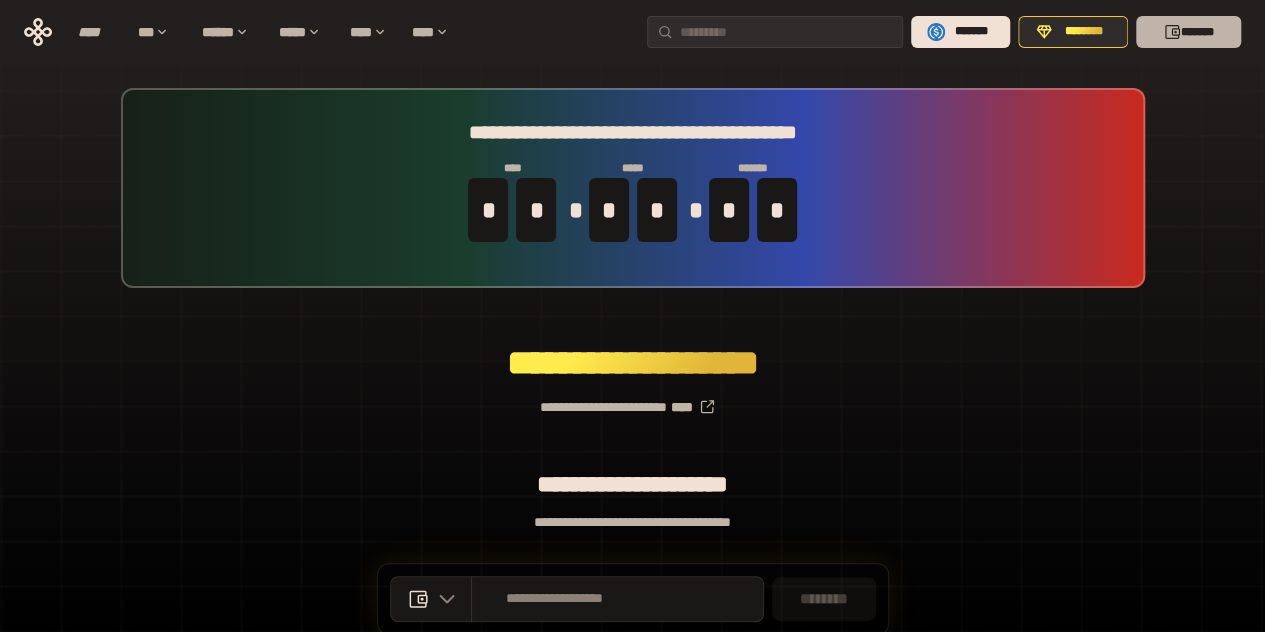 click on "*******" at bounding box center [1188, 32] 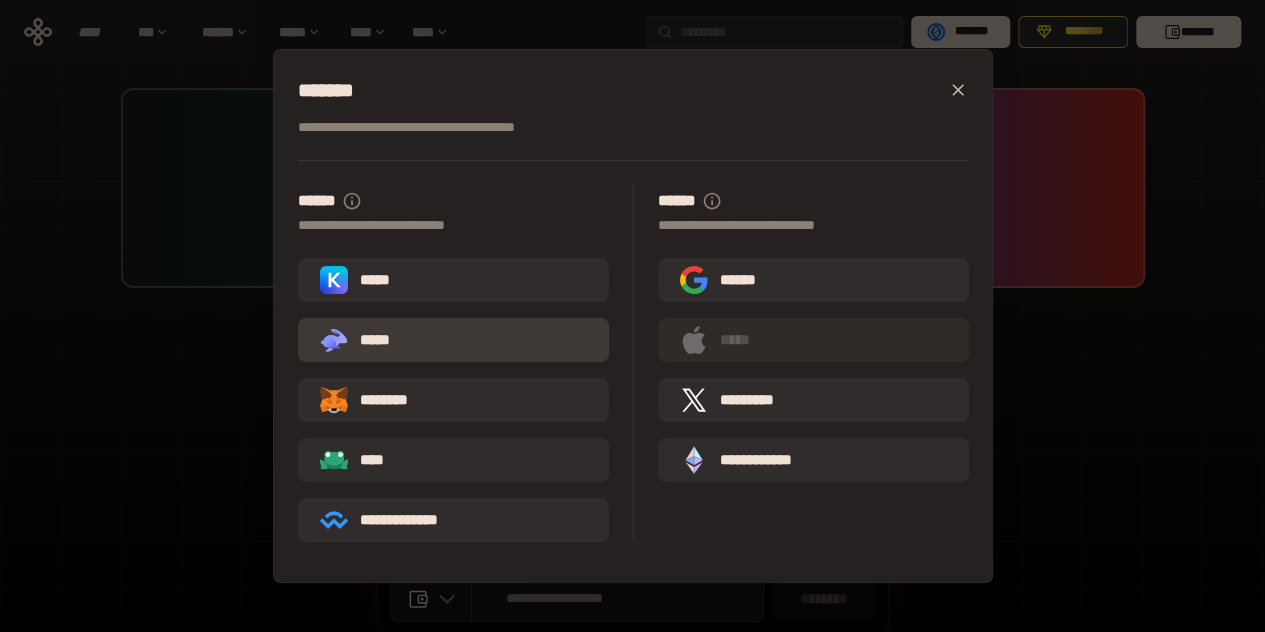 click on ".st0{fill:url(#SVGID_1_);}
.st1{fill-rule:evenodd;clip-rule:evenodd;fill:url(#SVGID_00000161597173617360504640000012432366591255278478_);}
.st2{fill-rule:evenodd;clip-rule:evenodd;fill:url(#SVGID_00000021803777515098205300000017382971856690286485_);}
.st3{fill:url(#SVGID_00000031192219548086493050000012287181694732331425_);}
*****" at bounding box center (453, 340) 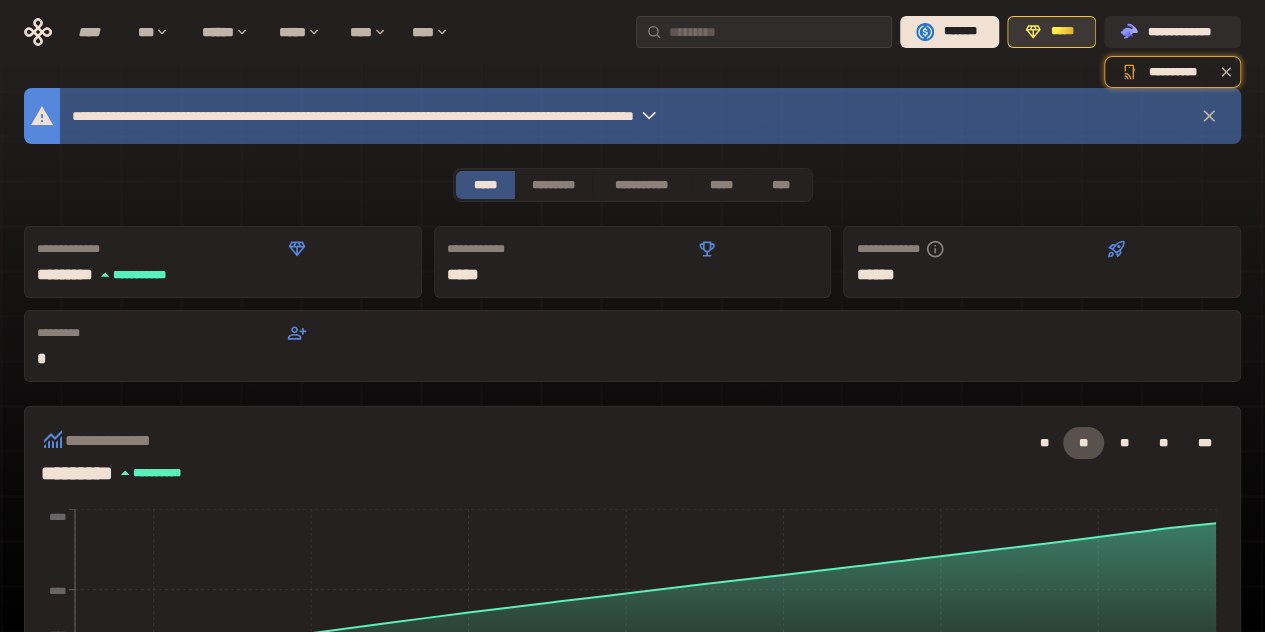 click on "*****" at bounding box center [1051, 32] 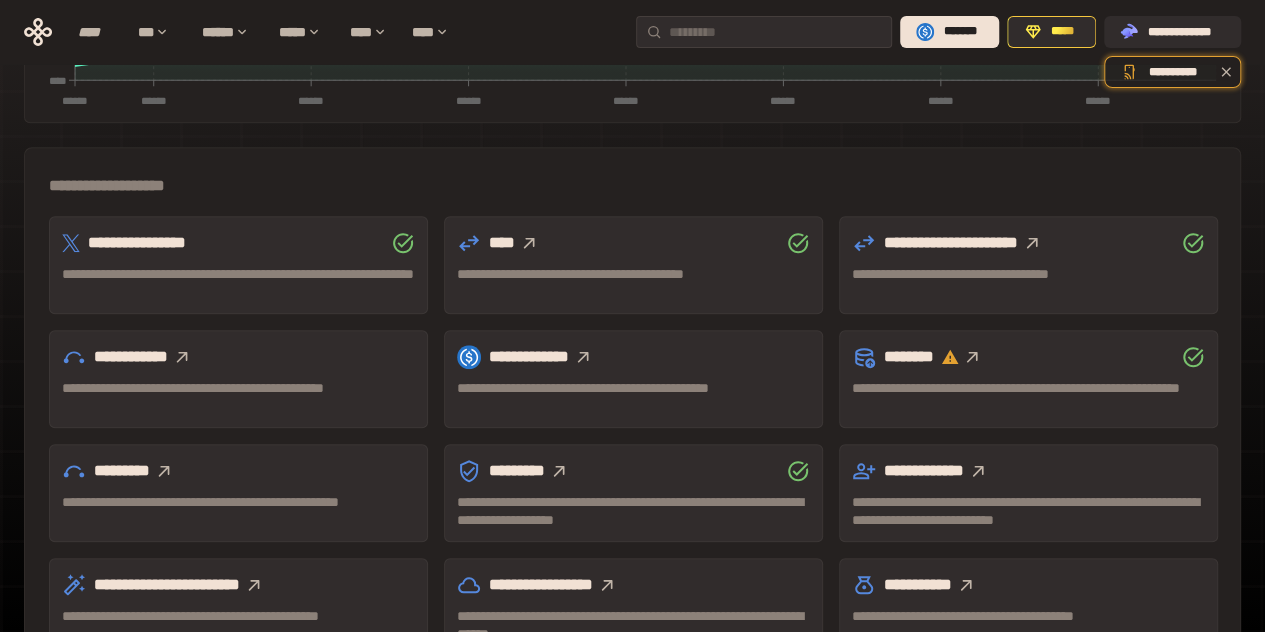 scroll, scrollTop: 600, scrollLeft: 0, axis: vertical 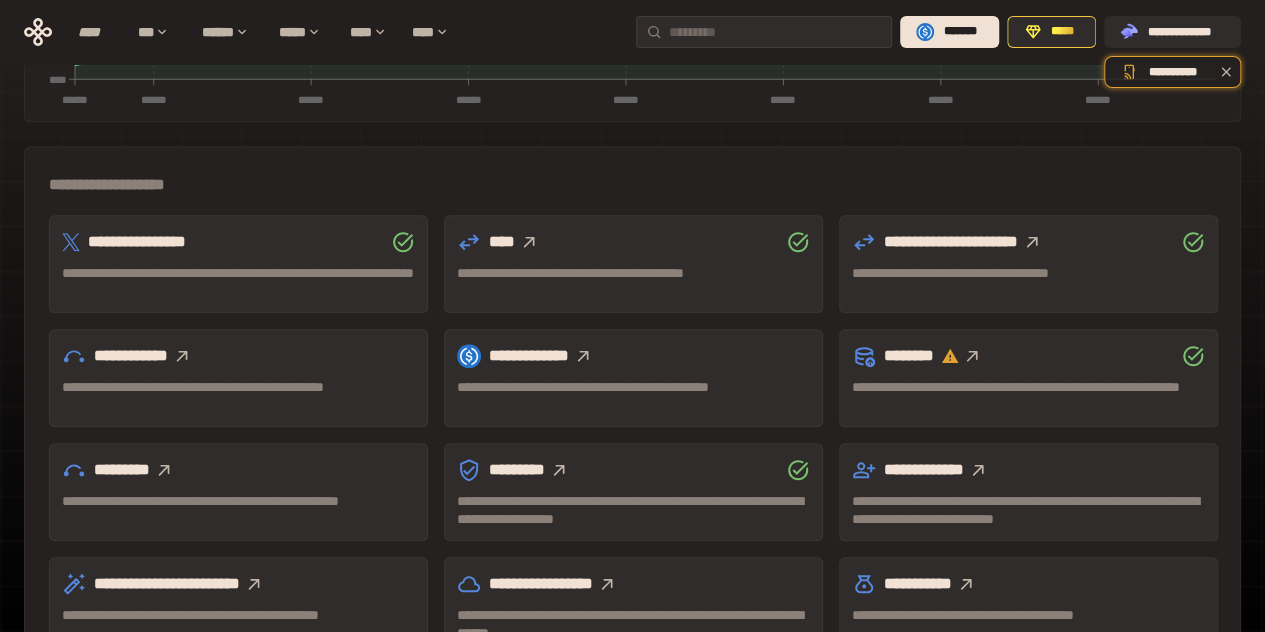 click 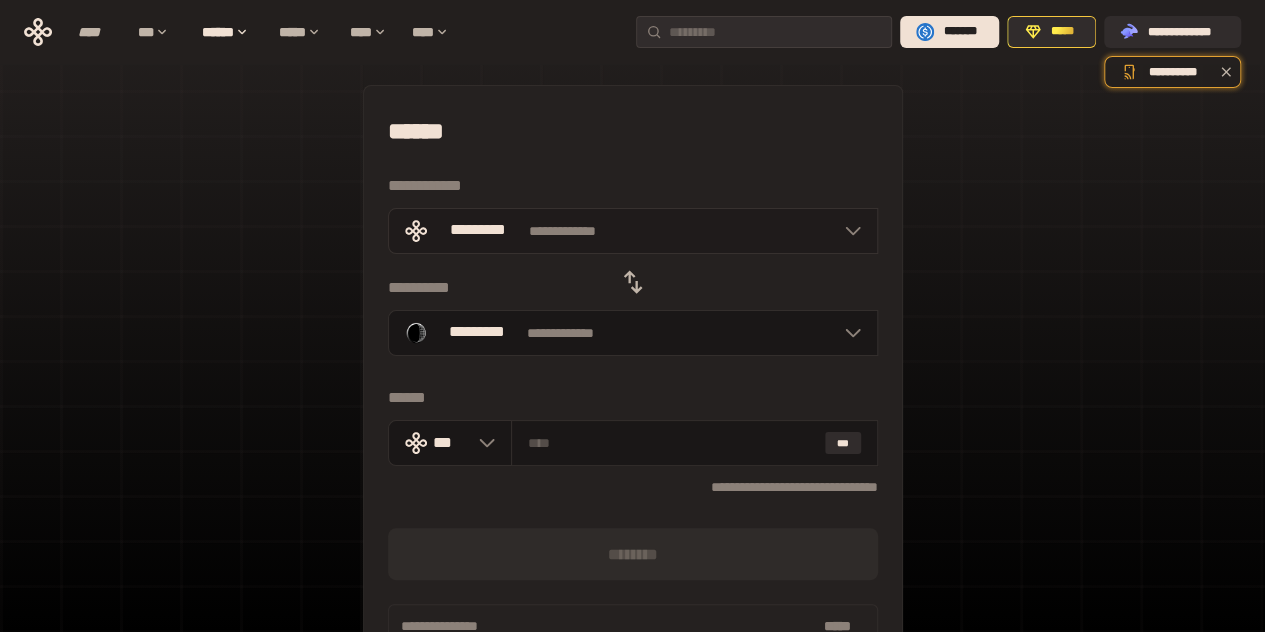 scroll, scrollTop: 0, scrollLeft: 0, axis: both 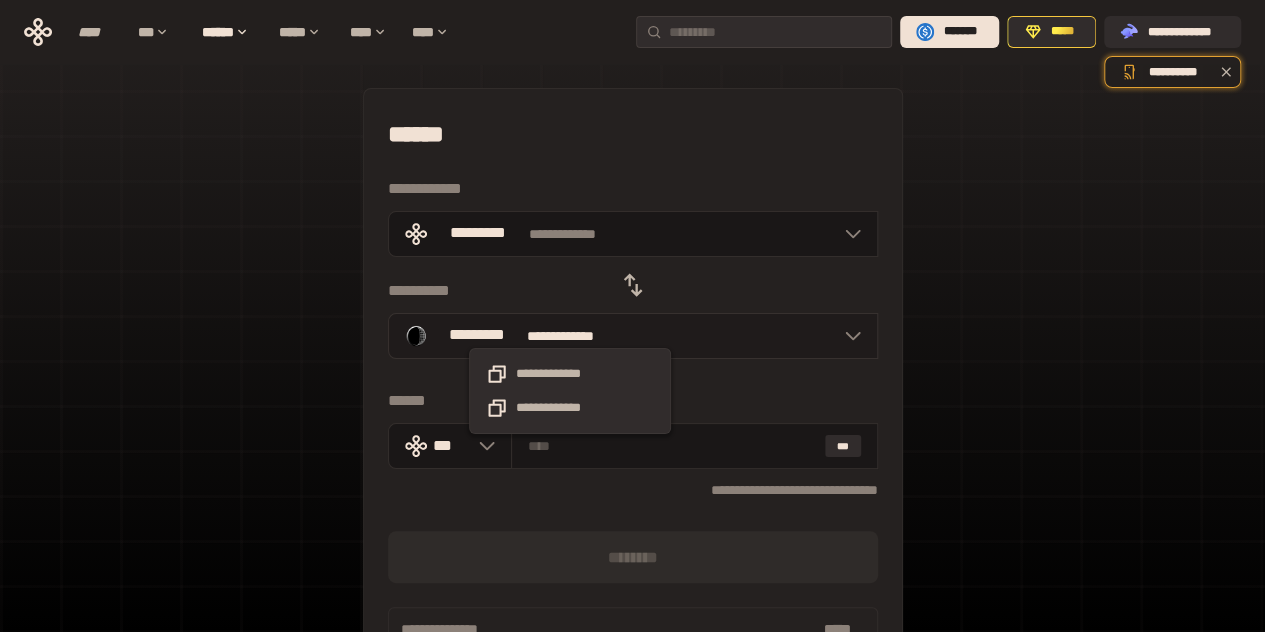 click on "**********" at bounding box center (571, 336) 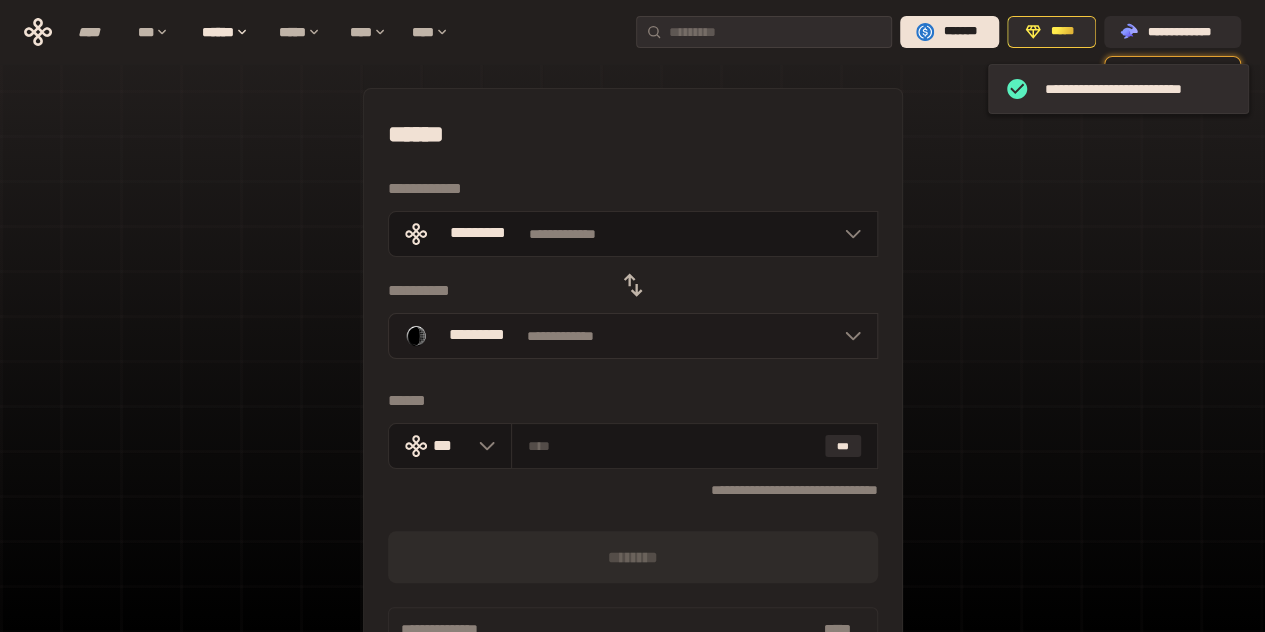 click on "**********" at bounding box center [633, 336] 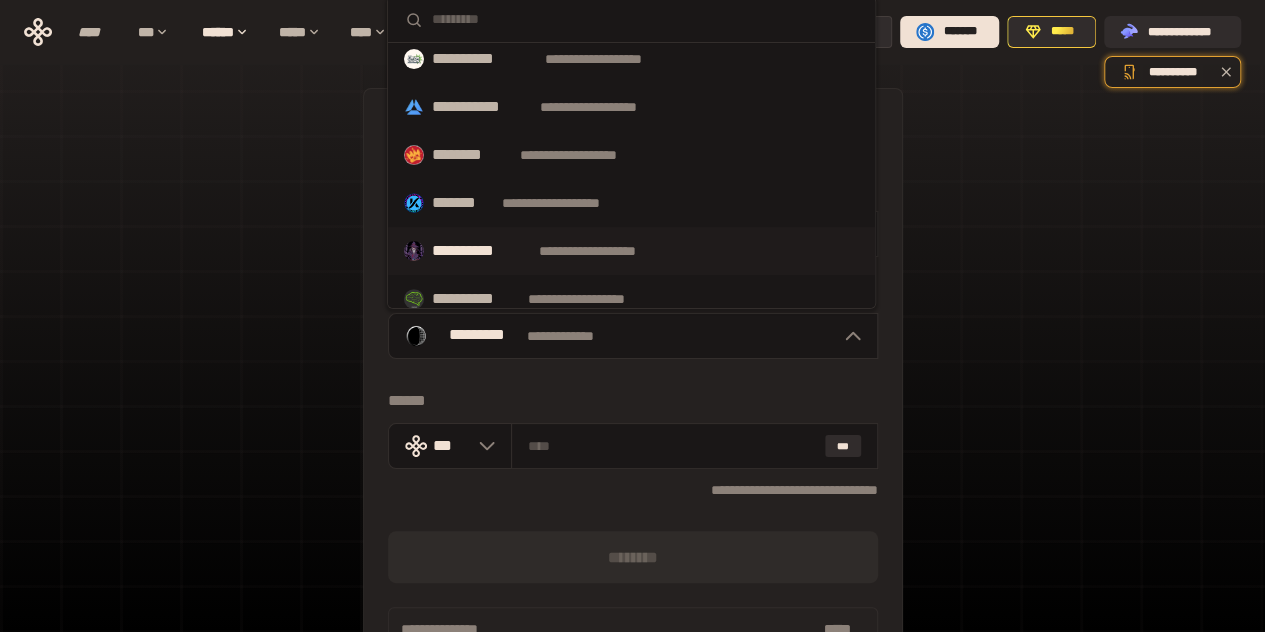 scroll, scrollTop: 300, scrollLeft: 0, axis: vertical 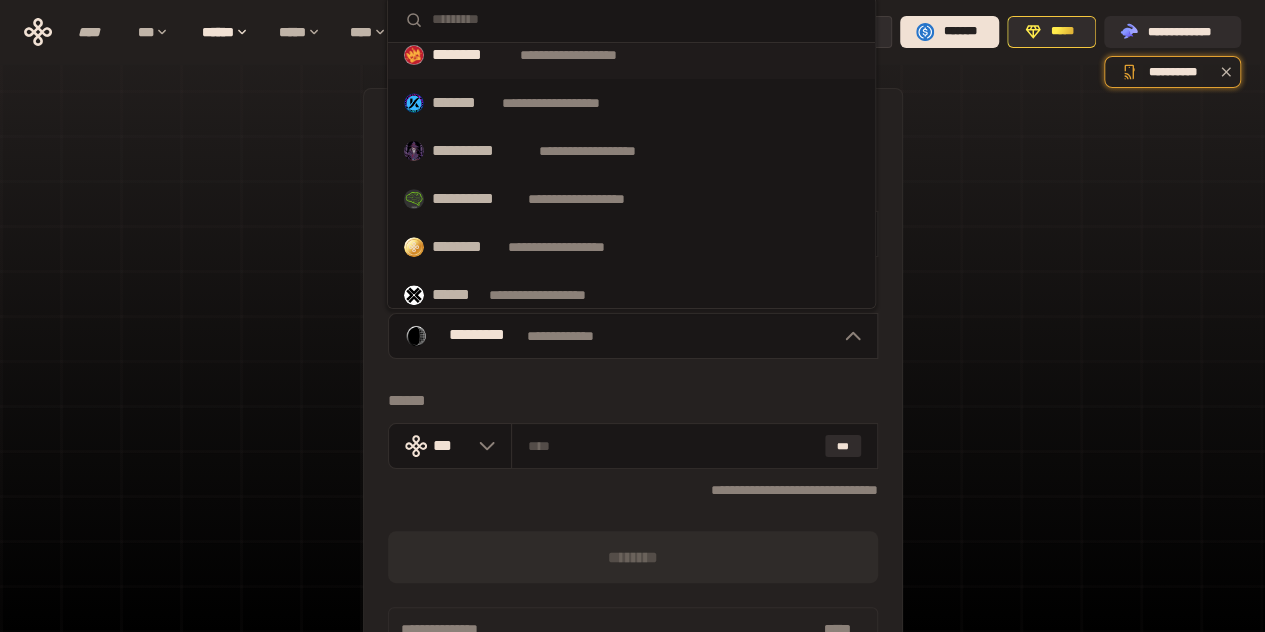 click on "********" at bounding box center [472, 55] 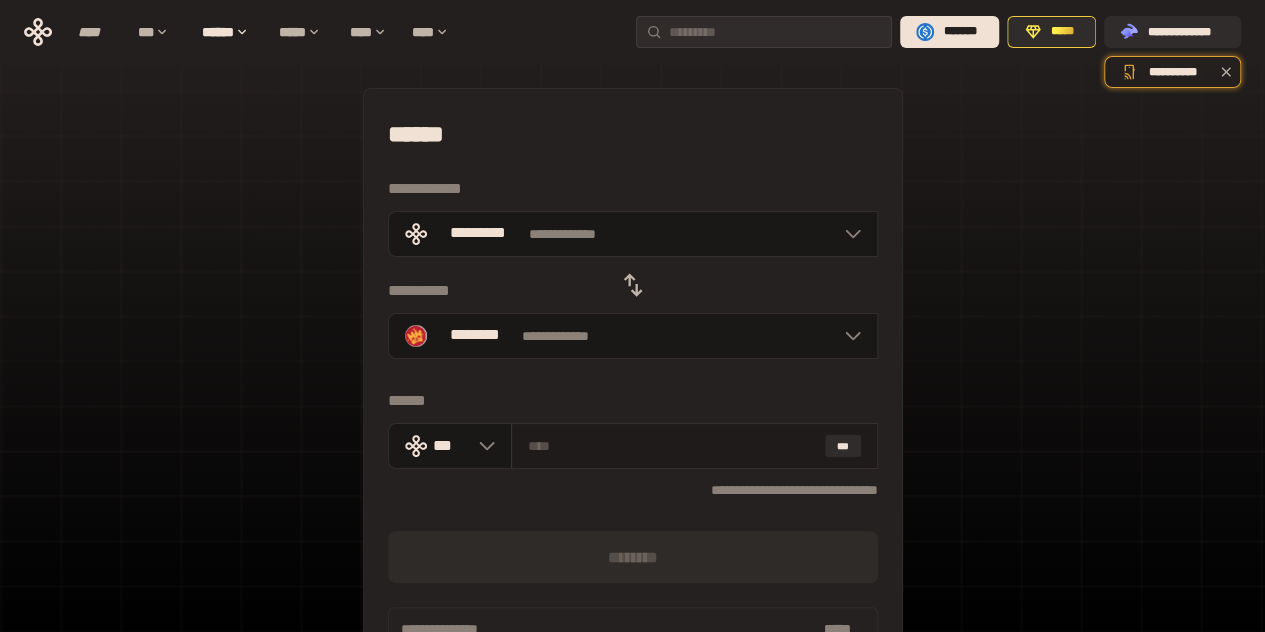 click at bounding box center (672, 446) 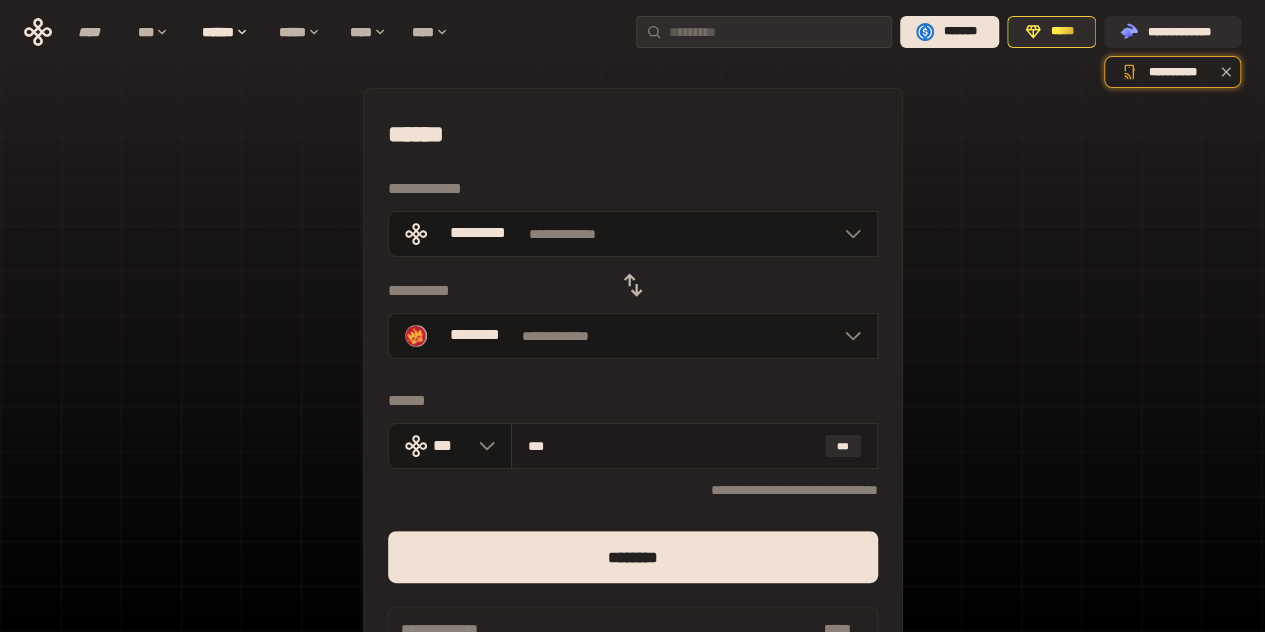 click on "***" at bounding box center (672, 446) 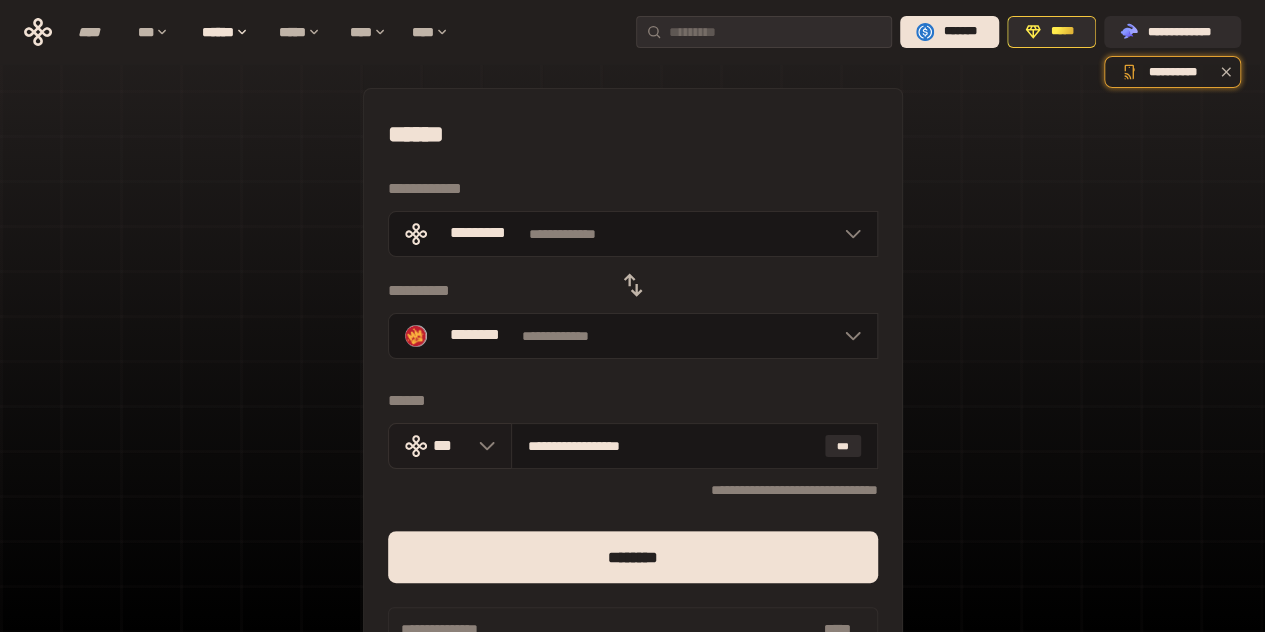 drag, startPoint x: 722, startPoint y: 445, endPoint x: 473, endPoint y: 439, distance: 249.07228 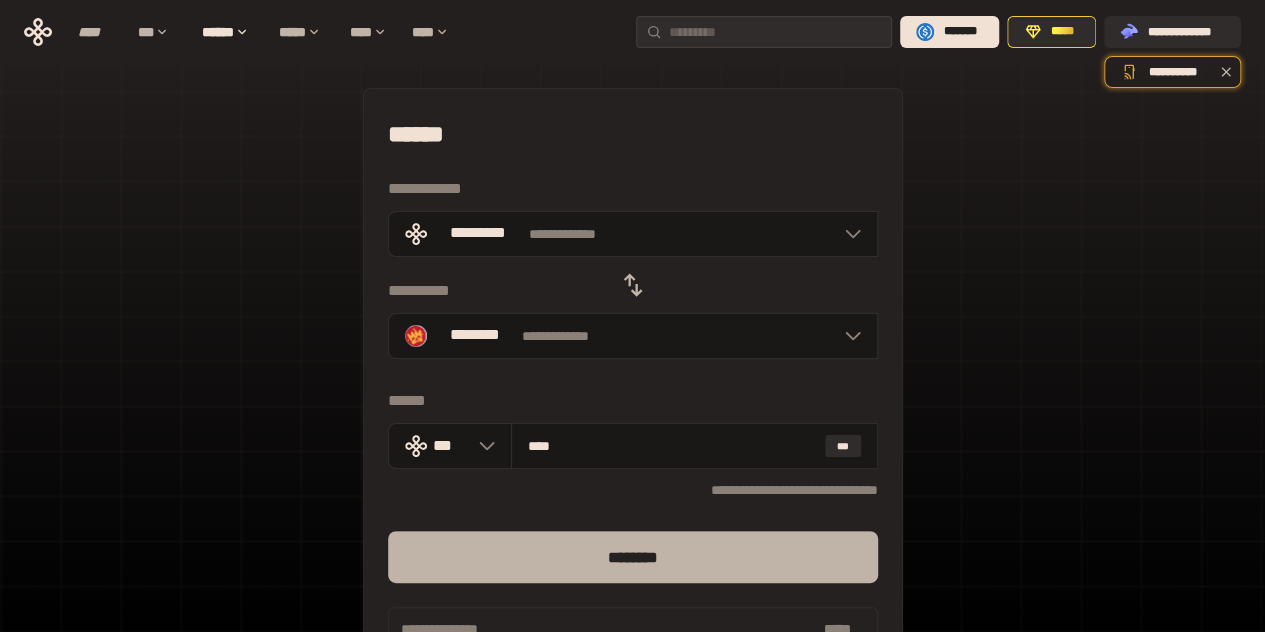 type on "****" 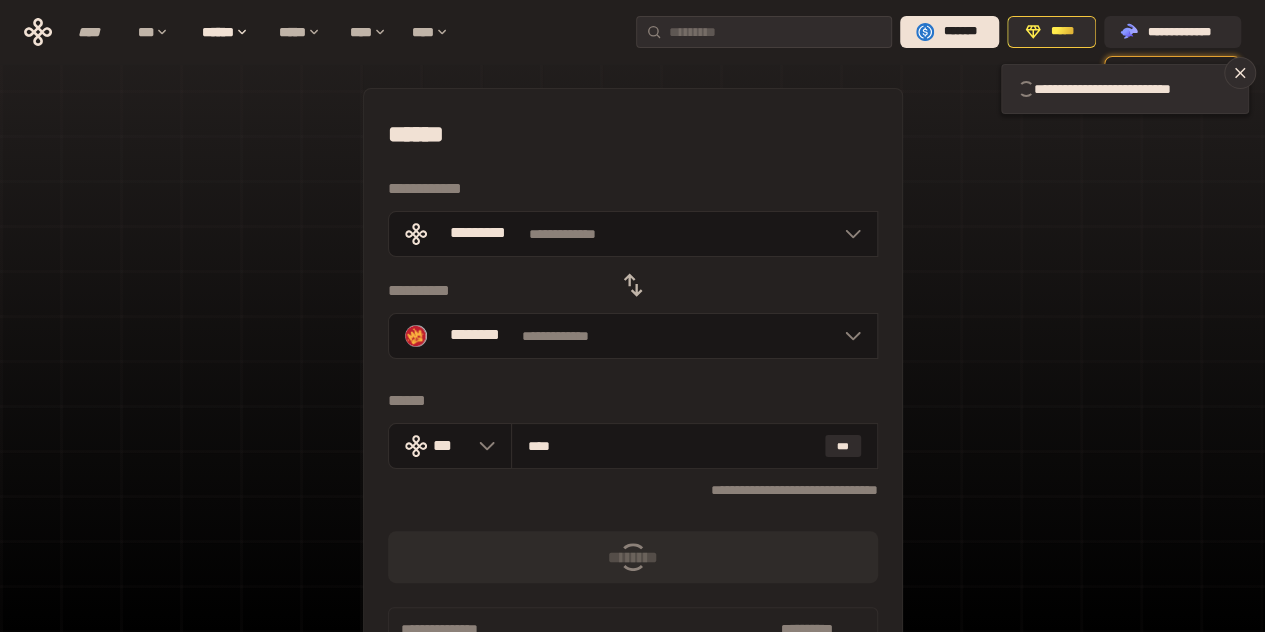 type 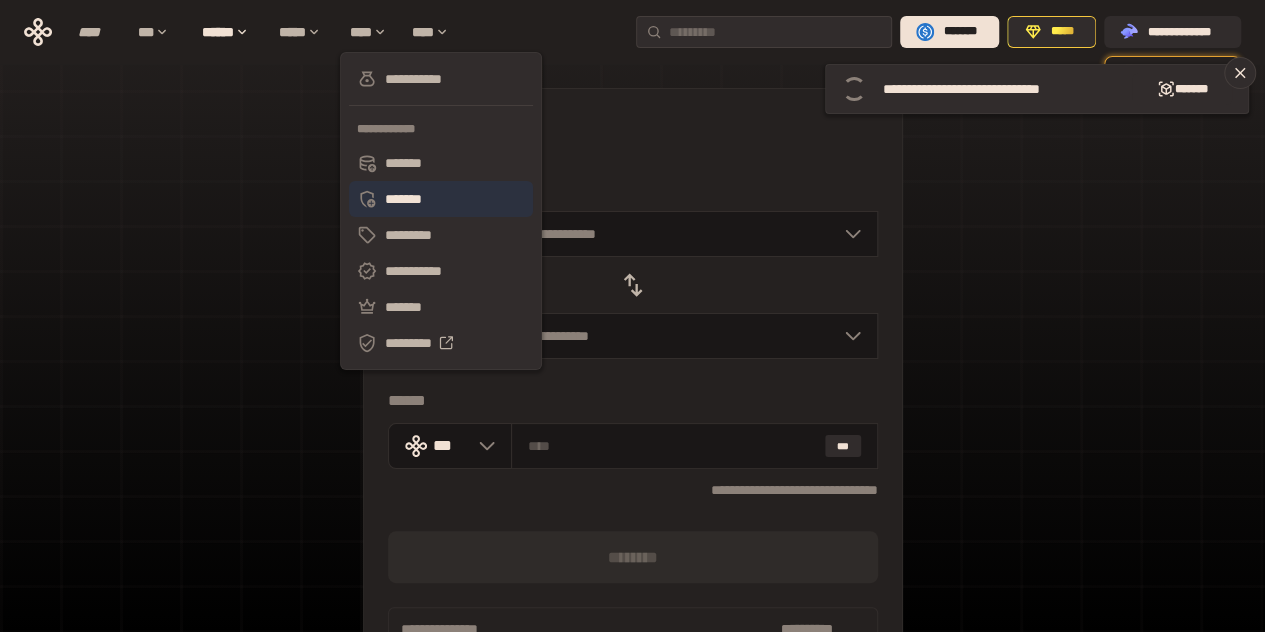 click on "*******" at bounding box center (441, 199) 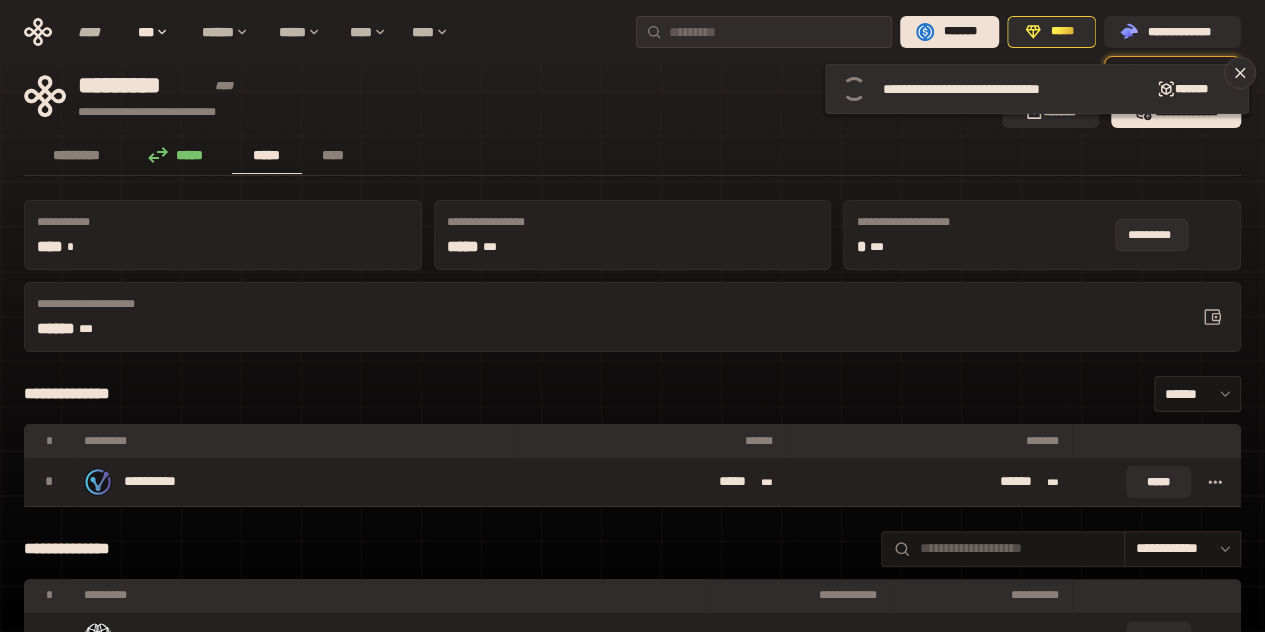 click 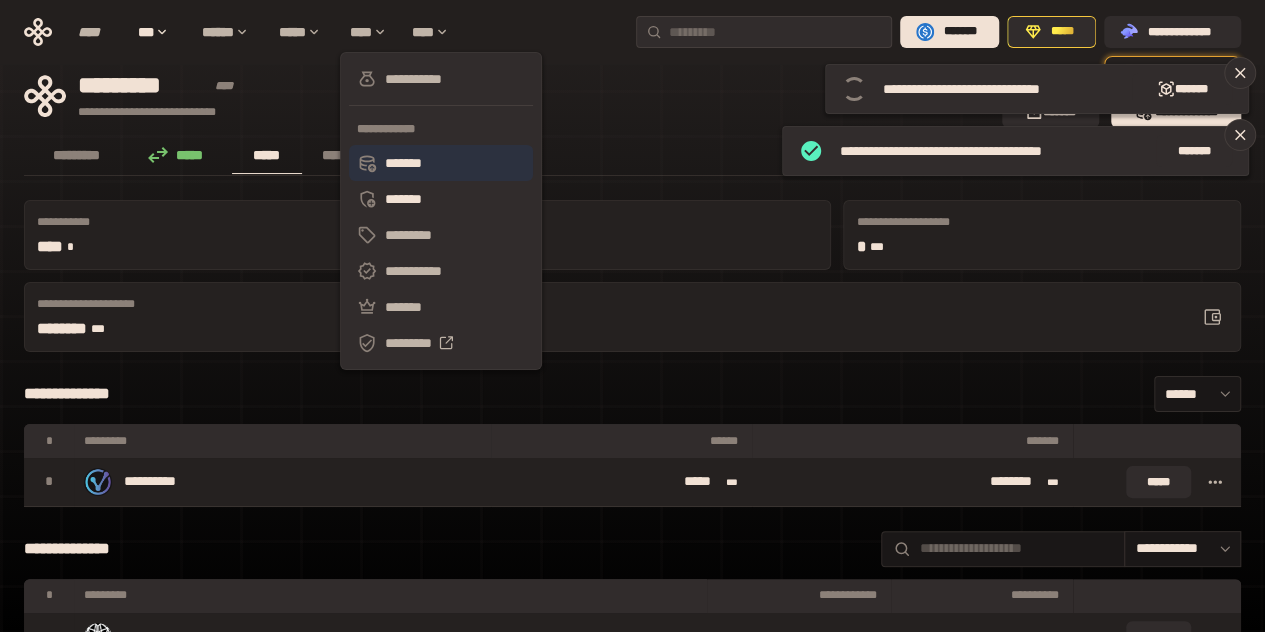 click on "*******" at bounding box center [441, 163] 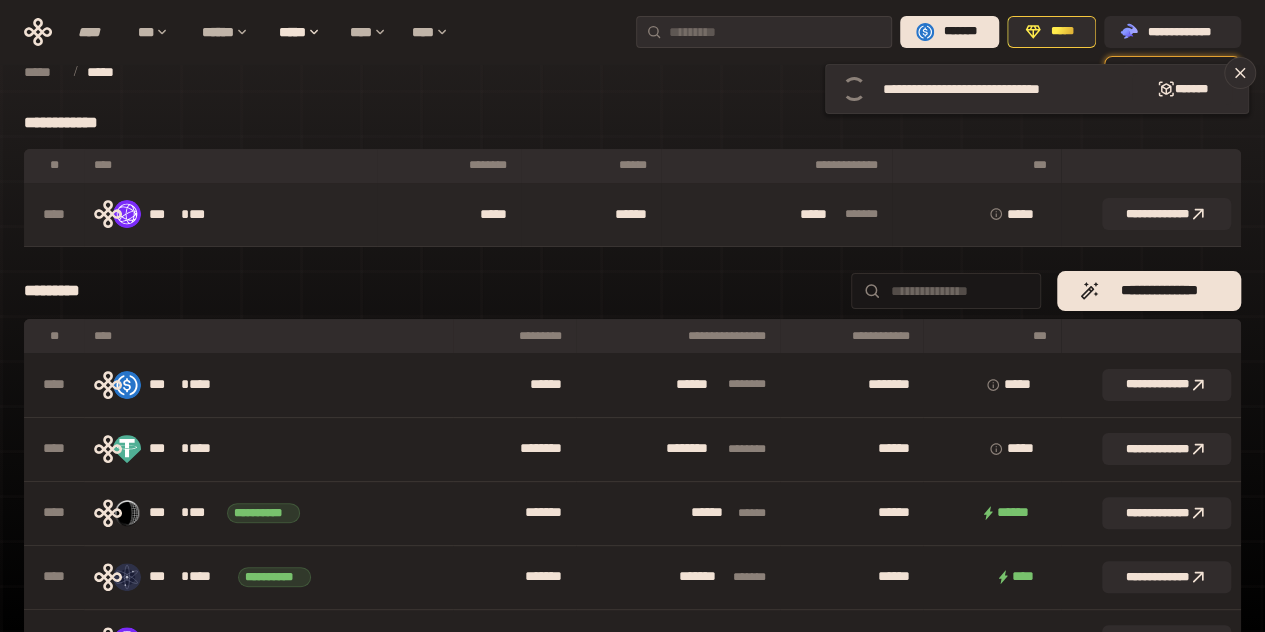 click on "*** * ***" at bounding box center (230, 214) 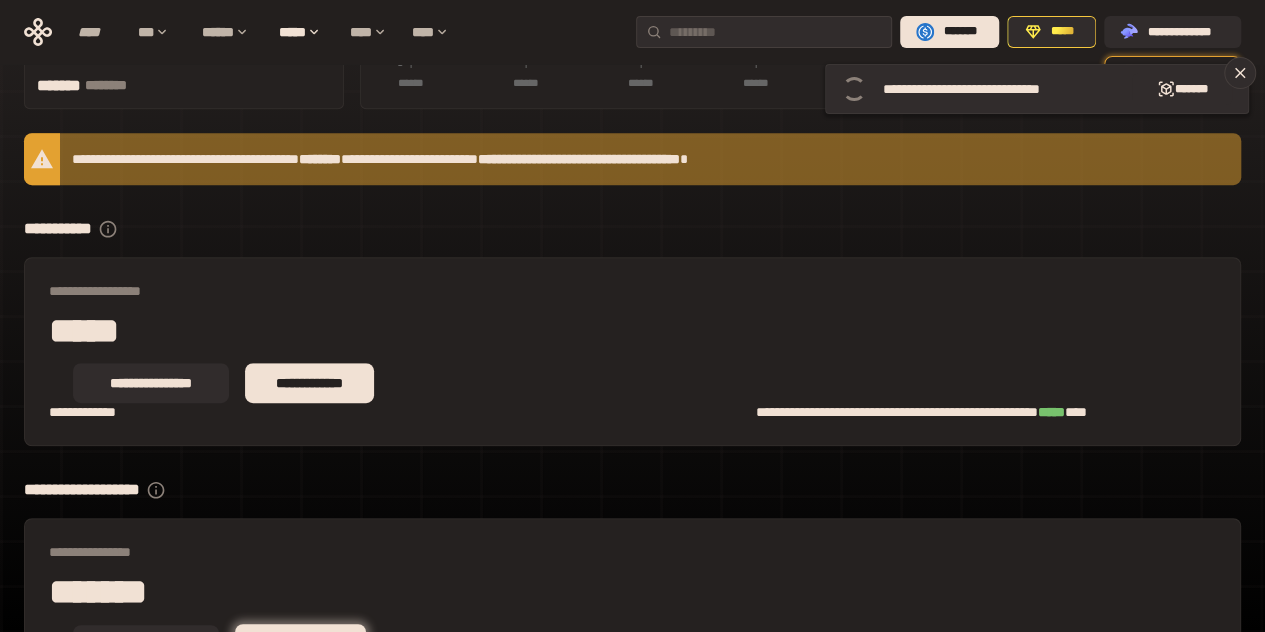 scroll, scrollTop: 400, scrollLeft: 0, axis: vertical 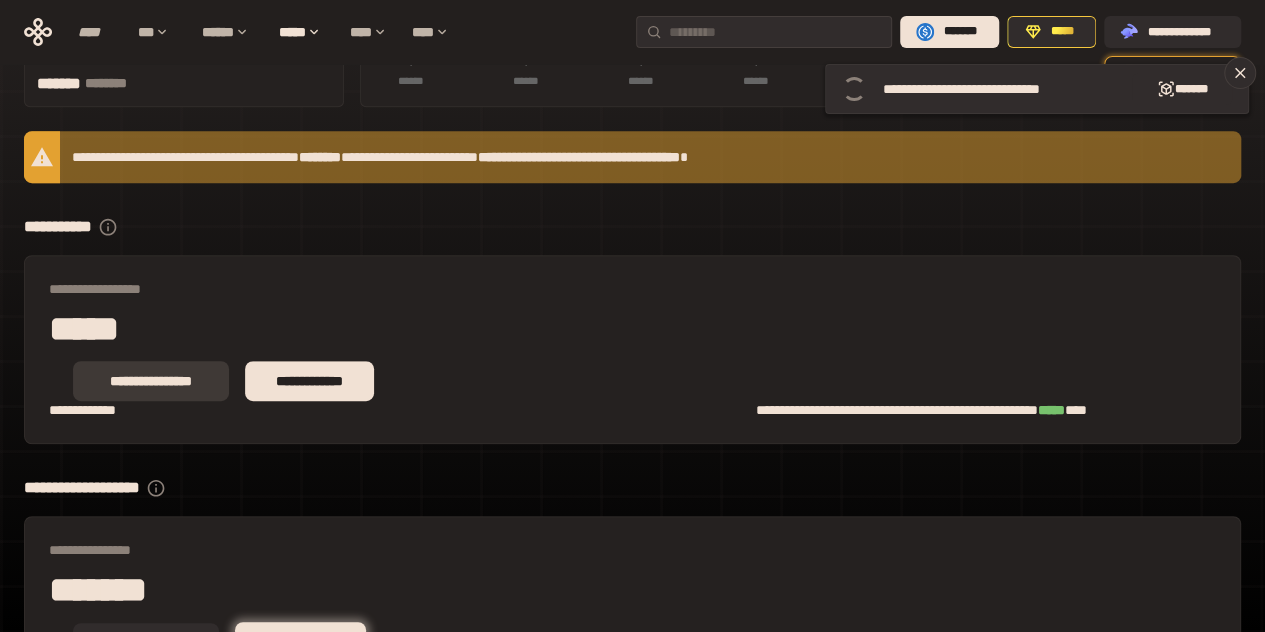 click on "**********" at bounding box center [151, 381] 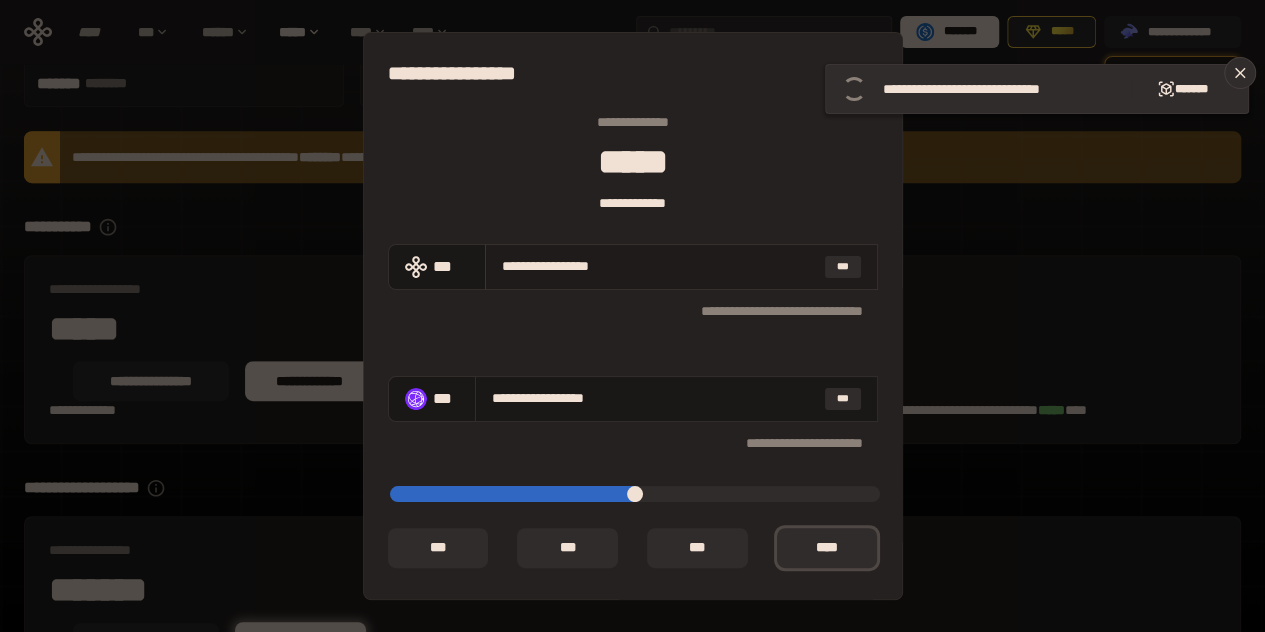 drag, startPoint x: 514, startPoint y: 269, endPoint x: 718, endPoint y: 271, distance: 204.0098 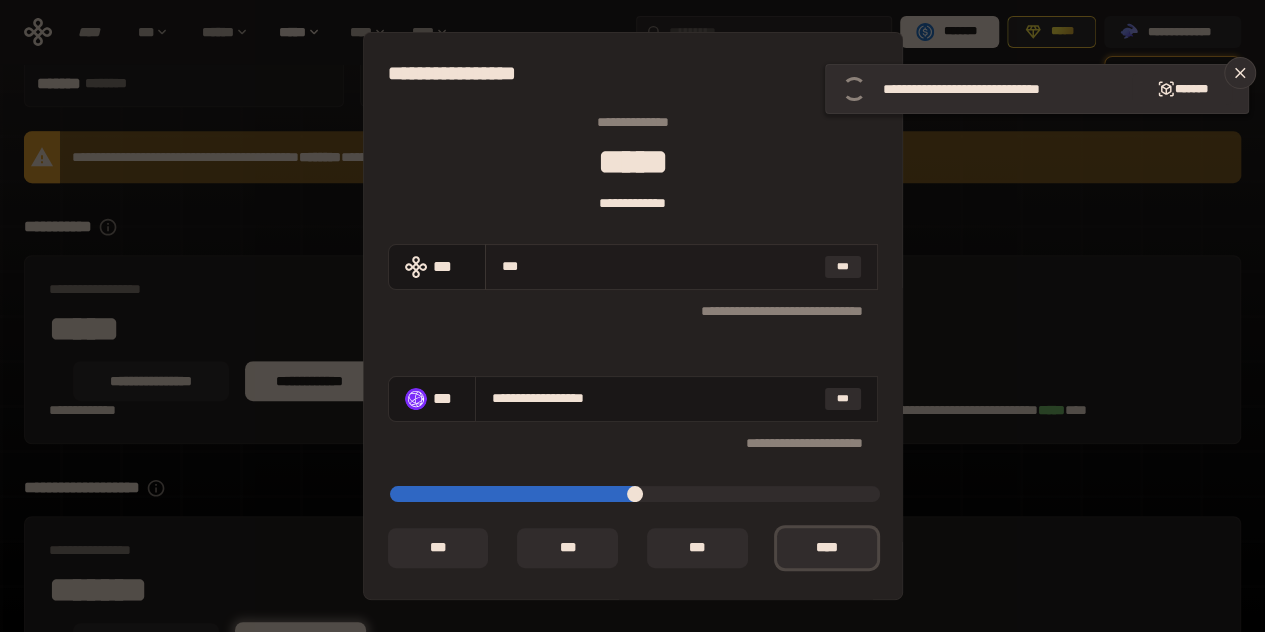 type on "**********" 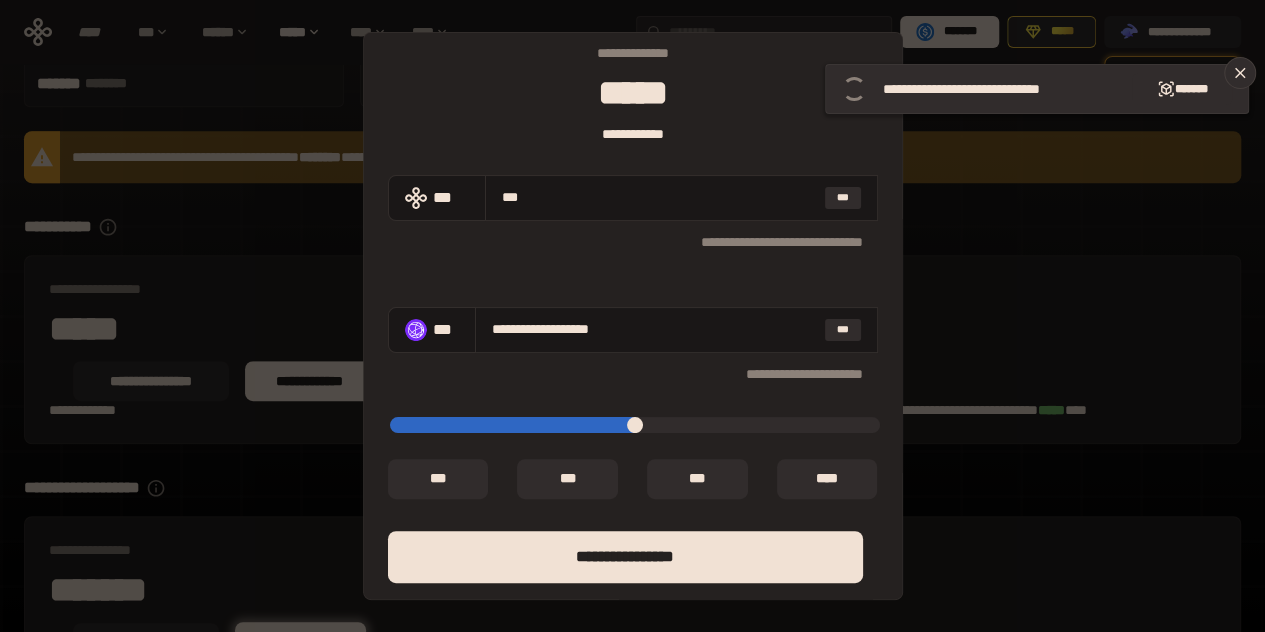 scroll, scrollTop: 100, scrollLeft: 0, axis: vertical 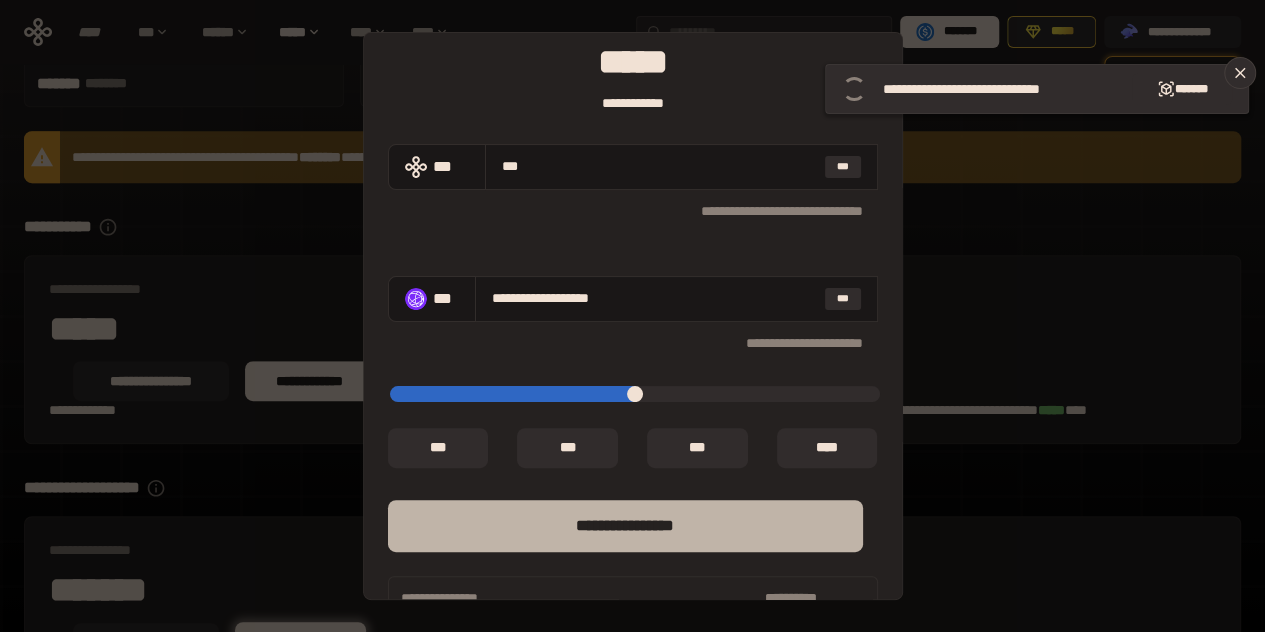 type on "***" 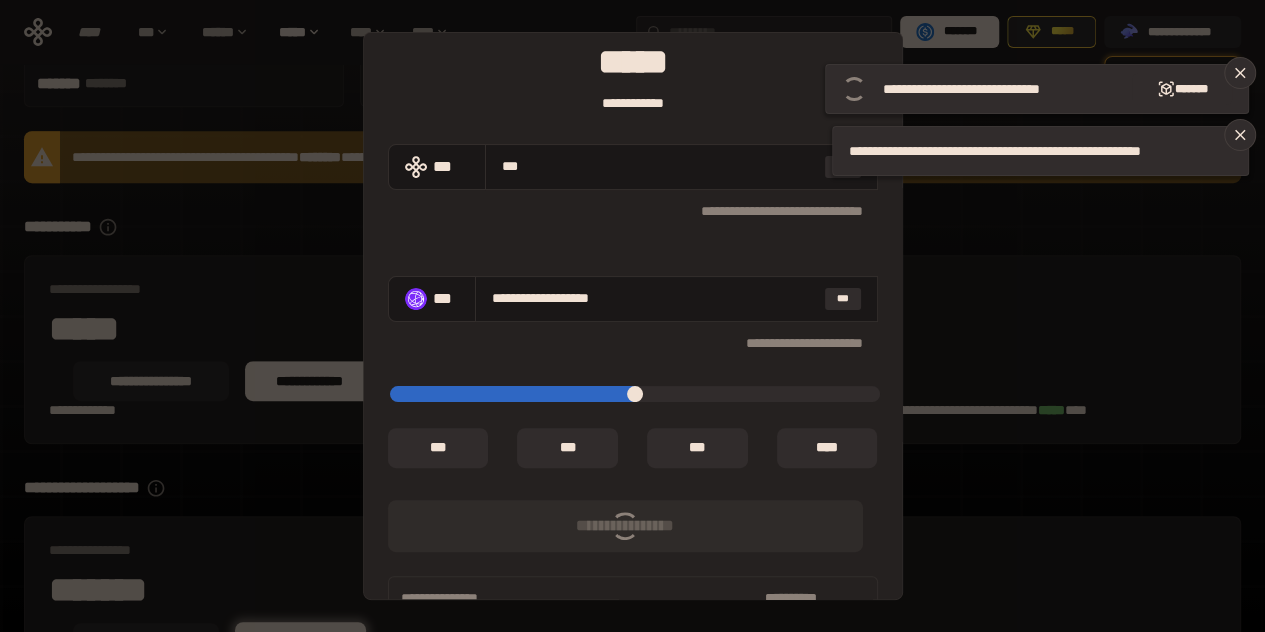 type on "*****" 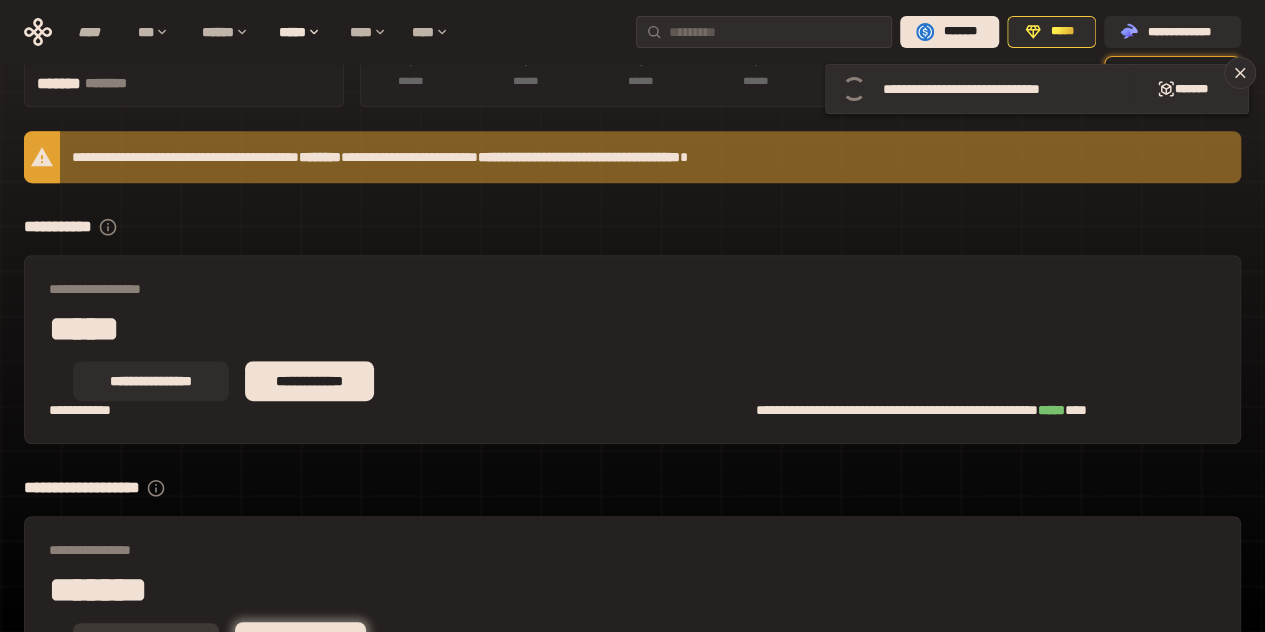 click on "**********" at bounding box center [146, 643] 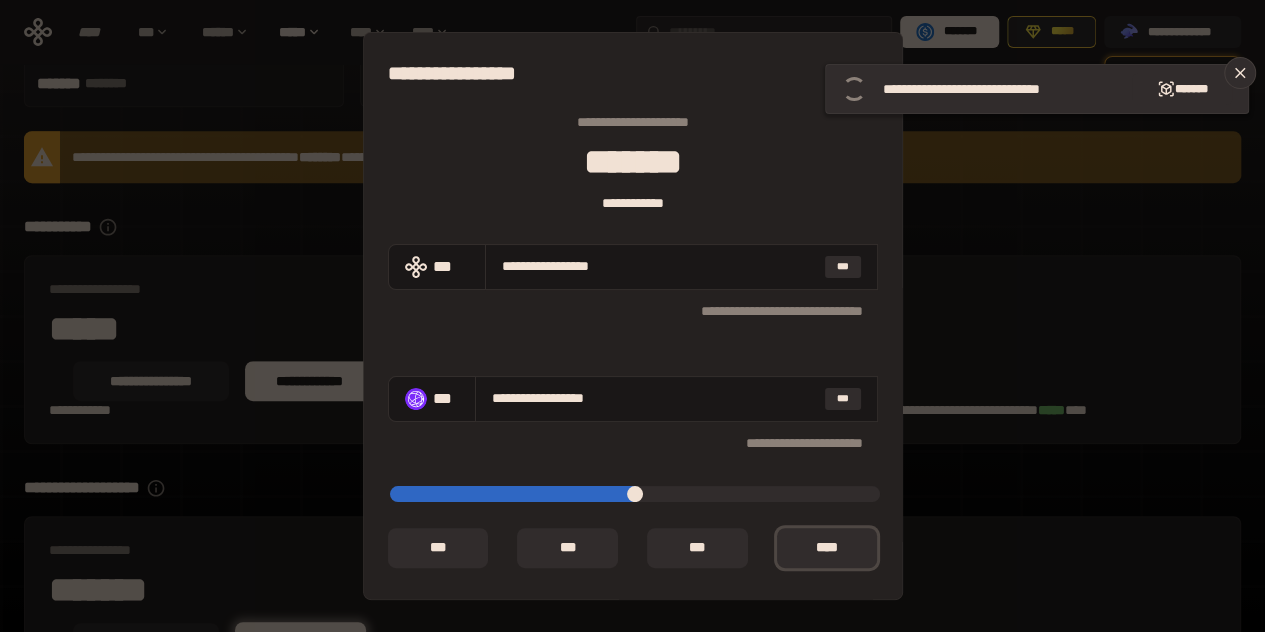 click on "[FIRST] [LAST] [CITY] [STATE] [POSTAL_CODE] [COUNTRY] [ADDRESS_LINE_2] [ADDRESS_LINE_3] [ADDRESS_LINE_4] [ADDRESS_LINE_5] [ADDRESS_LINE_6] [ADDRESS_LINE_7] [ADDRESS_LINE_8] [ADDRESS_LINE_9] [ADDRESS_LINE_10] [ADDRESS_LINE_11] [ADDRESS_LINE_12] [ADDRESS_LINE_13] [ADDRESS_LINE_14] [ADDRESS_LINE_15] [ADDRESS_LINE_16] [ADDRESS_LINE_17]" at bounding box center [632, 316] 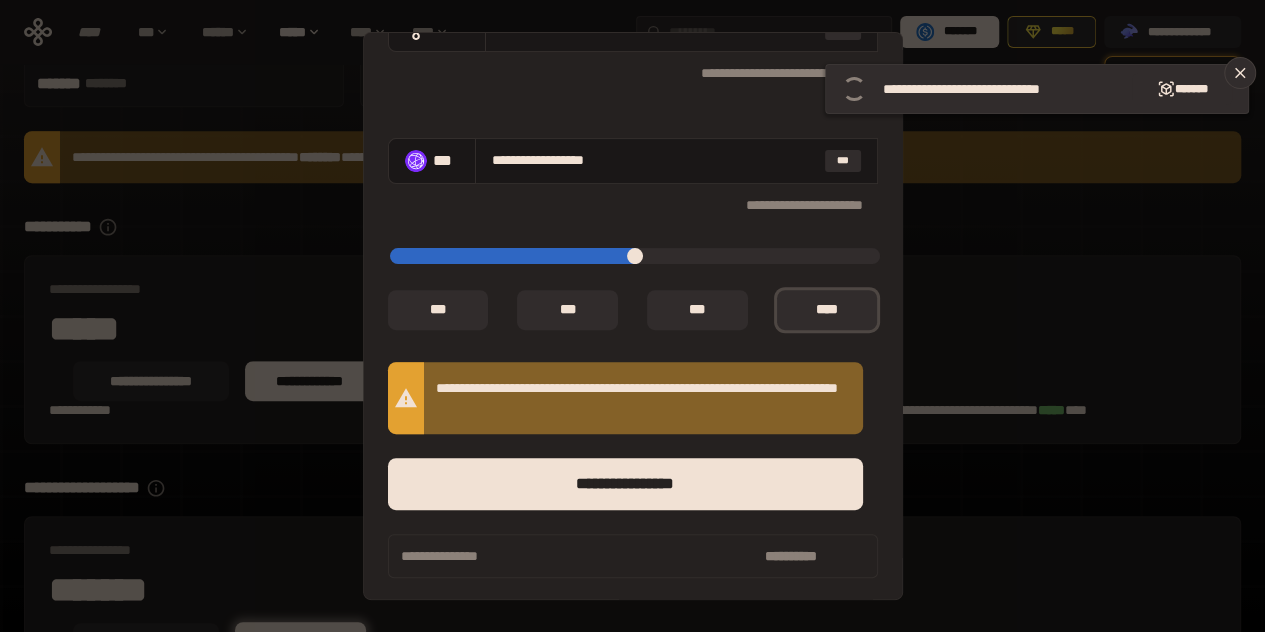 scroll, scrollTop: 38, scrollLeft: 0, axis: vertical 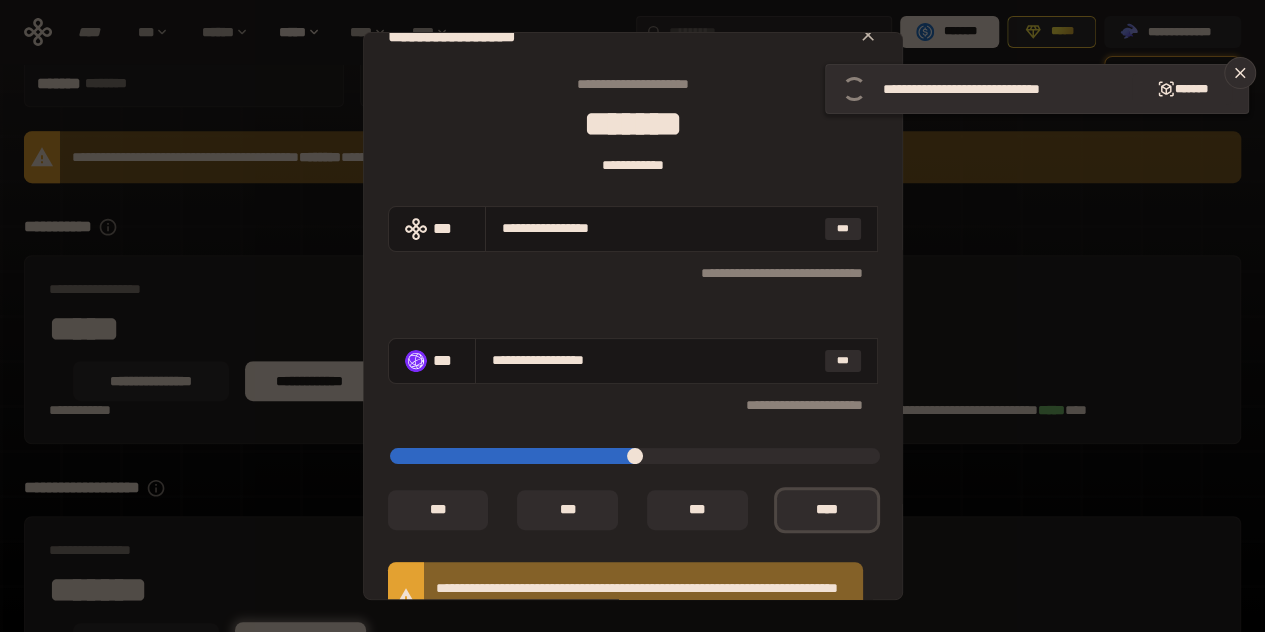 type on "*" 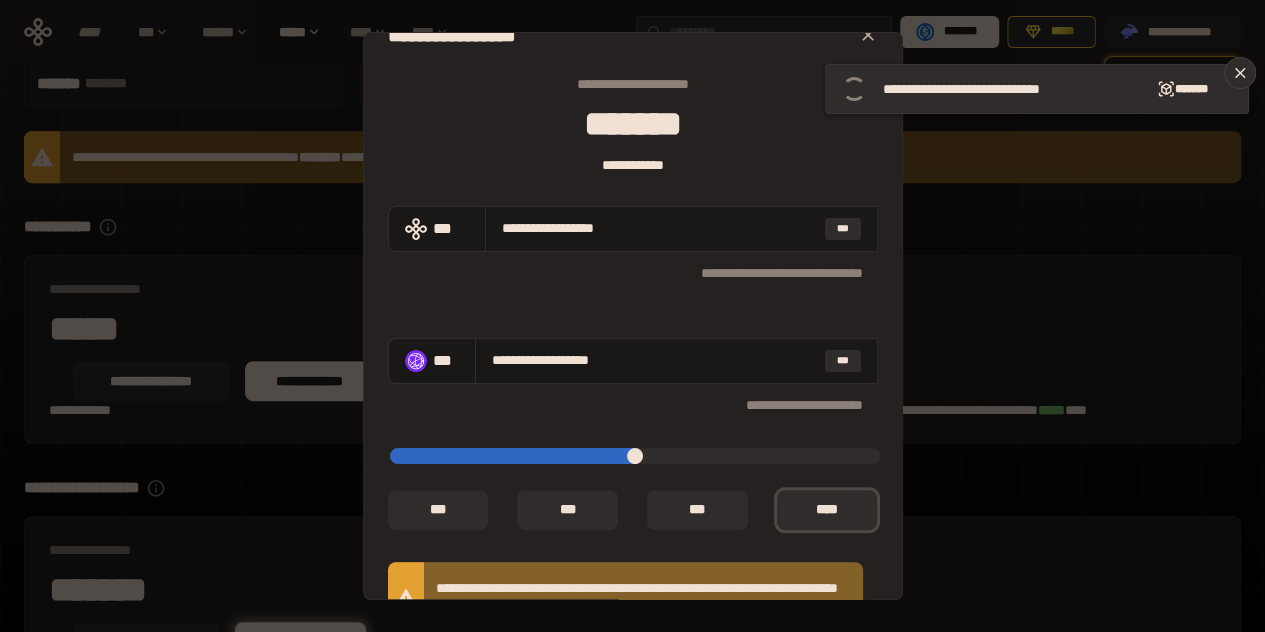 type on "*****" 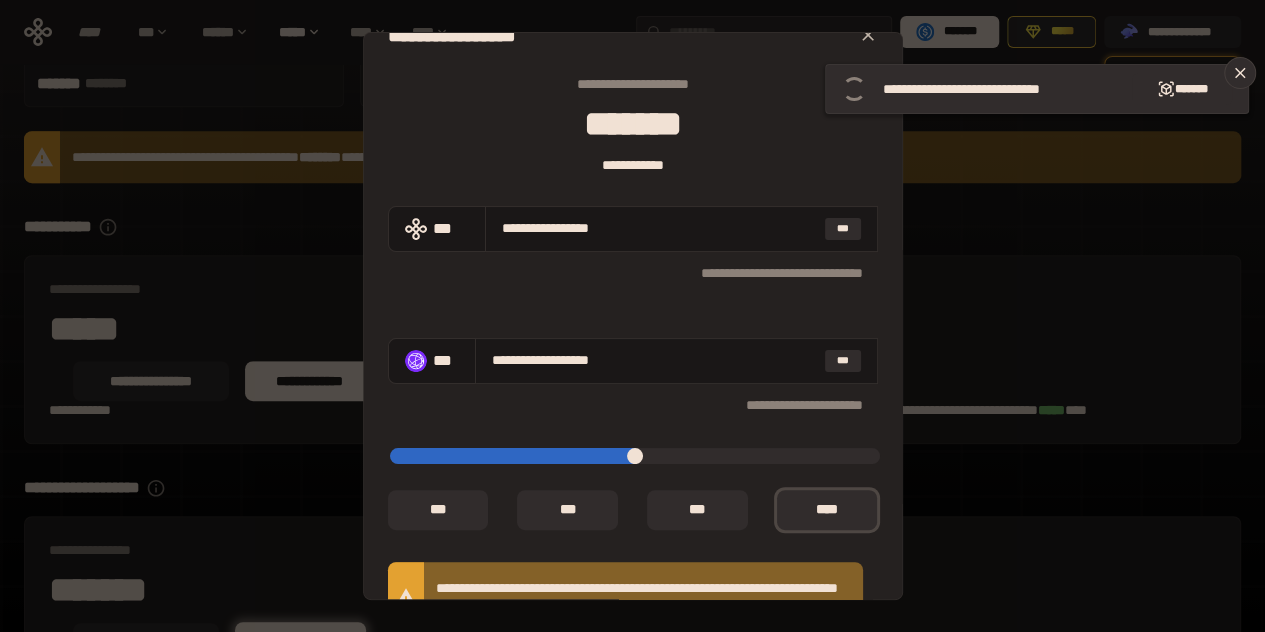 type on "*****" 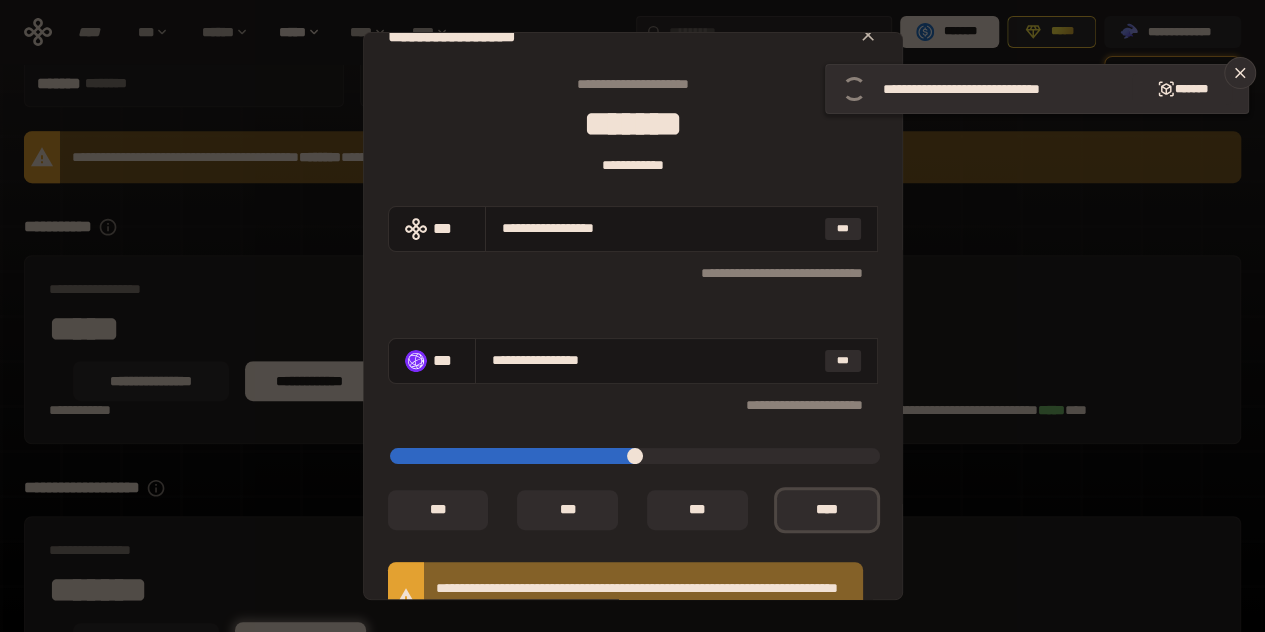 type on "*****" 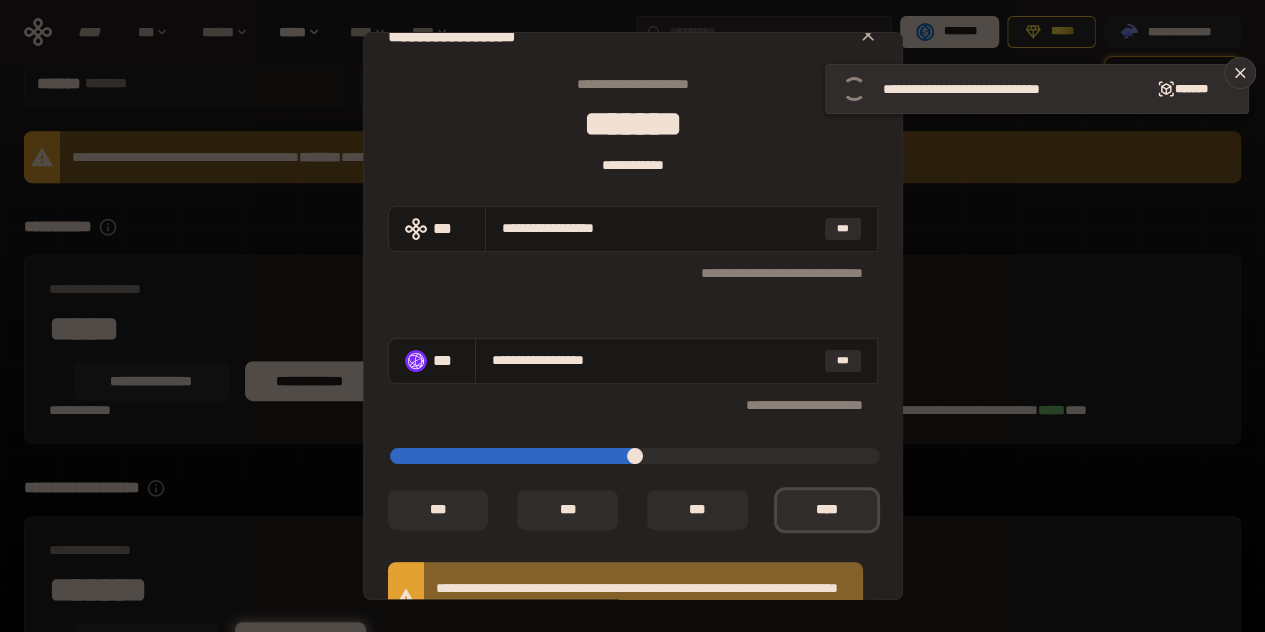 type on "*****" 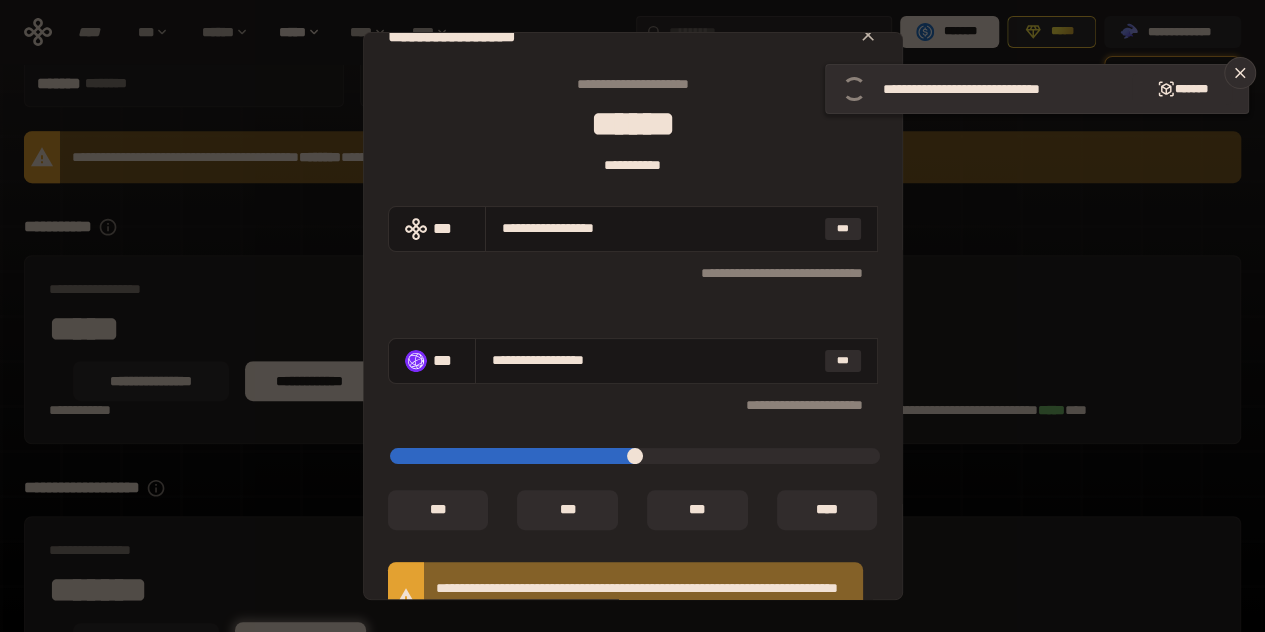 type on "**********" 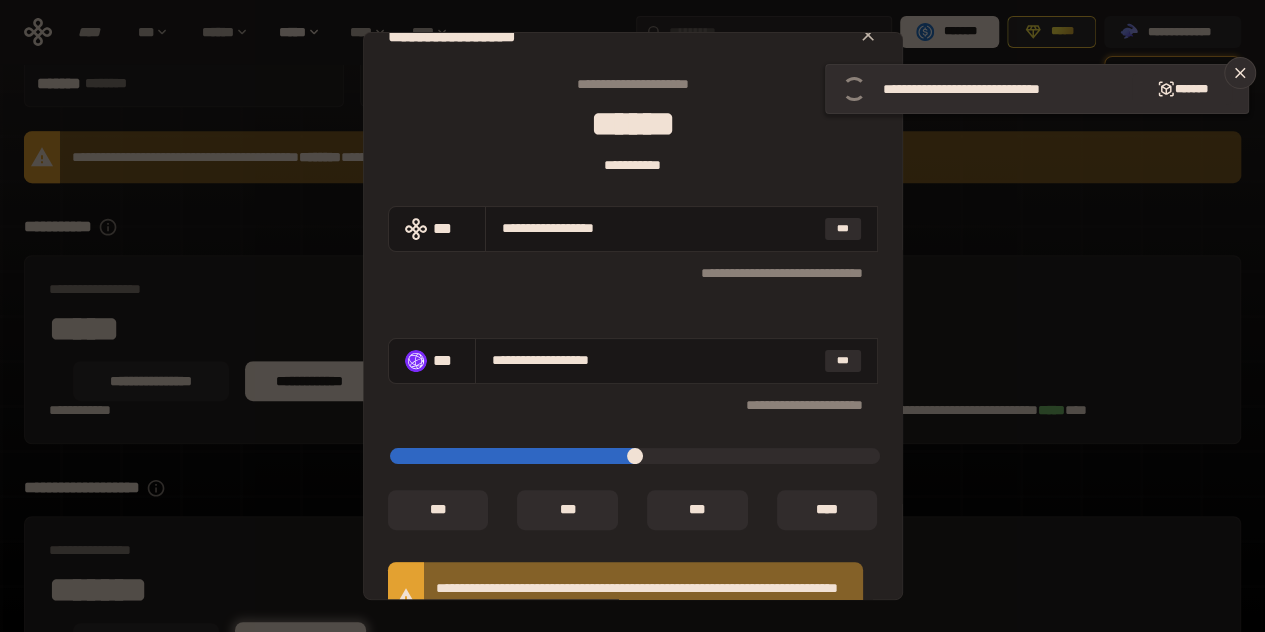 type on "****" 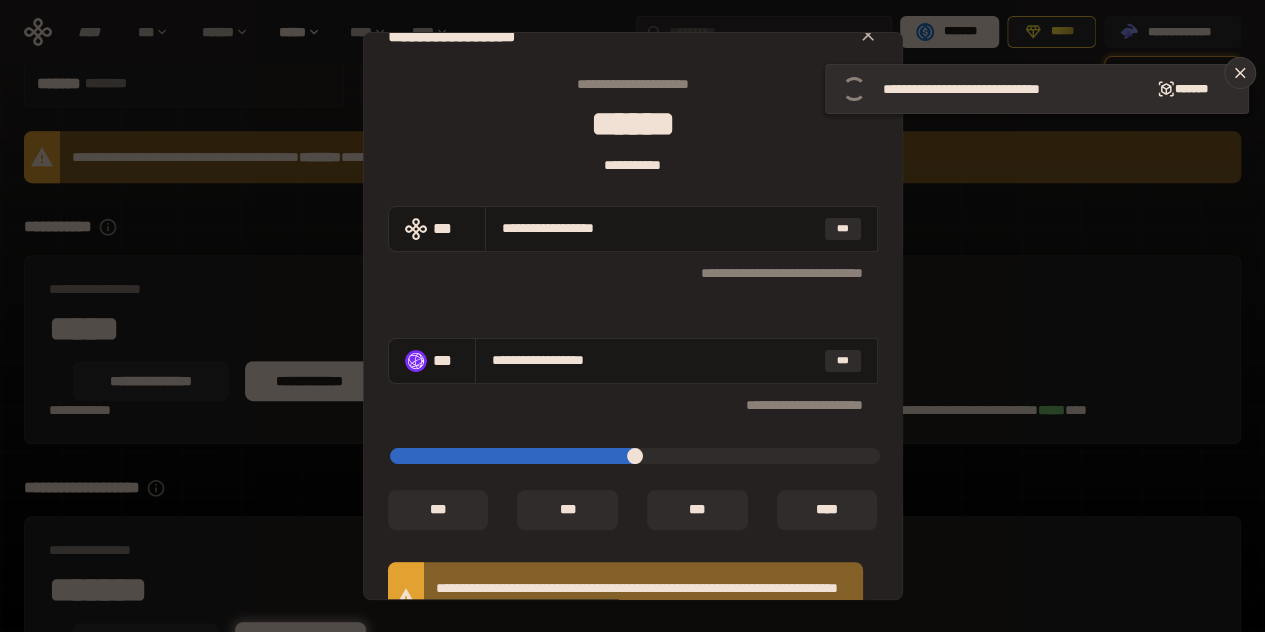 type on "*****" 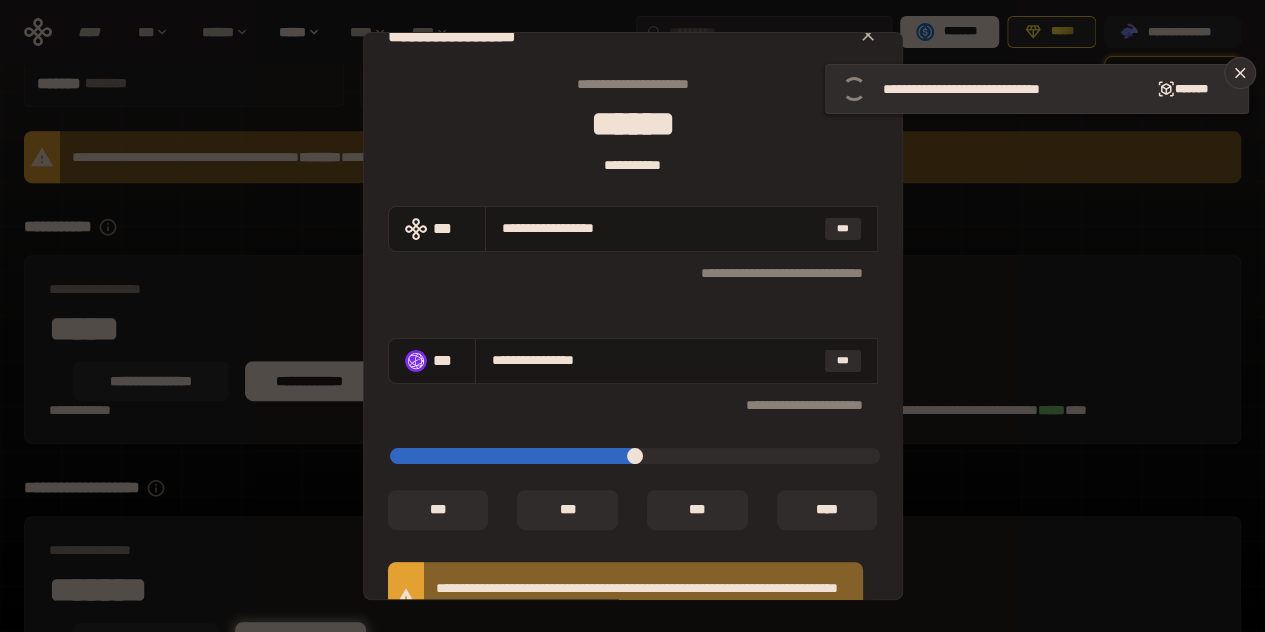 type on "****" 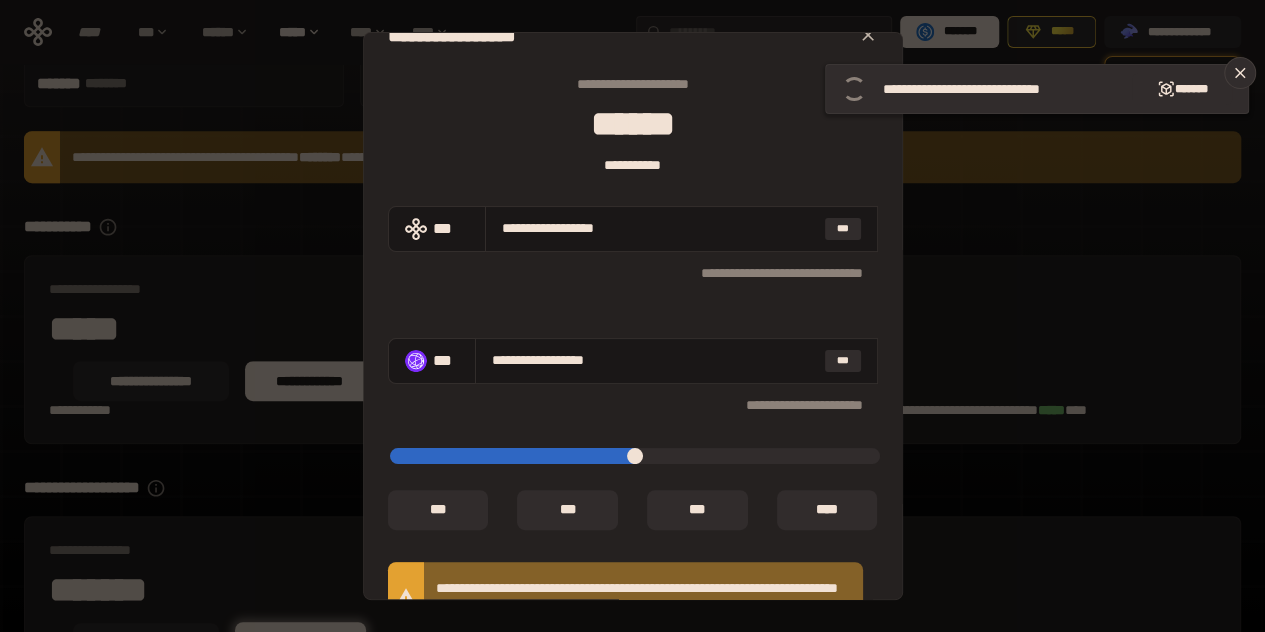 type on "*****" 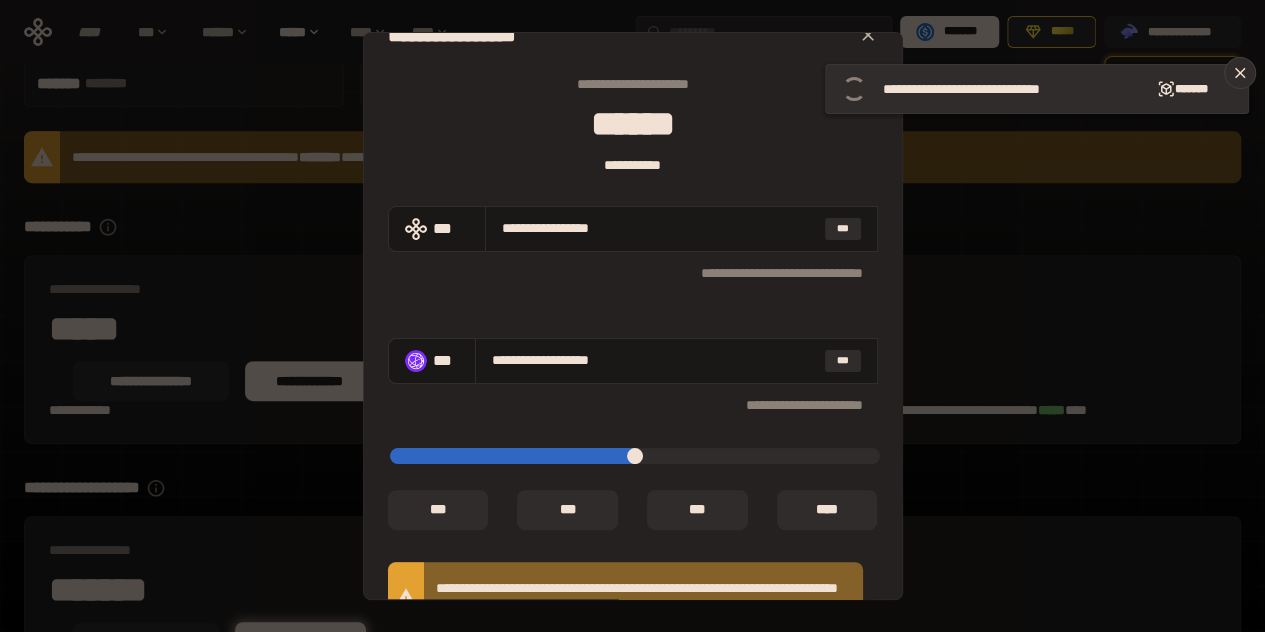 type on "*****" 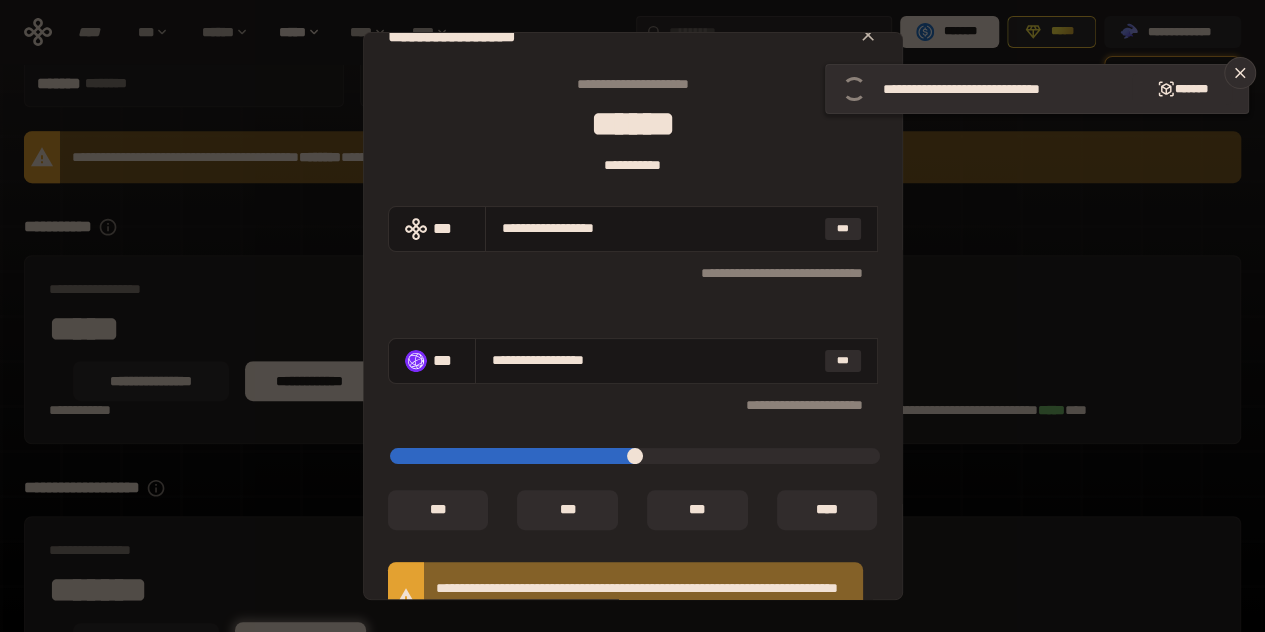 type on "*****" 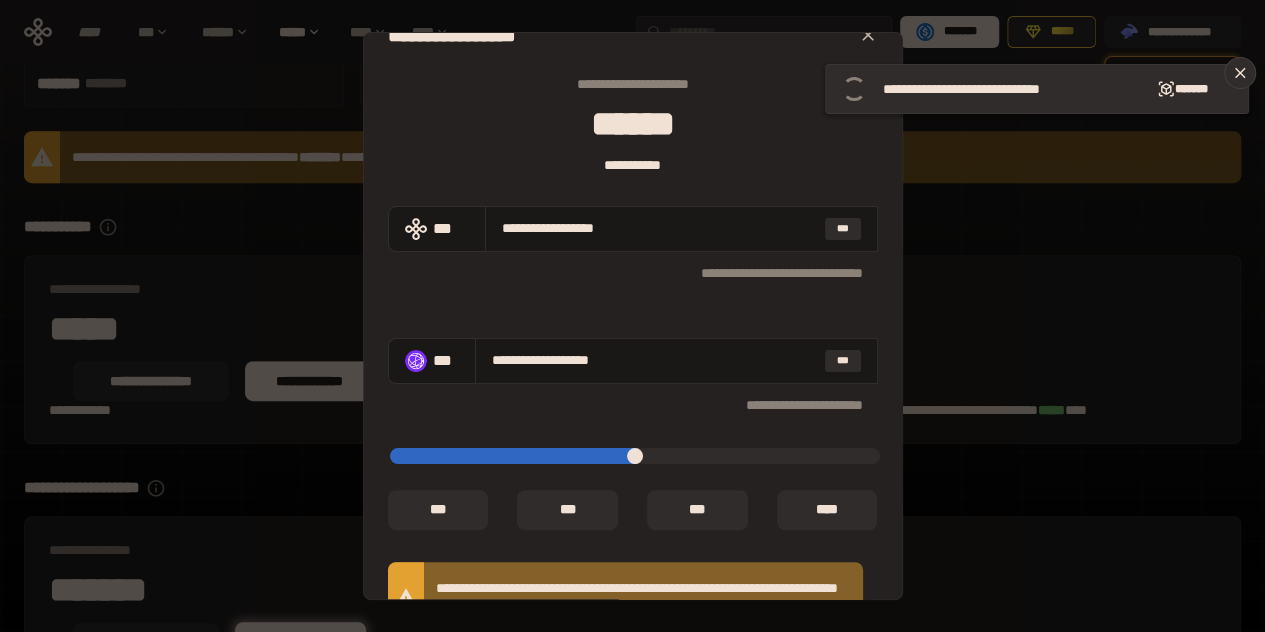type on "*****" 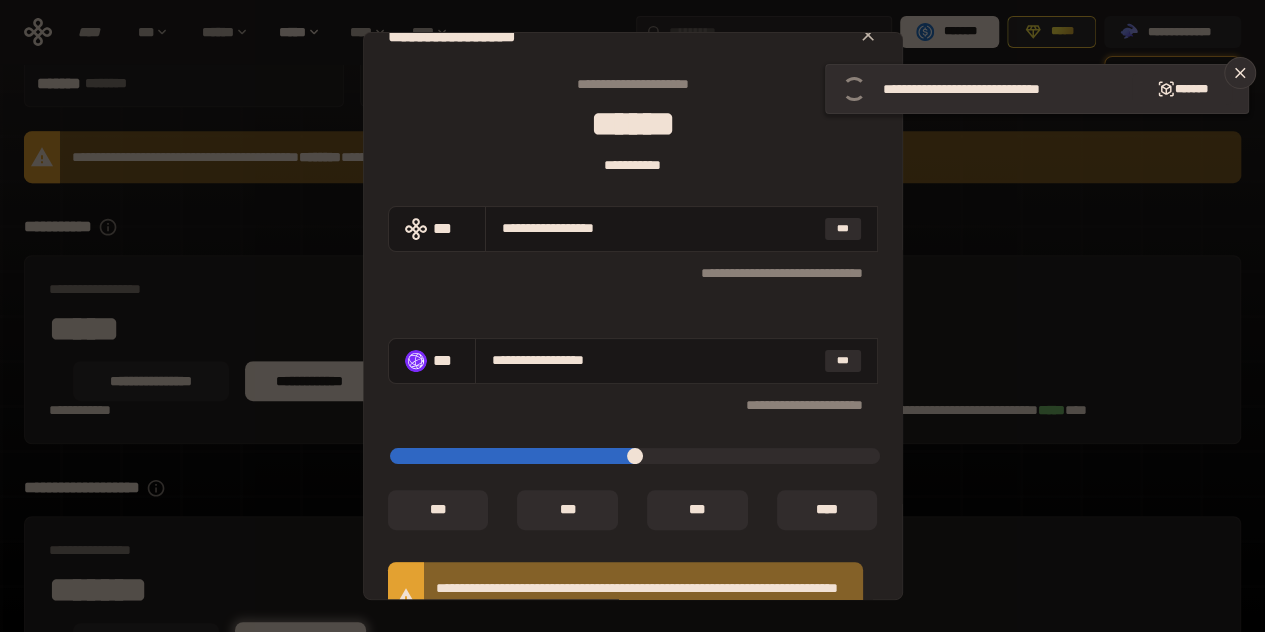 type on "*****" 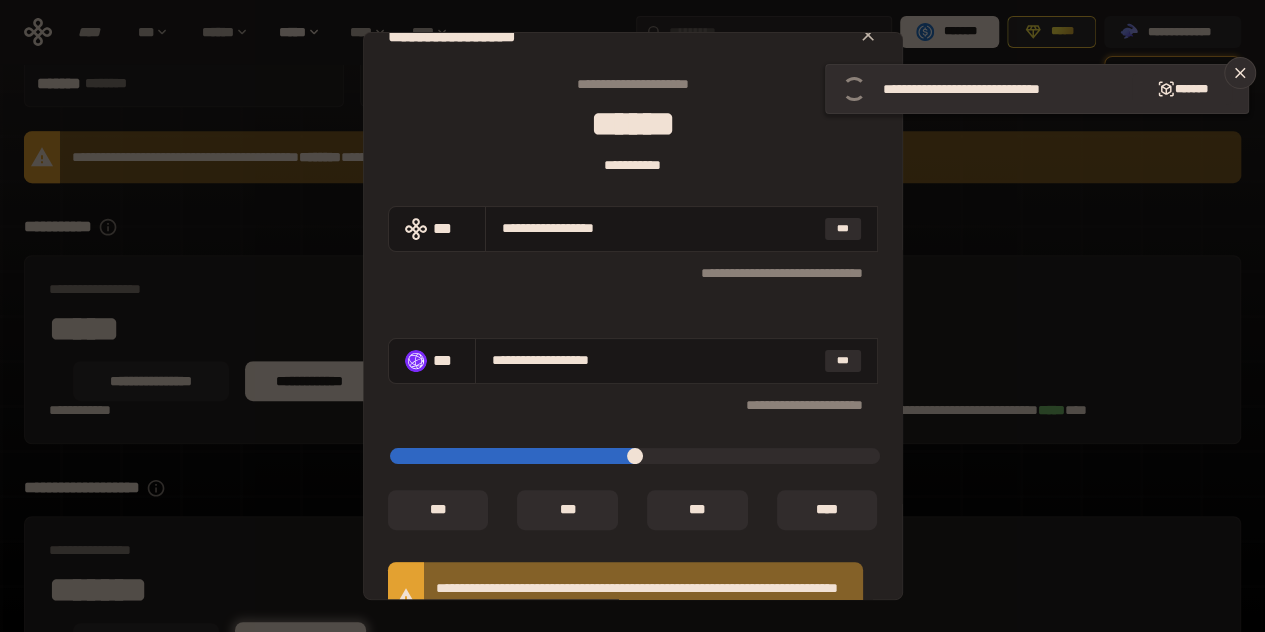 type on "*****" 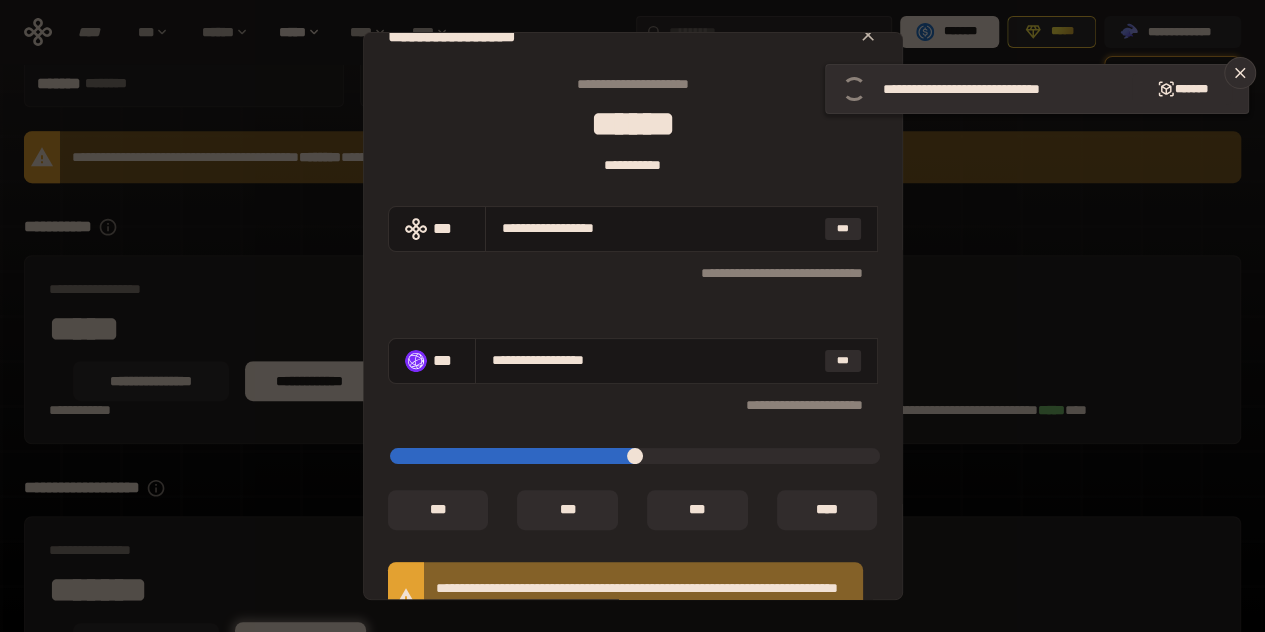 type on "****" 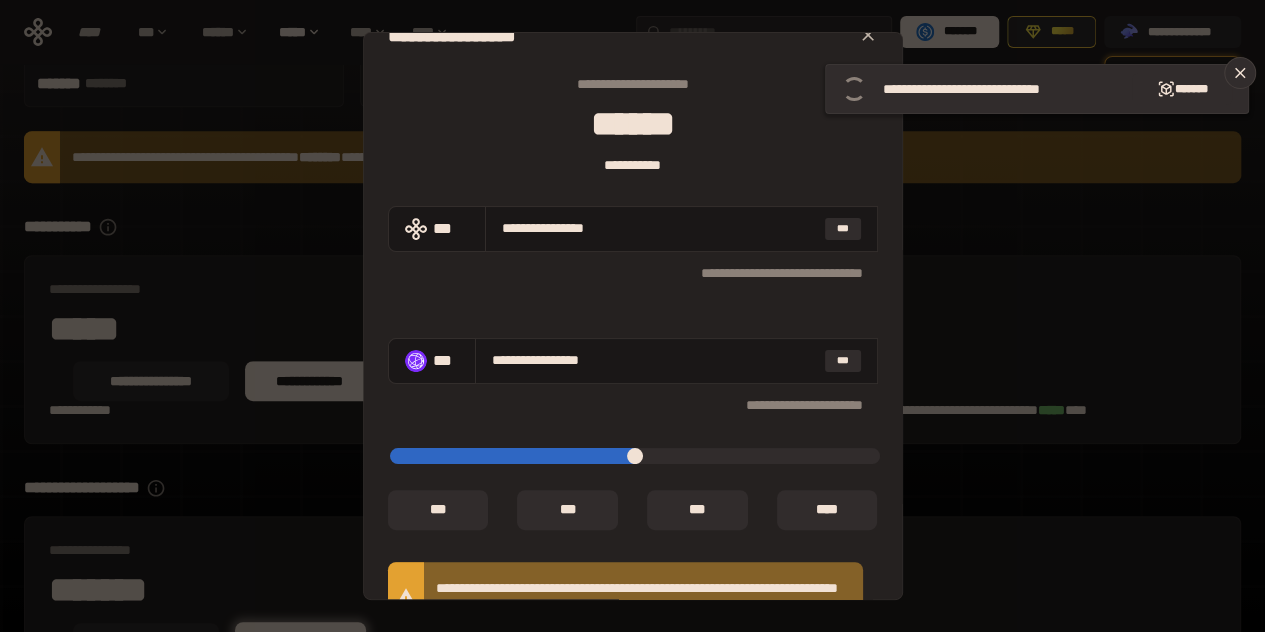 type on "*****" 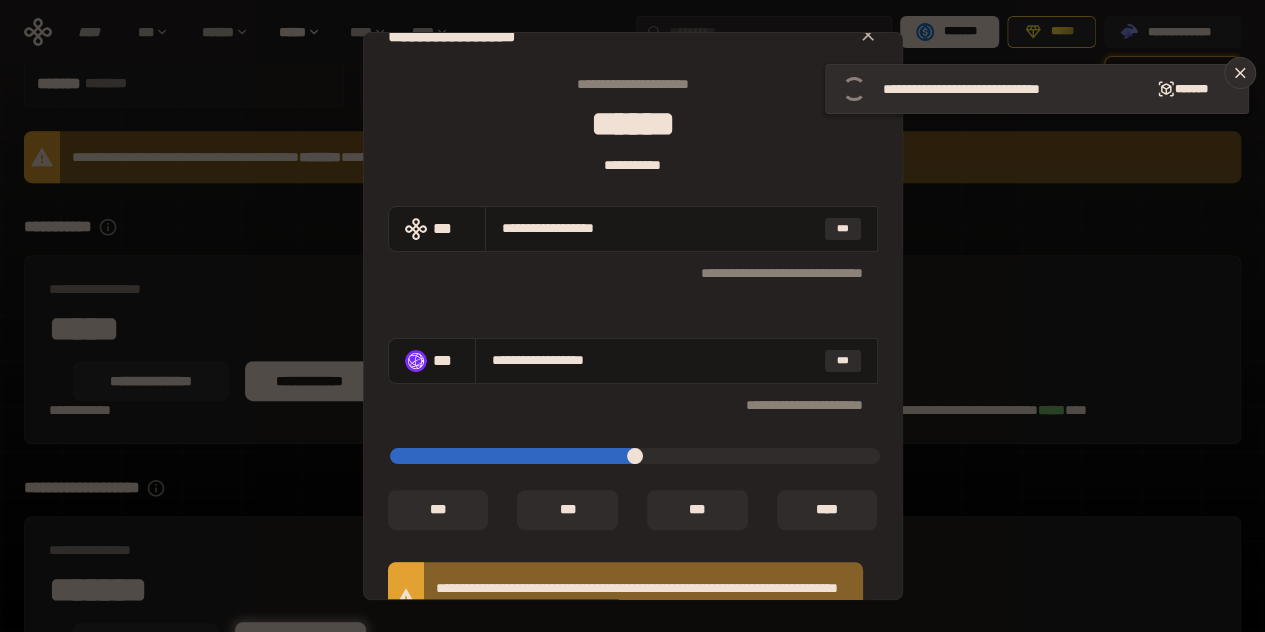 type on "*****" 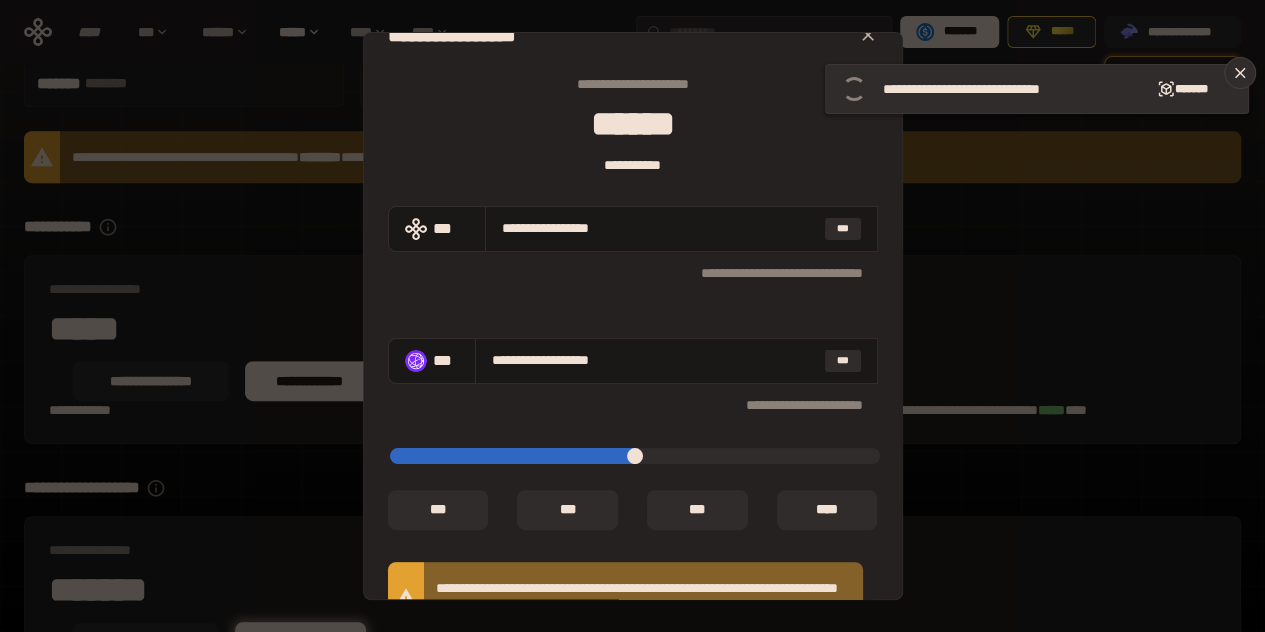 type on "*****" 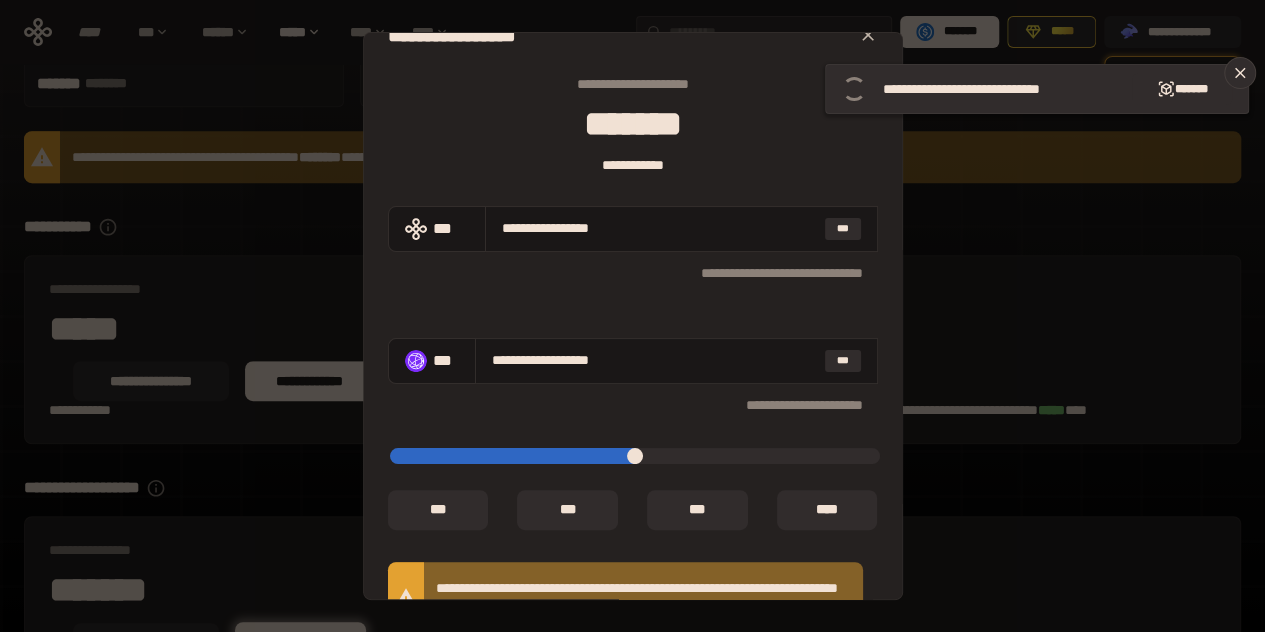 type on "**********" 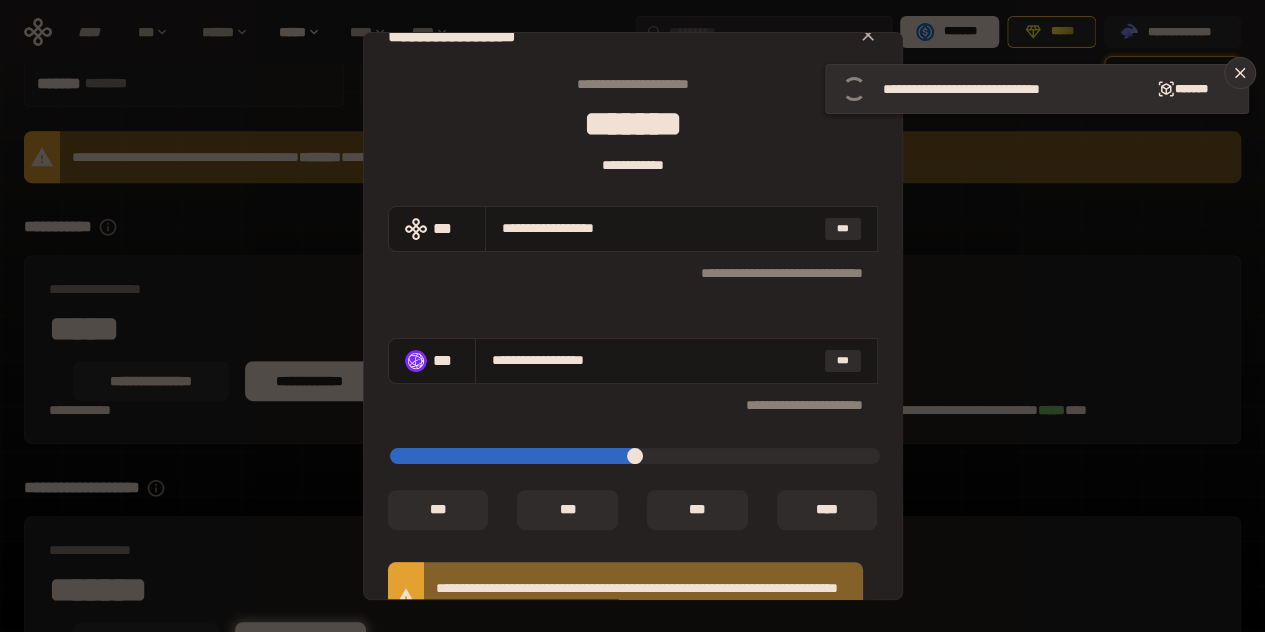 type on "*****" 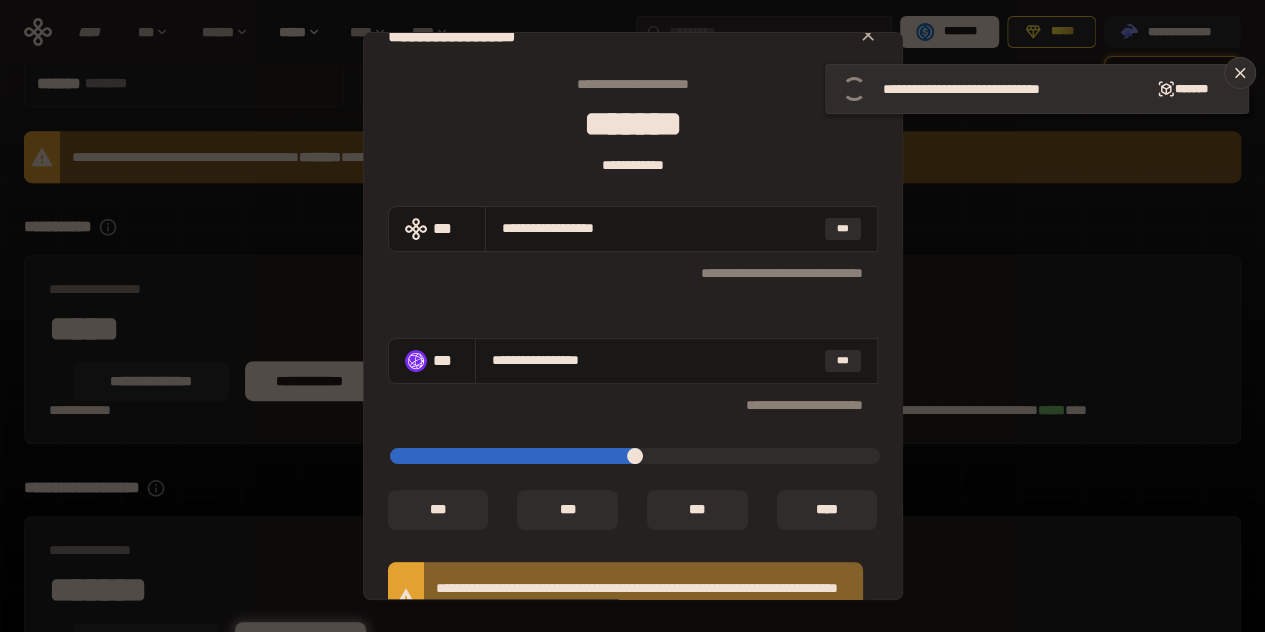 type on "*****" 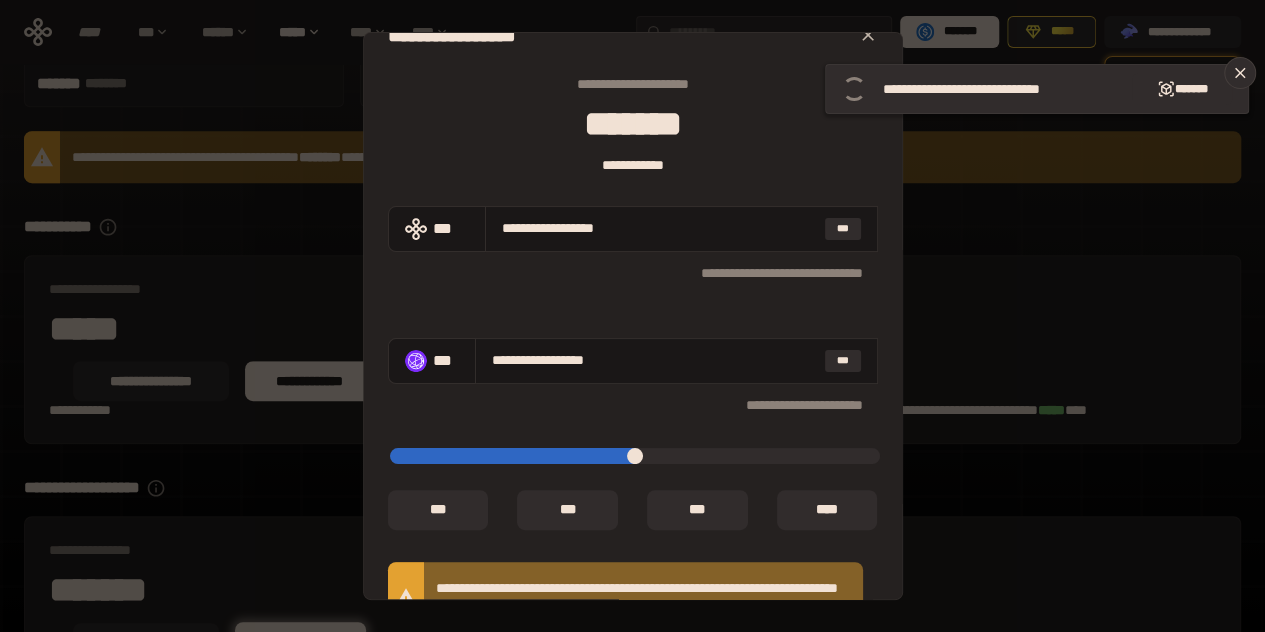 type on "*****" 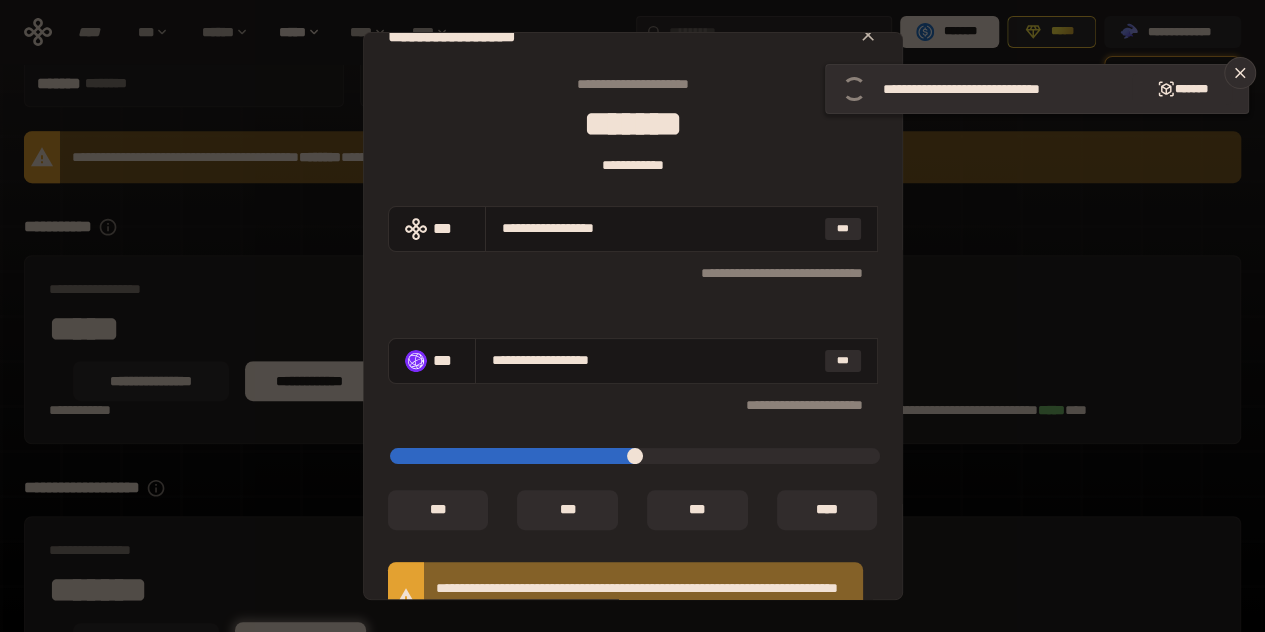 type on "*****" 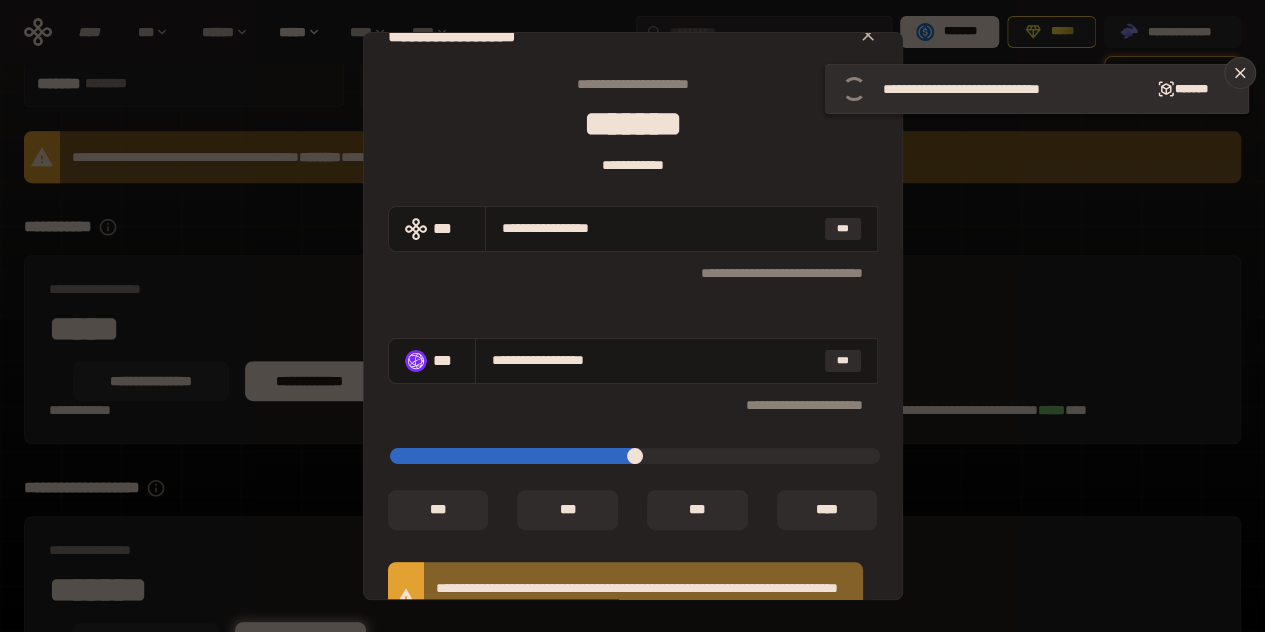 type on "*****" 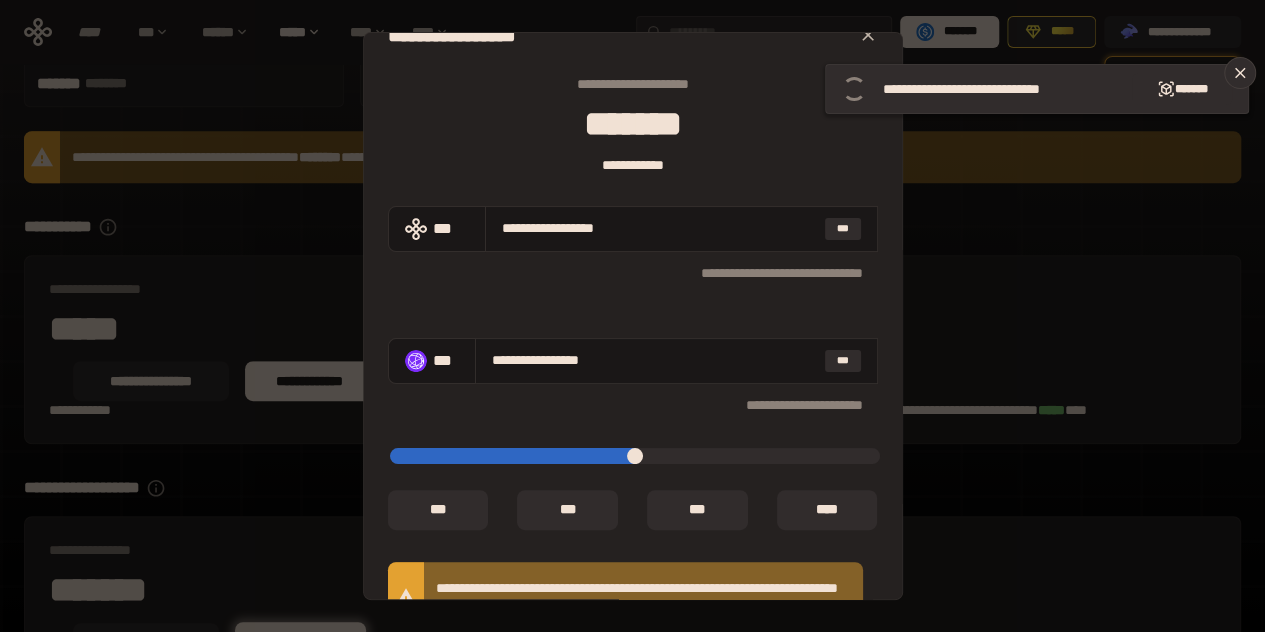 type on "*****" 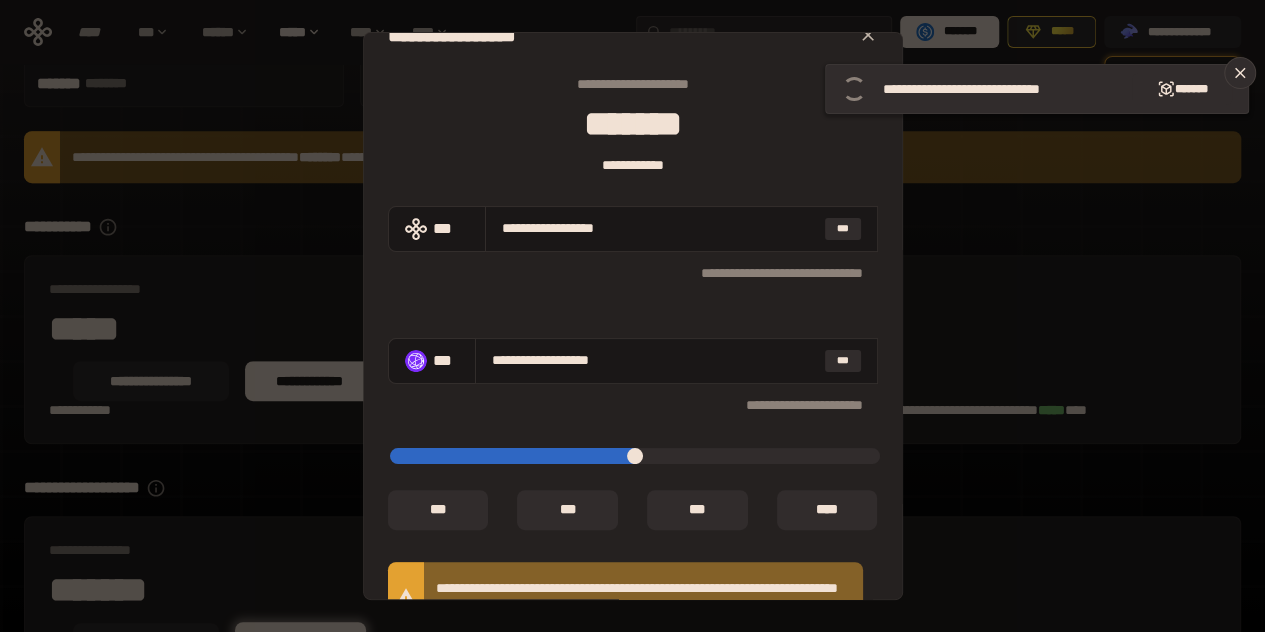 type on "****" 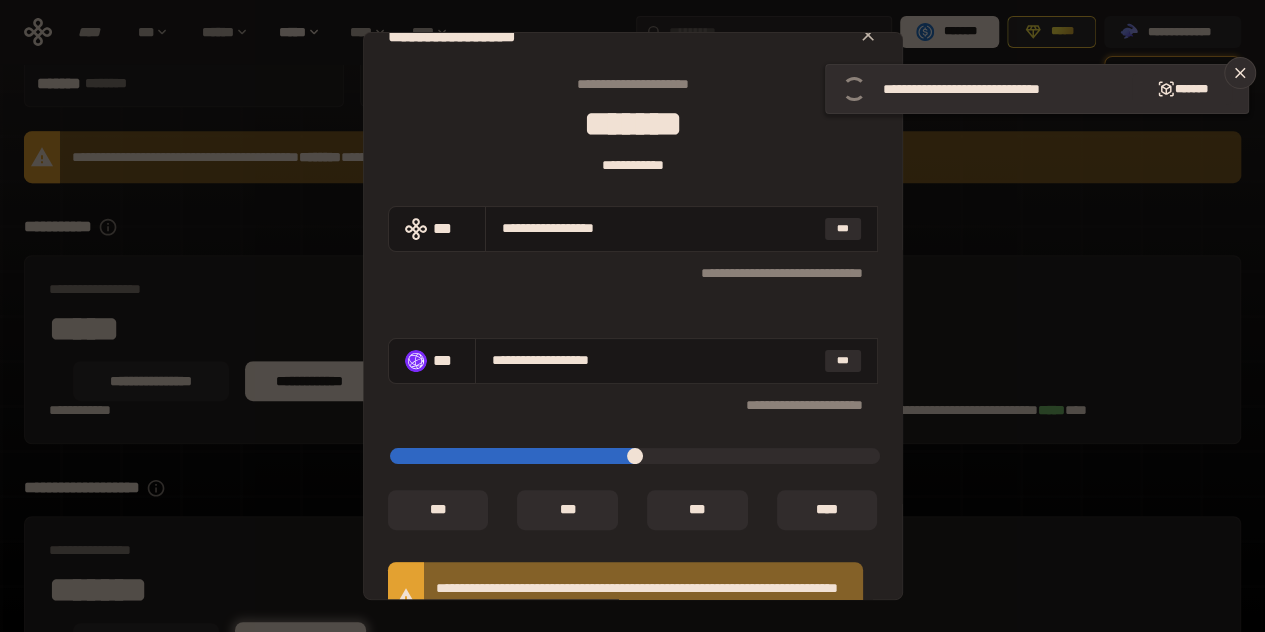 type on "**********" 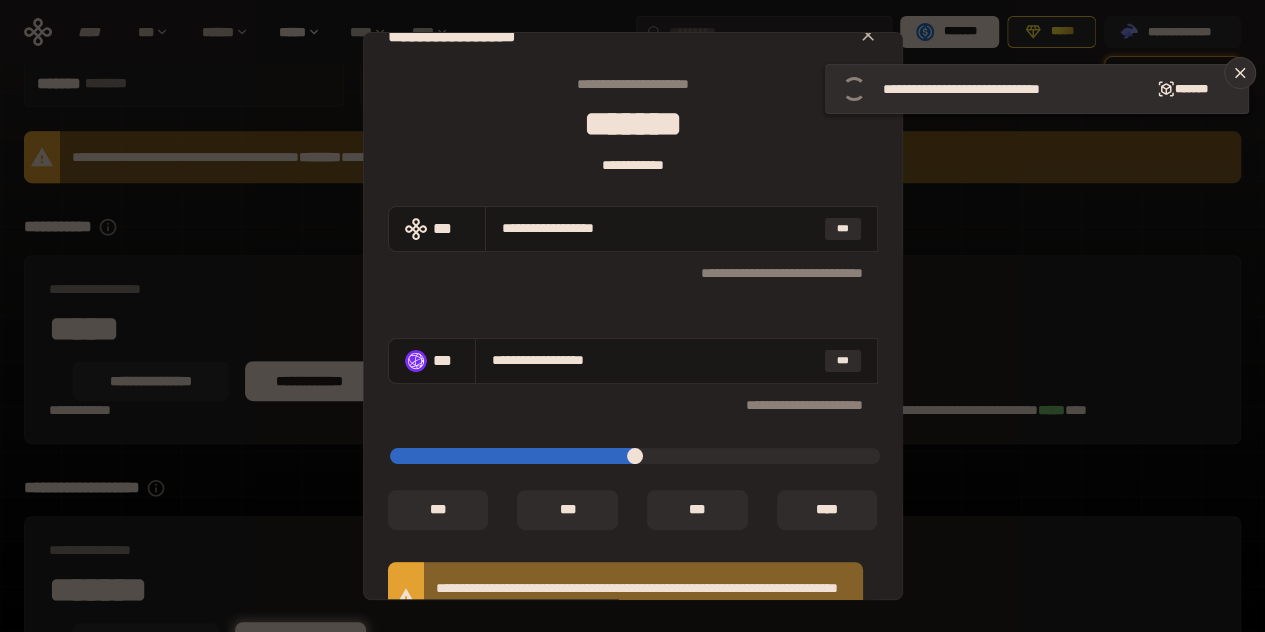 type on "*****" 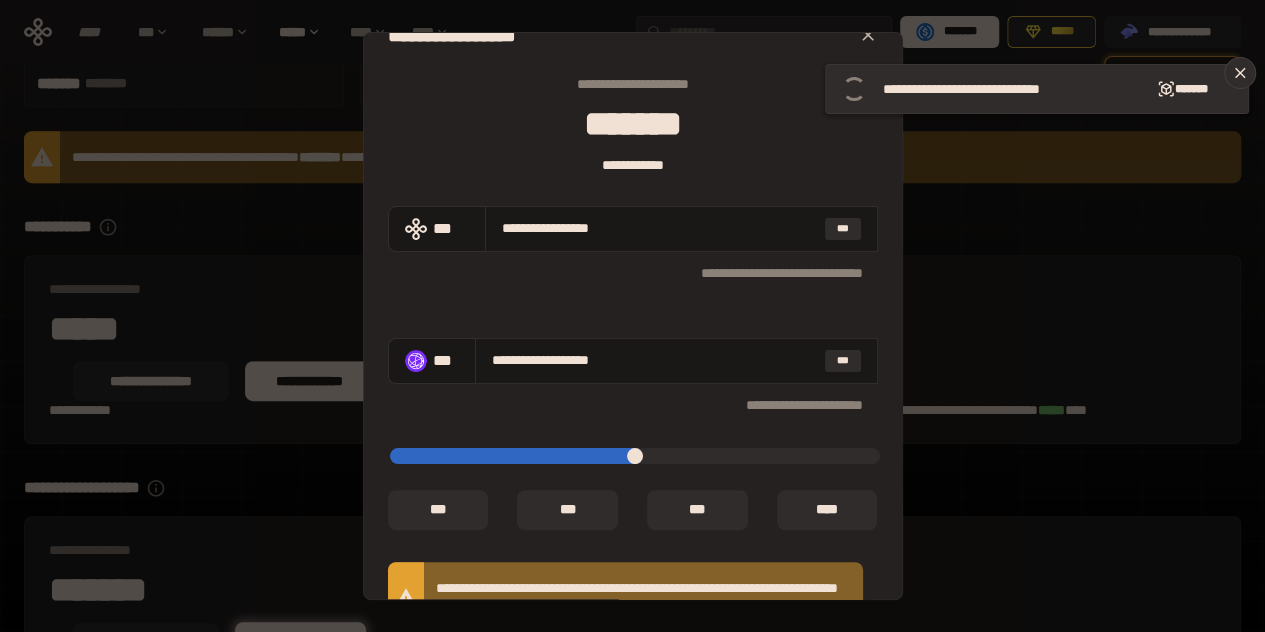 type on "*****" 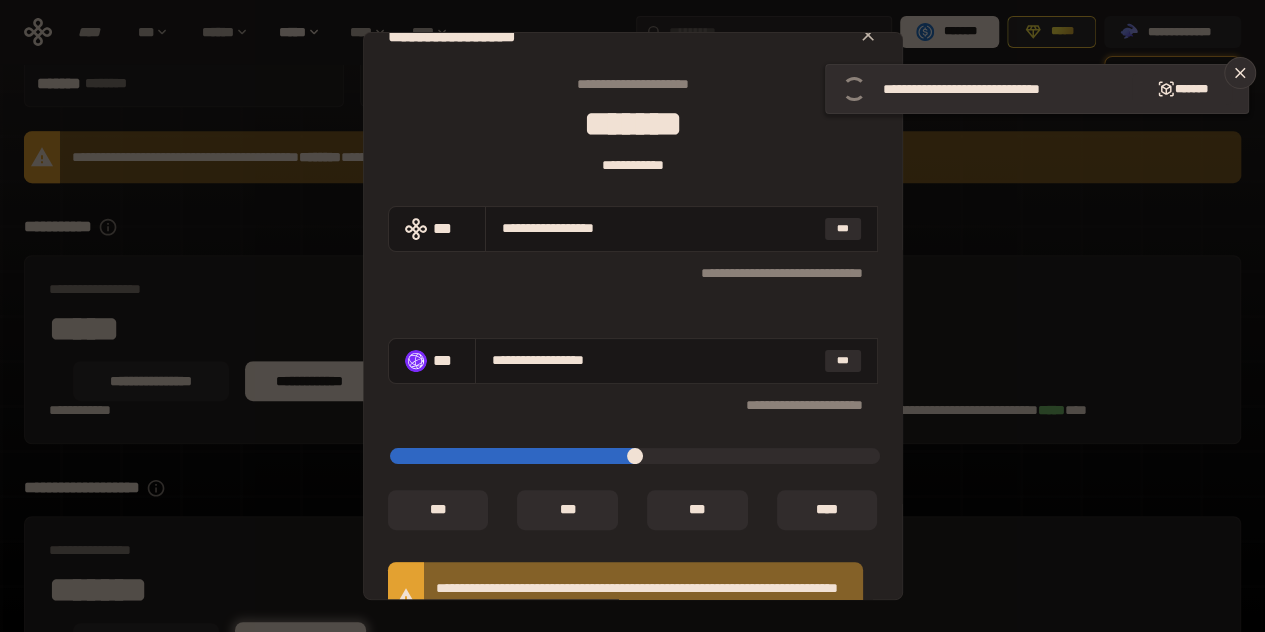 type on "*****" 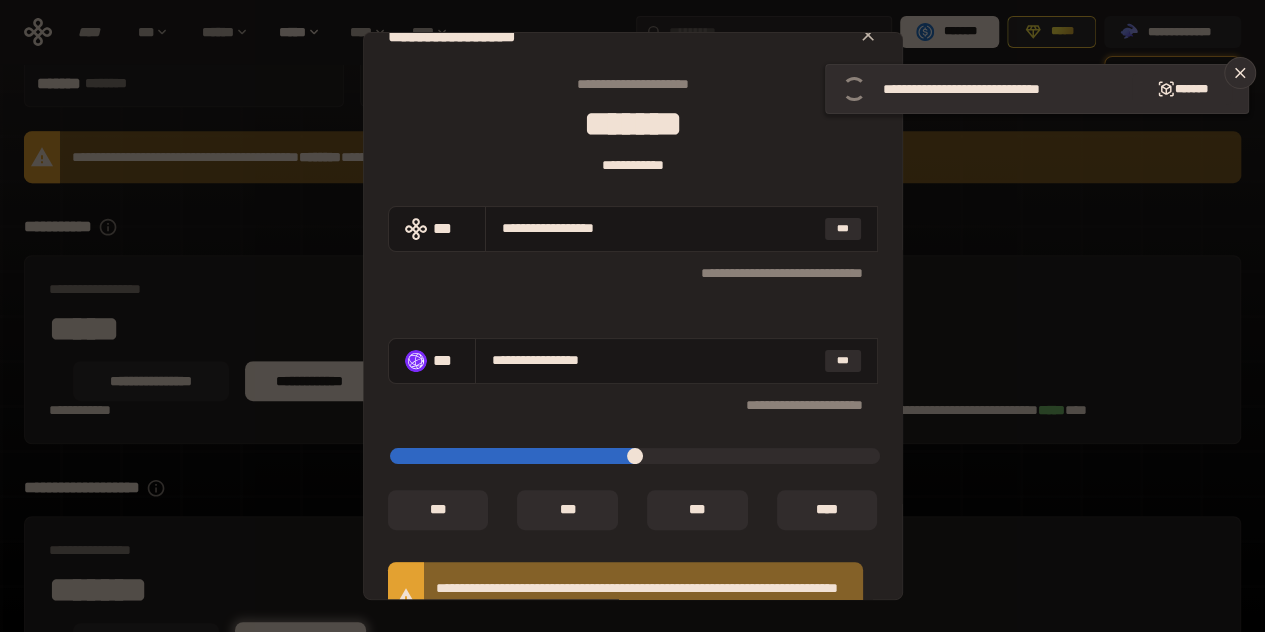 type on "*****" 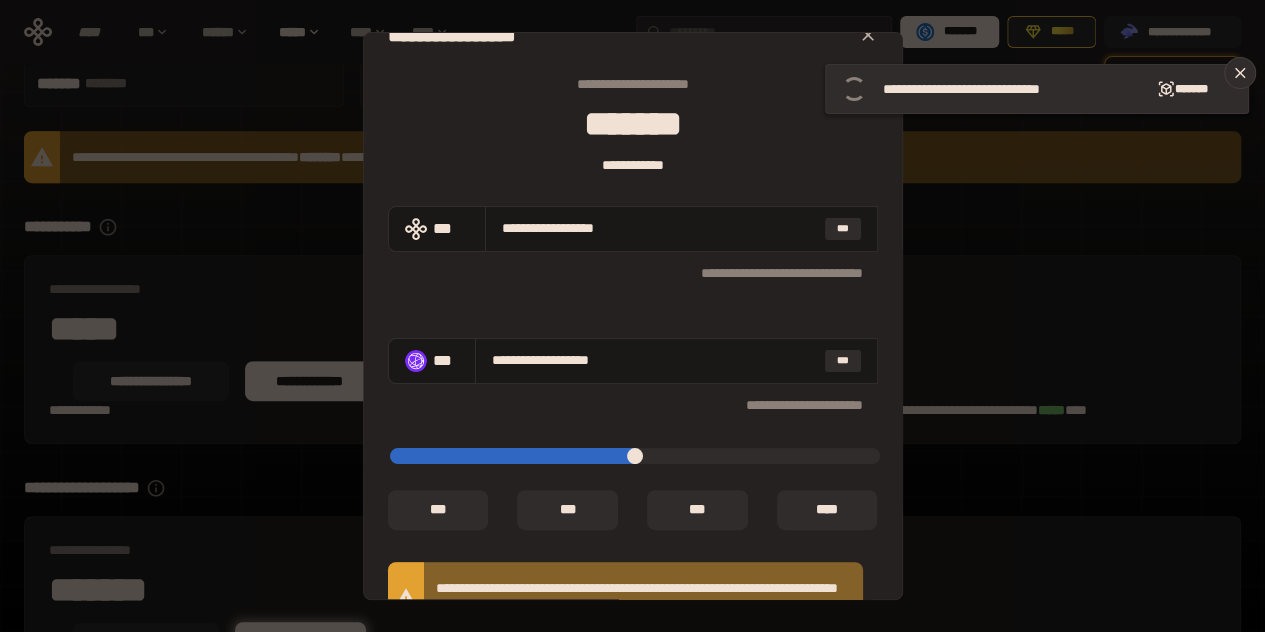 type on "*****" 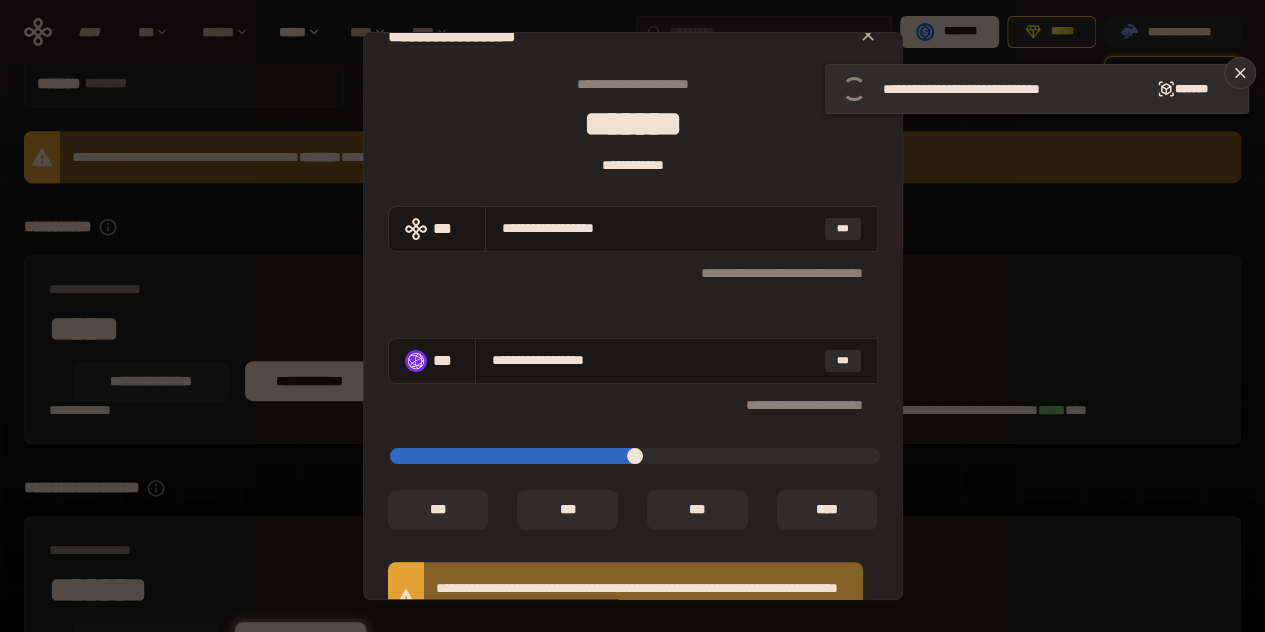 type on "*****" 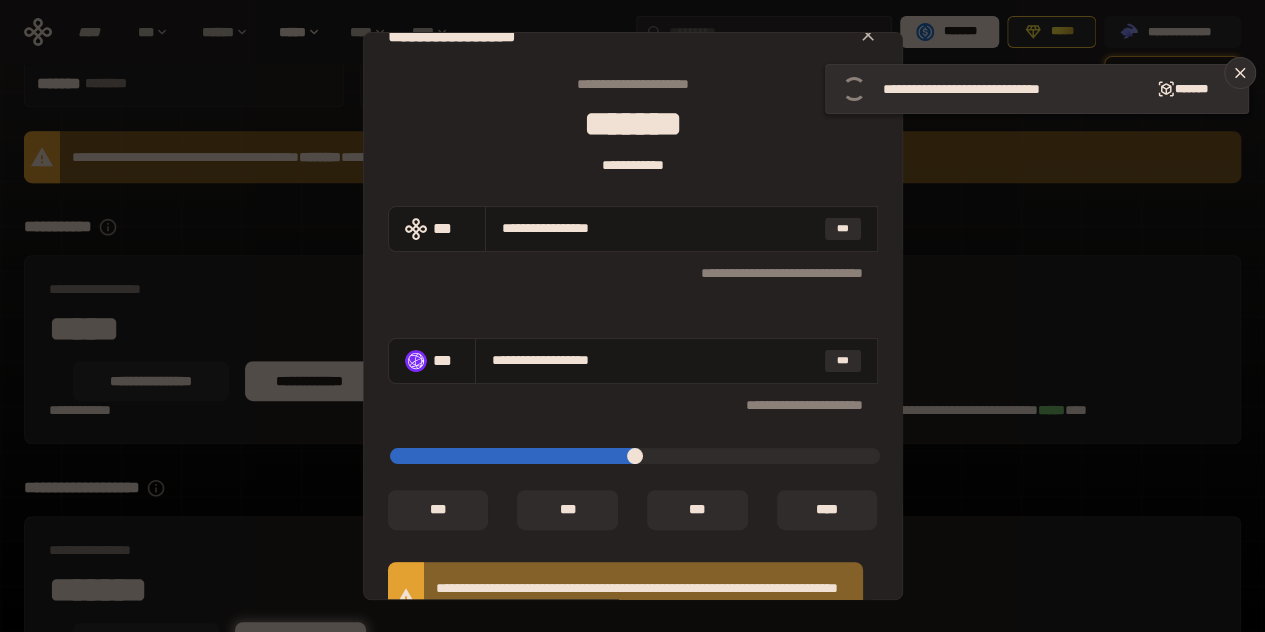 type on "*****" 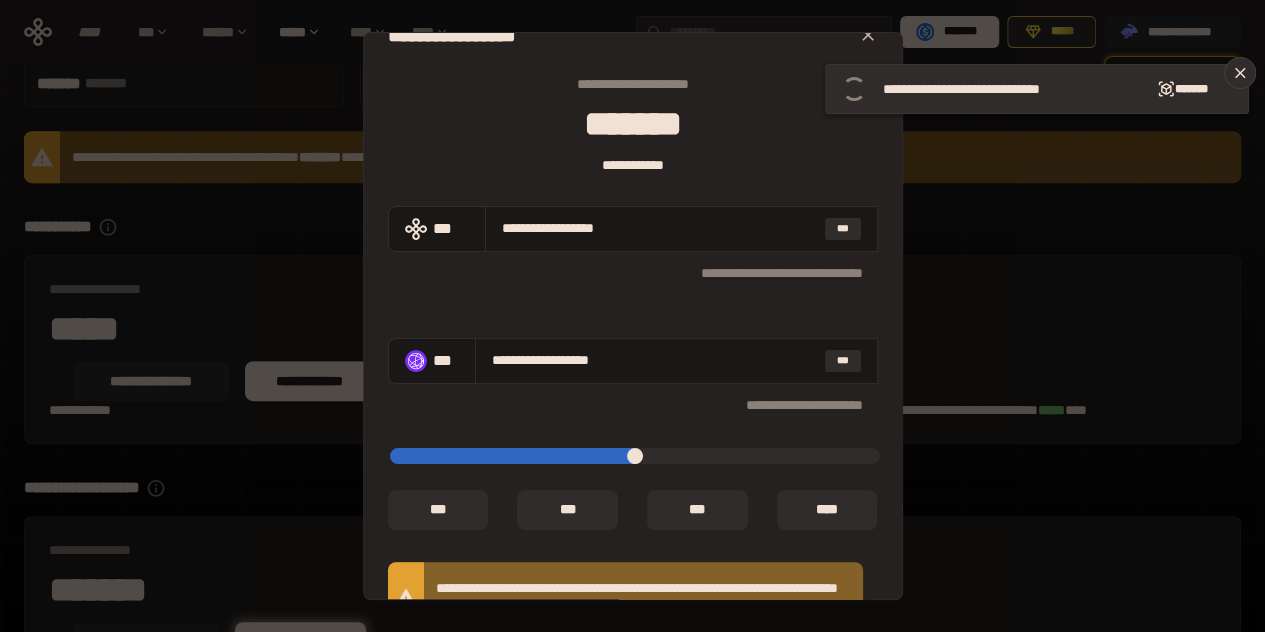 type on "*****" 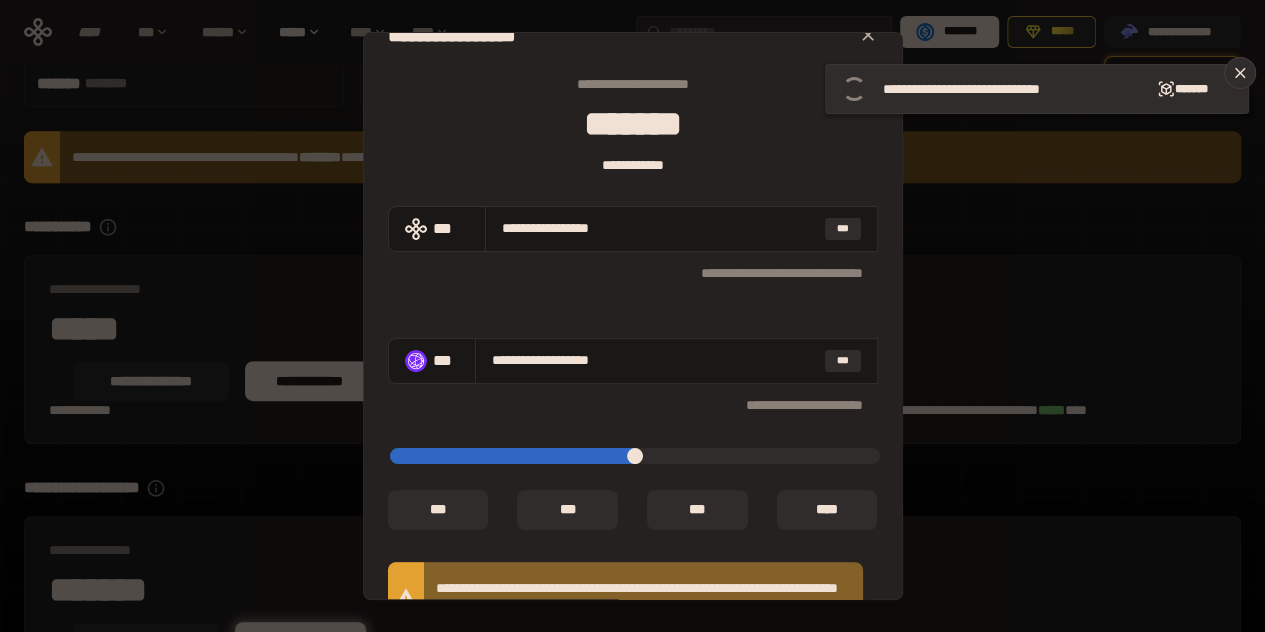 type on "*****" 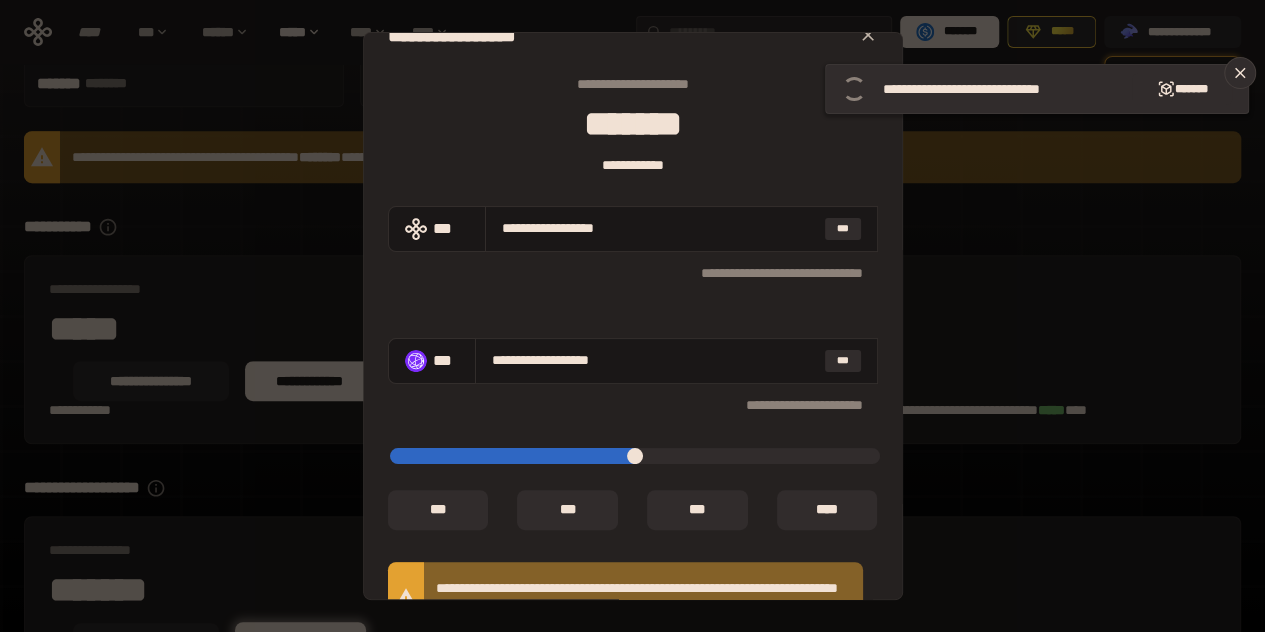 type on "*****" 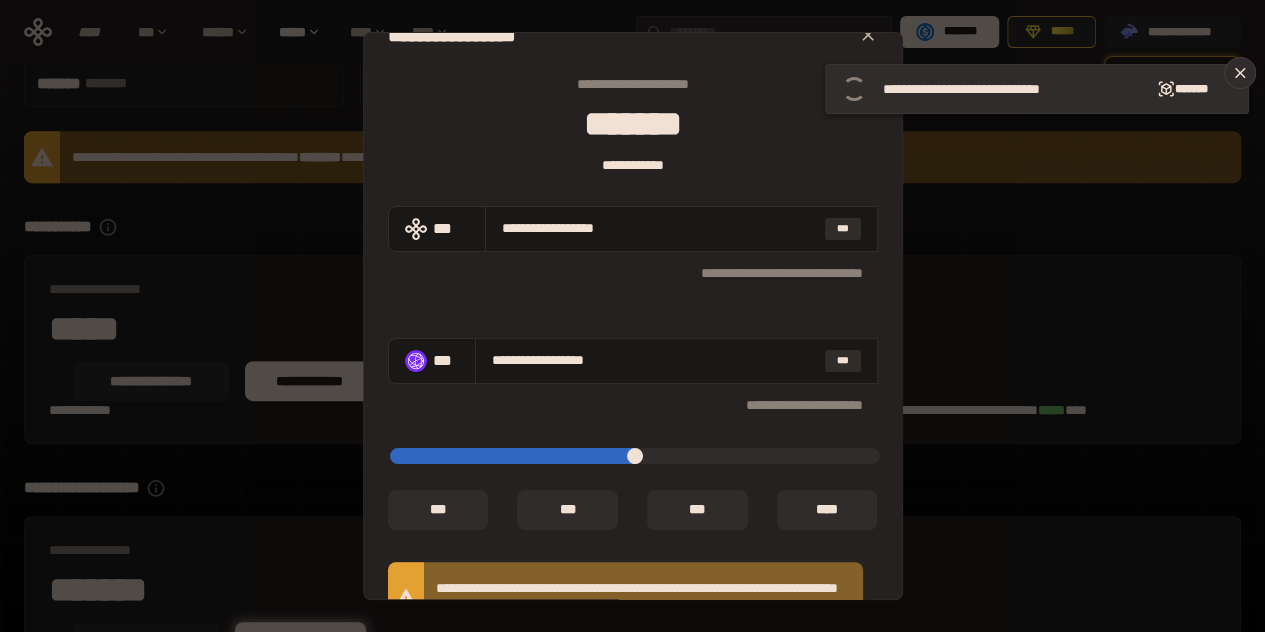 type on "*****" 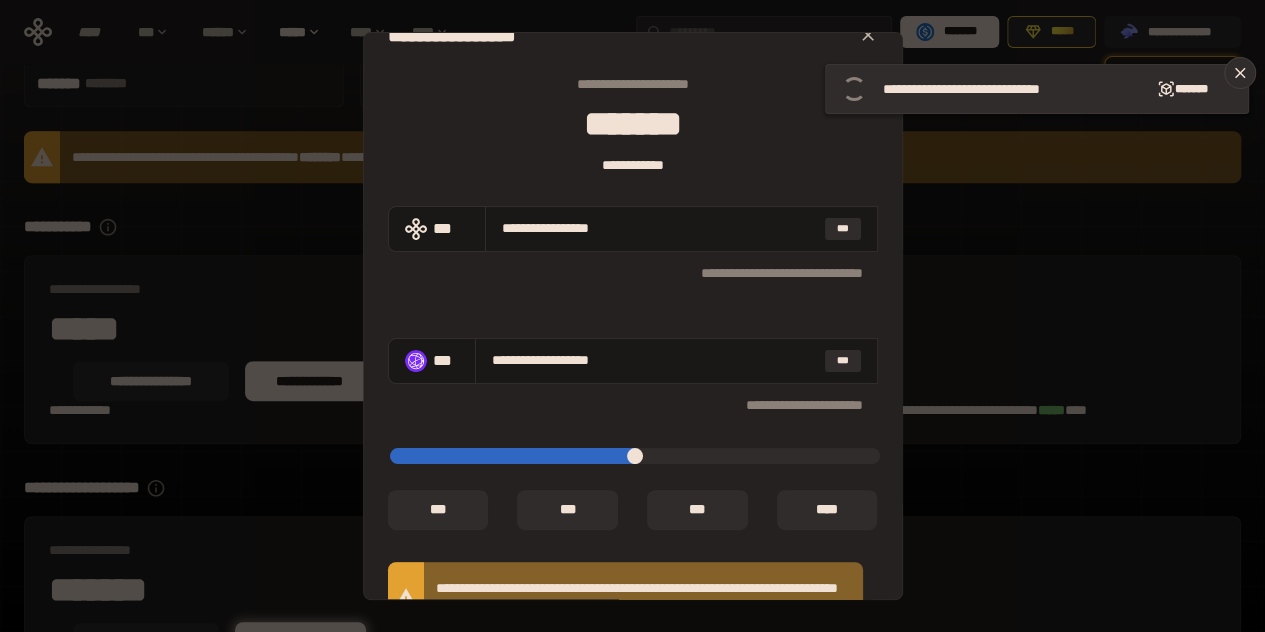 type on "*****" 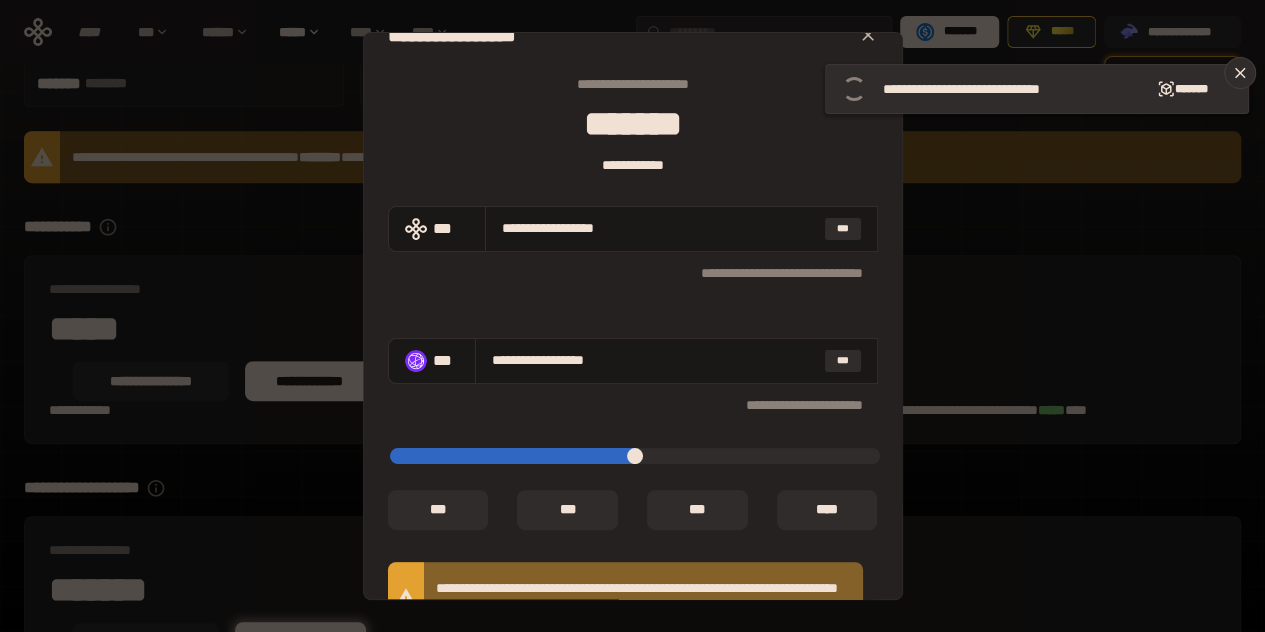 type on "*****" 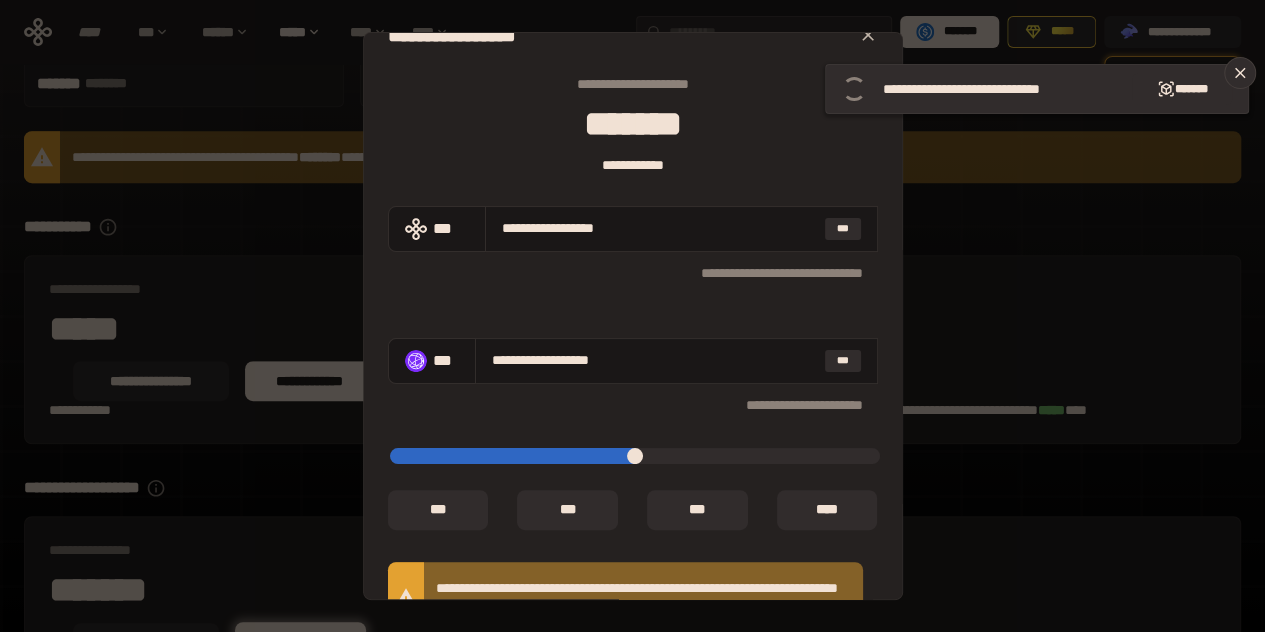 type on "*****" 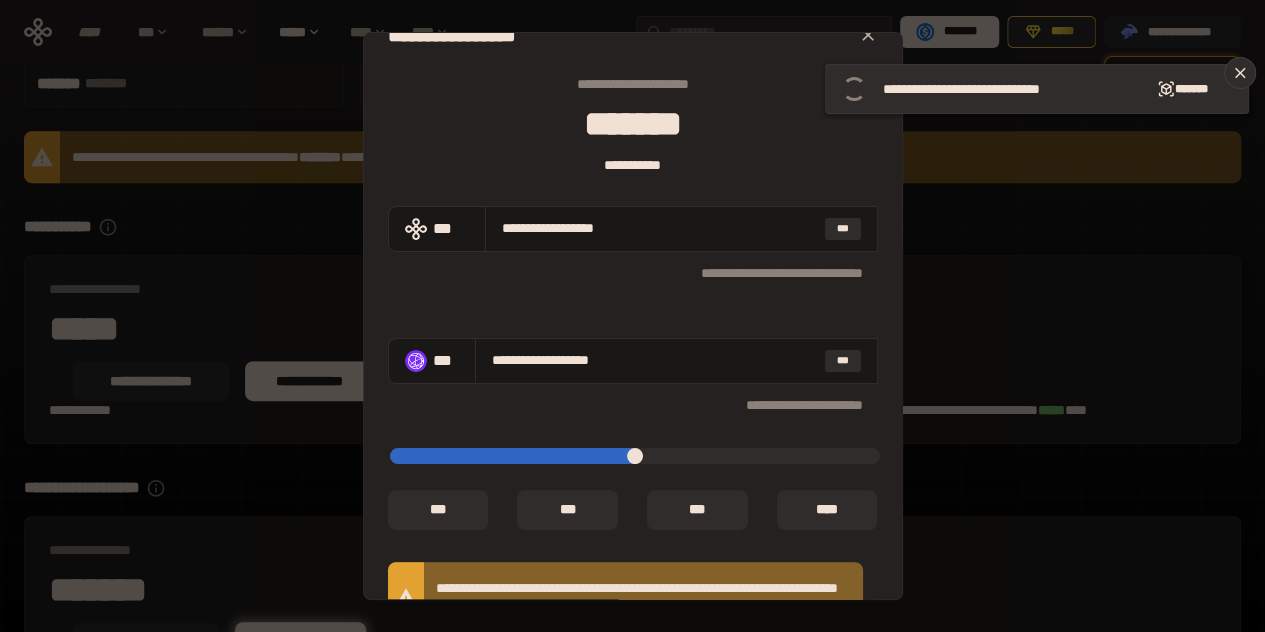 drag, startPoint x: 854, startPoint y: 456, endPoint x: 756, endPoint y: 455, distance: 98.005104 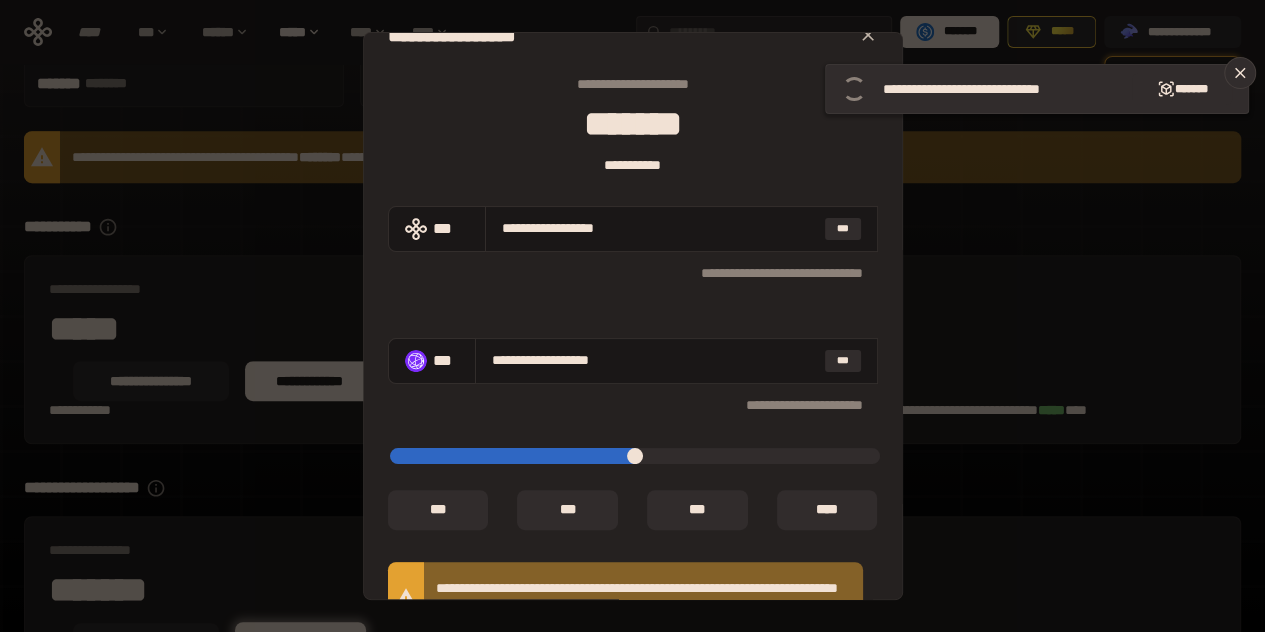 type on "*****" 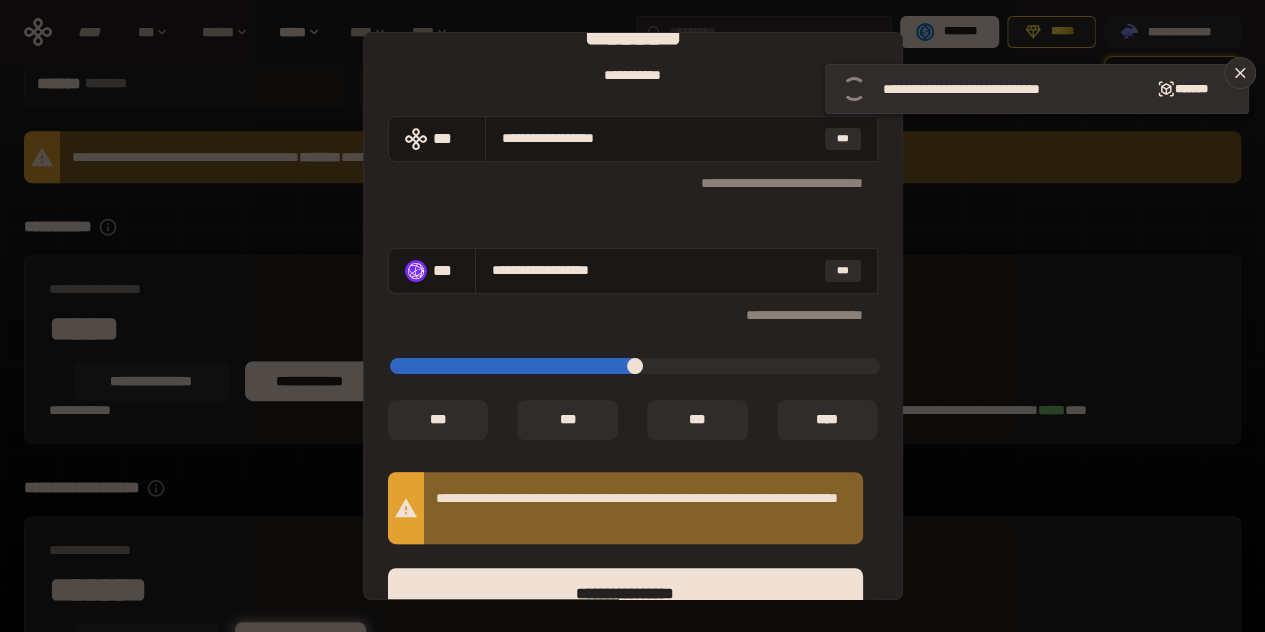 scroll, scrollTop: 238, scrollLeft: 0, axis: vertical 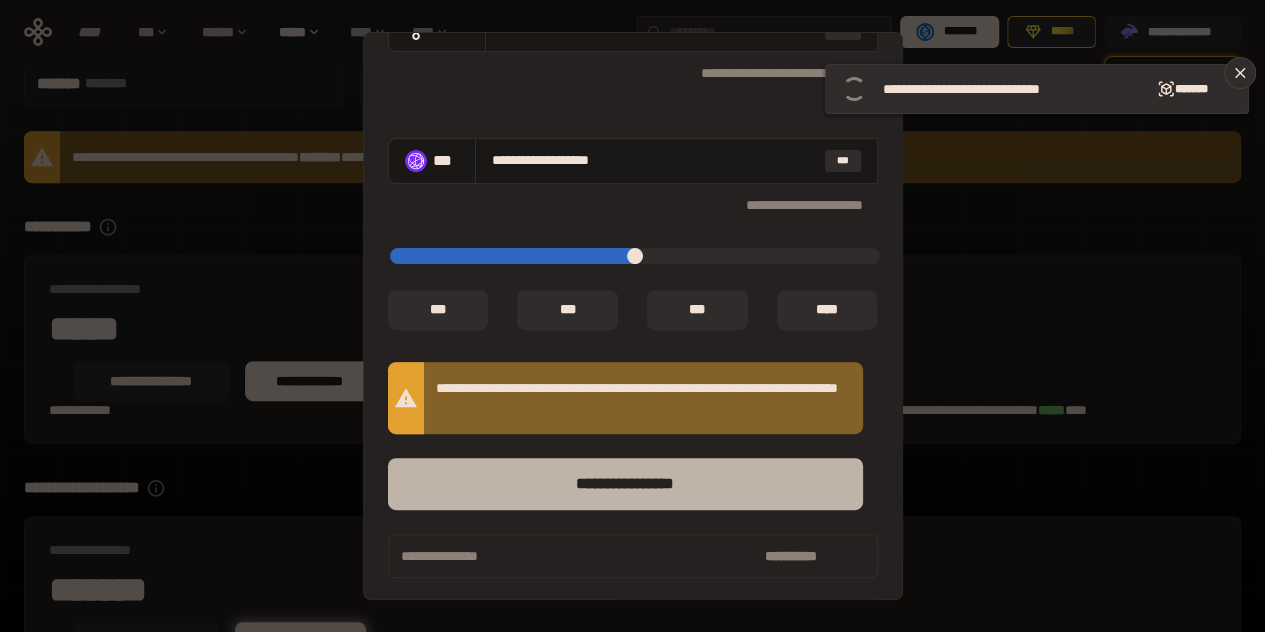 click on "****** *********" at bounding box center (625, 484) 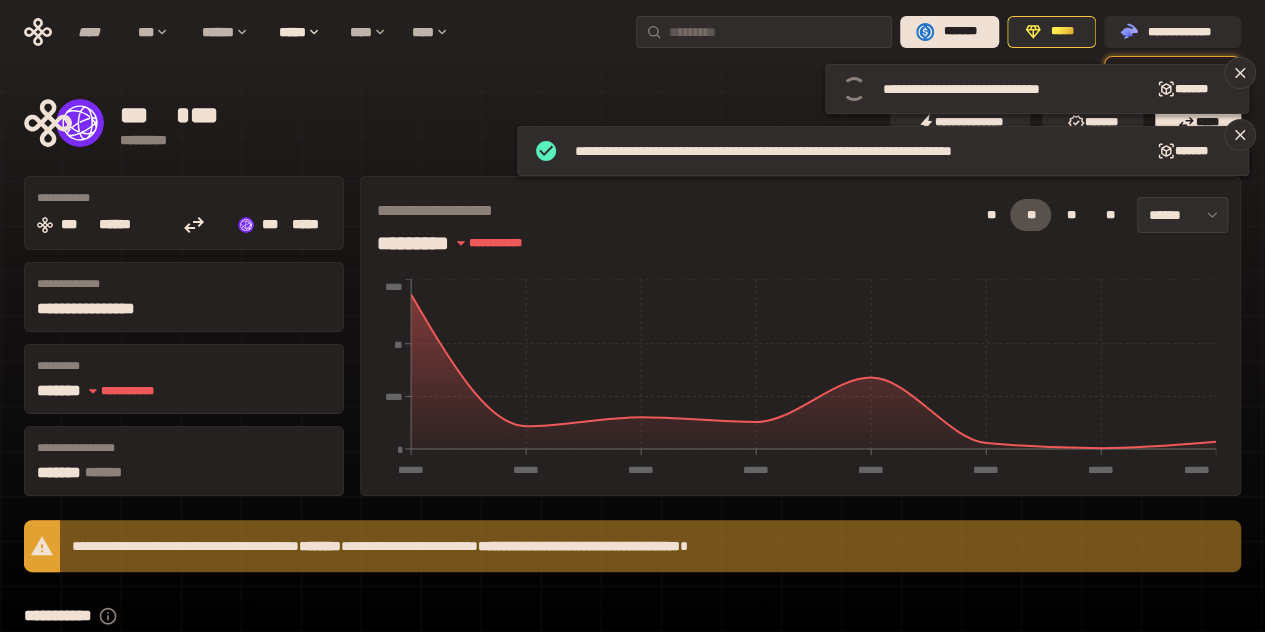 scroll, scrollTop: 0, scrollLeft: 0, axis: both 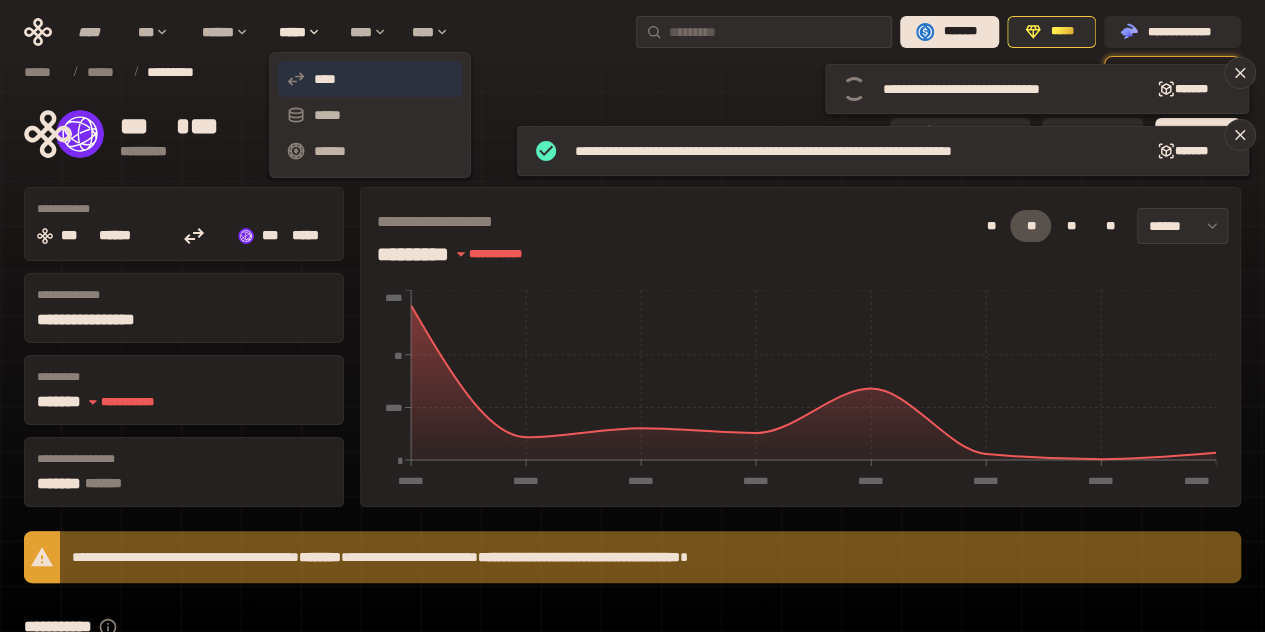 click on "****" at bounding box center [370, 79] 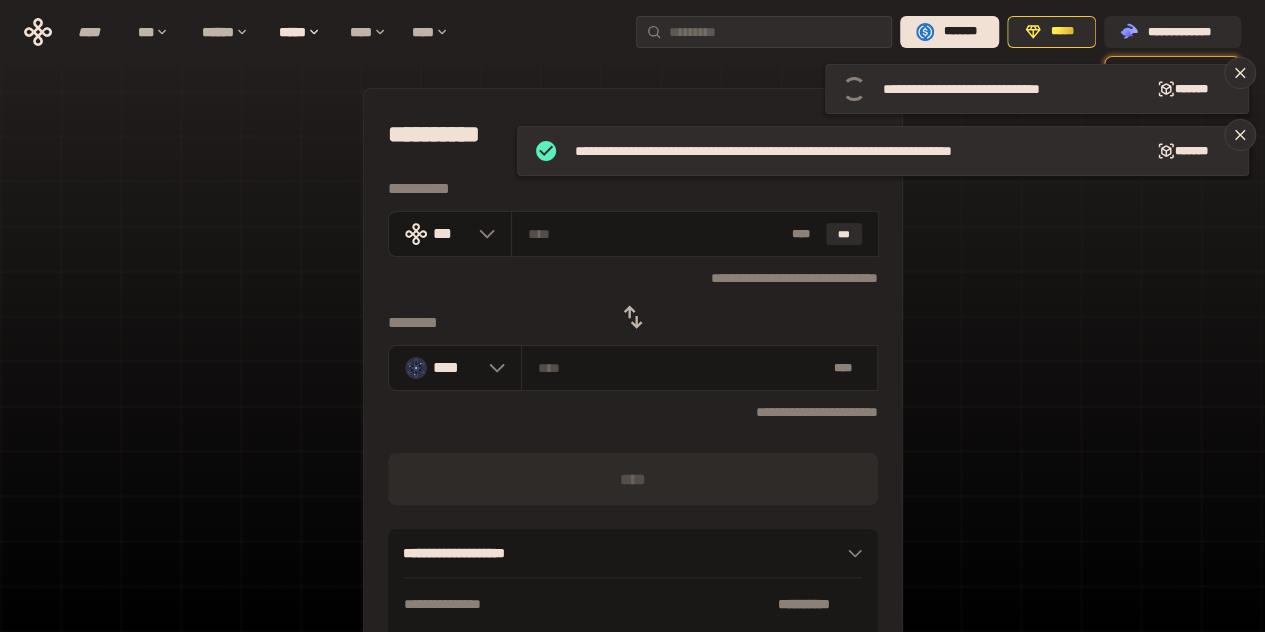 click 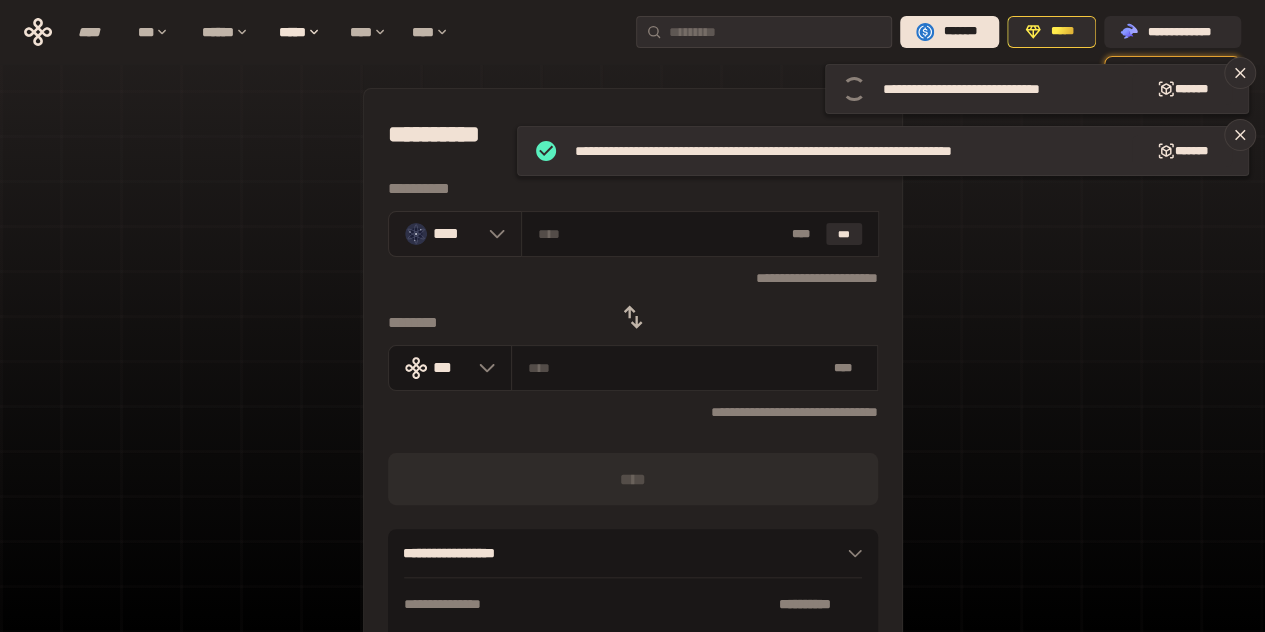 click at bounding box center (492, 234) 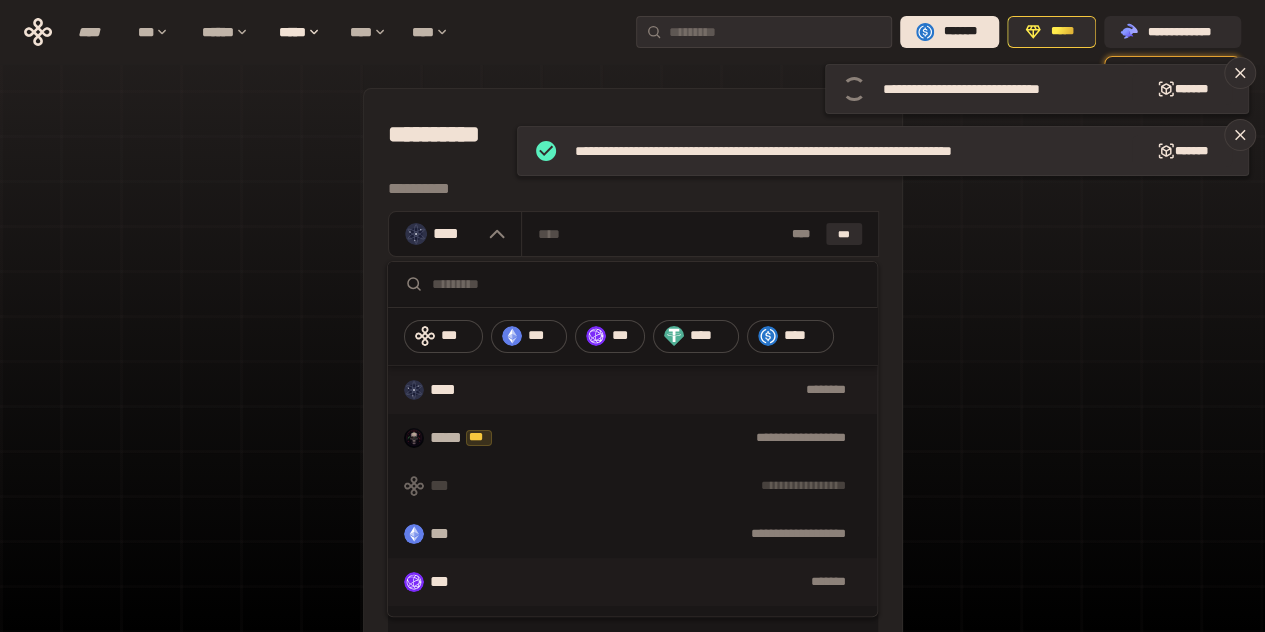 click on "*** *******" at bounding box center (632, 582) 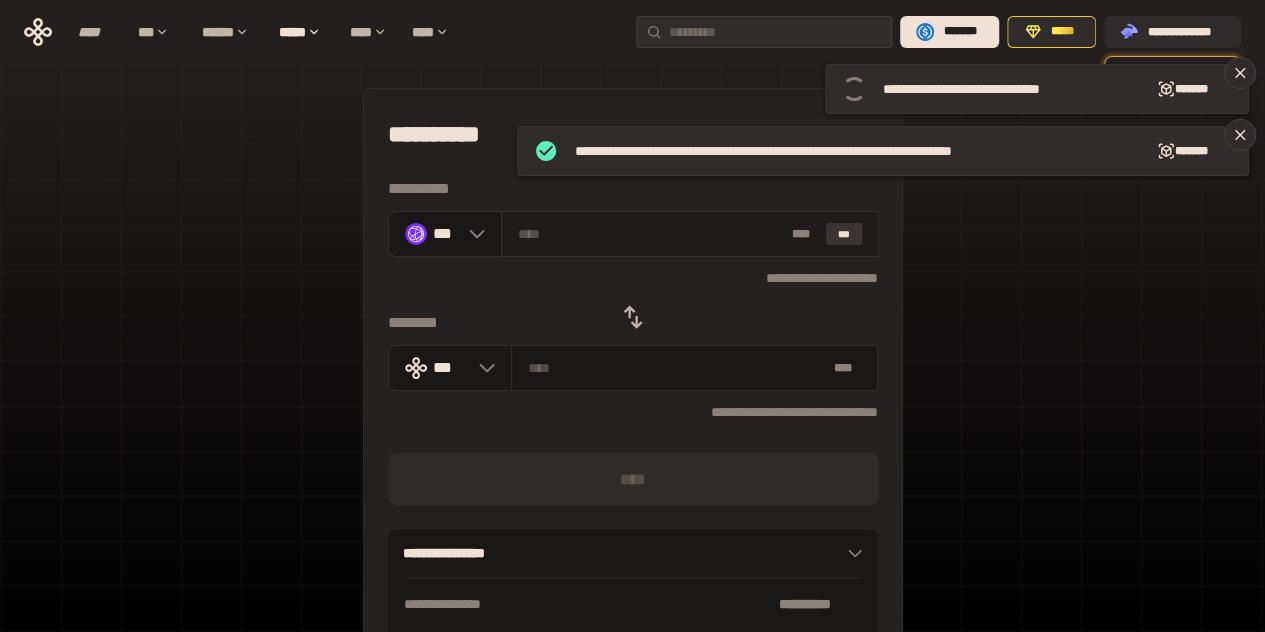 click on "***" at bounding box center (844, 234) 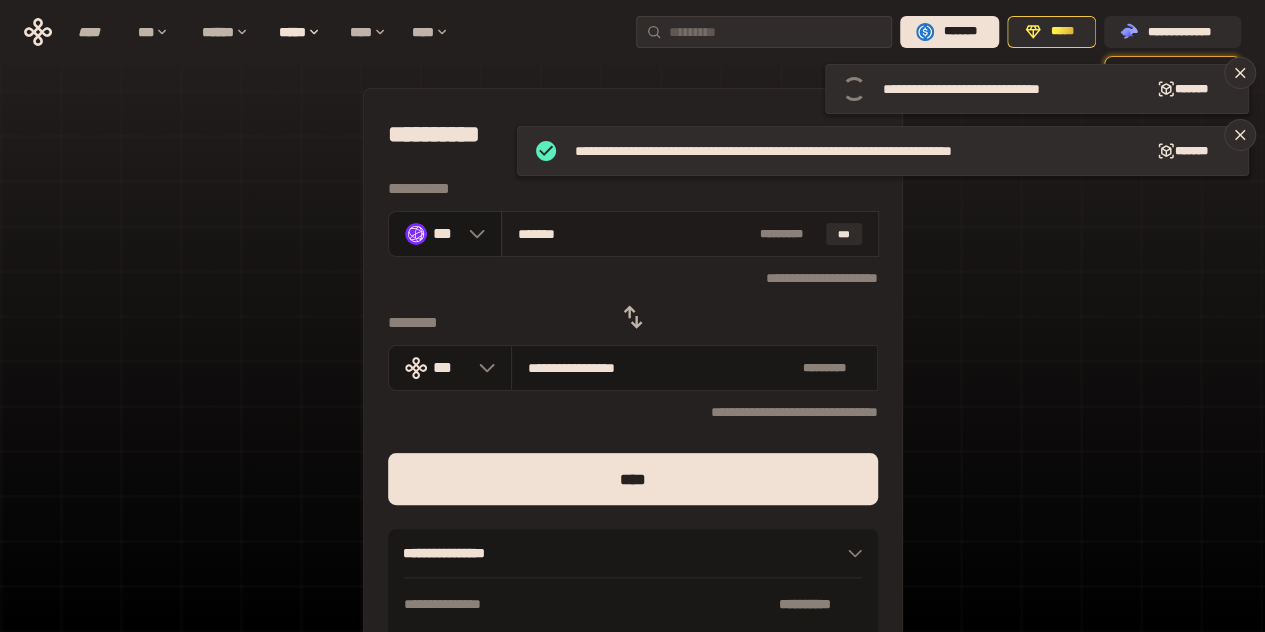 drag, startPoint x: 534, startPoint y: 232, endPoint x: 620, endPoint y: 238, distance: 86.209045 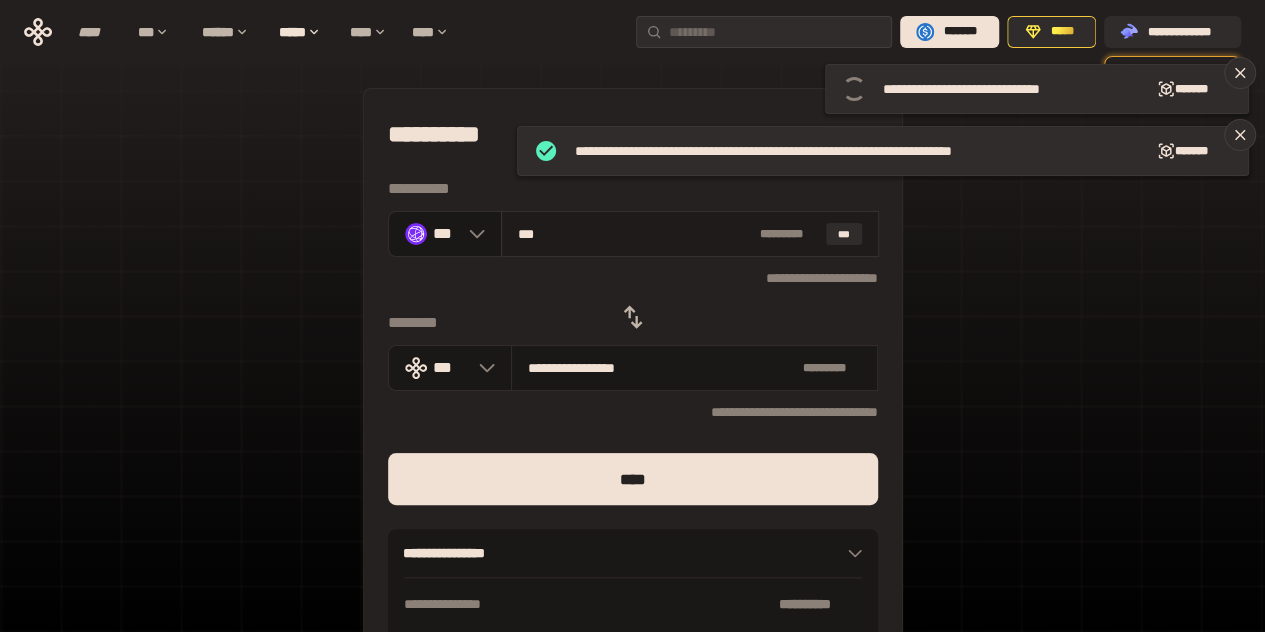 type on "**********" 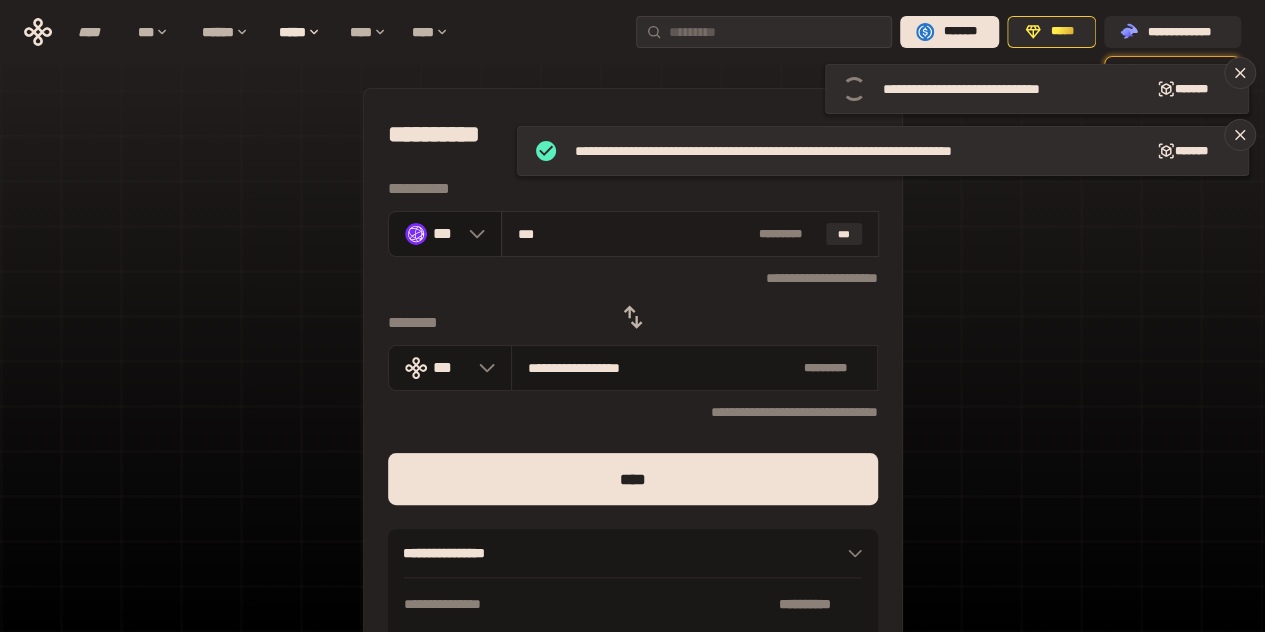 type on "**" 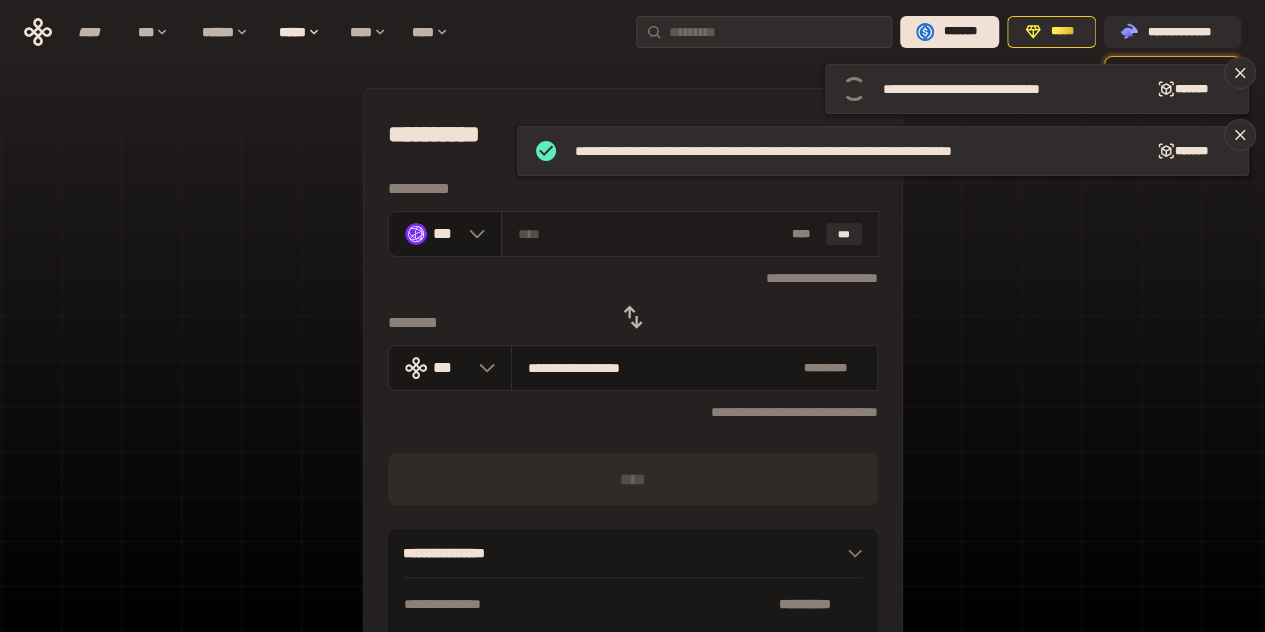 type on "*******" 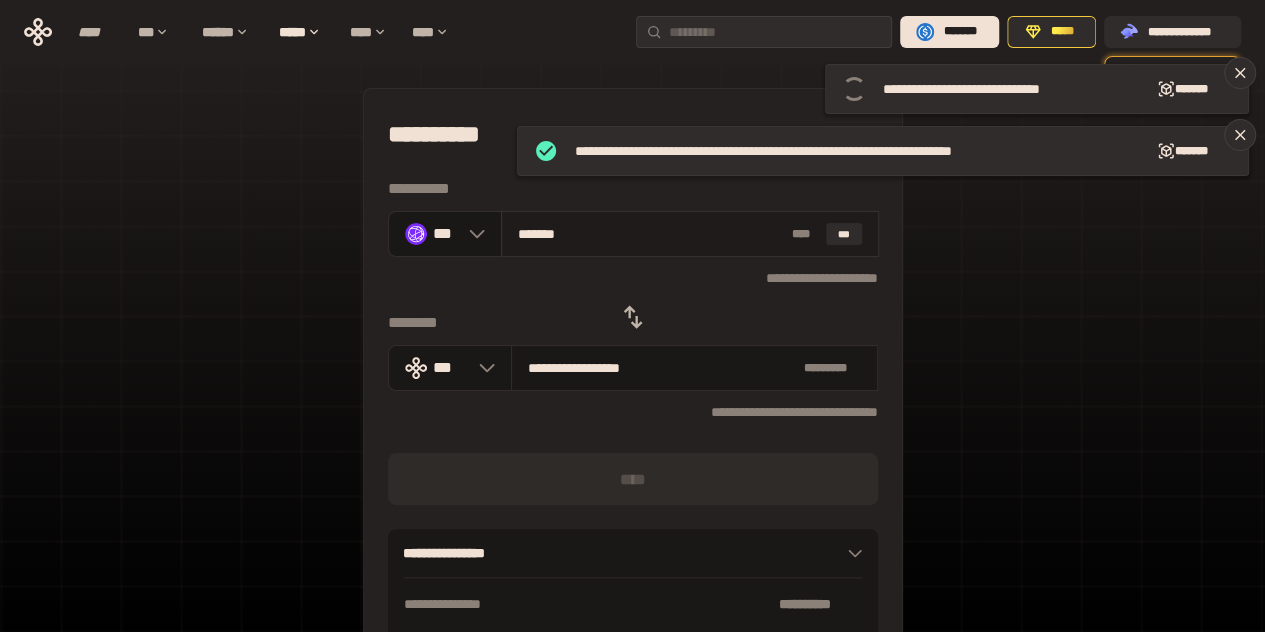 type on "**********" 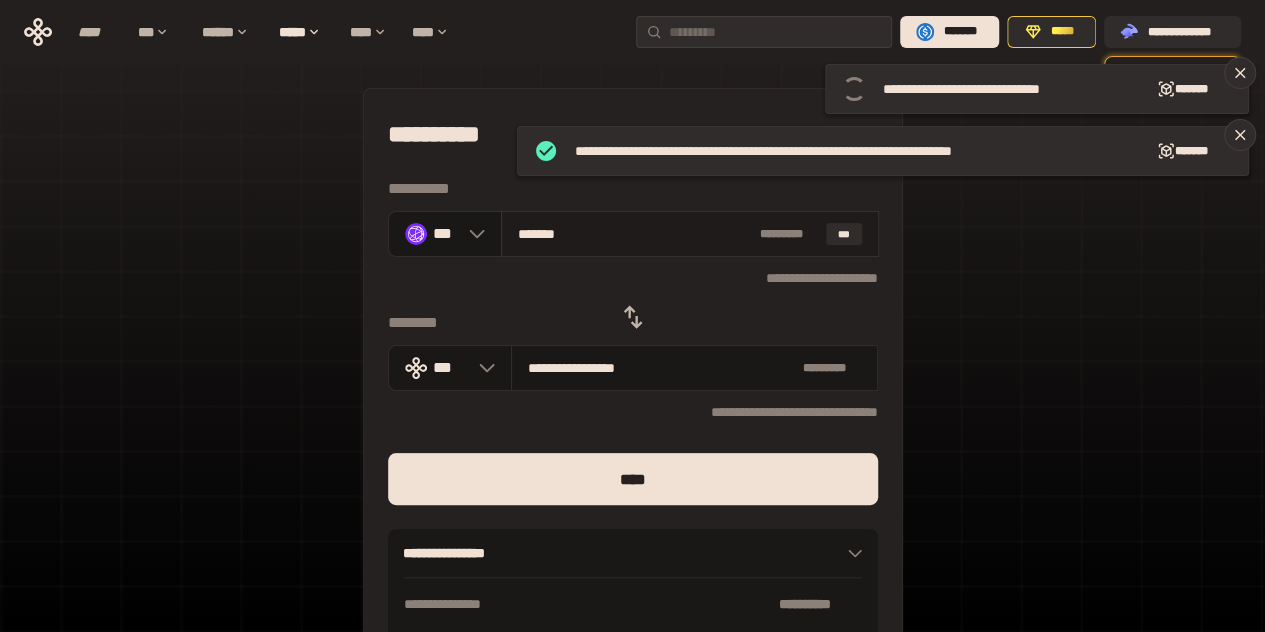 drag, startPoint x: 530, startPoint y: 229, endPoint x: 612, endPoint y: 239, distance: 82.607506 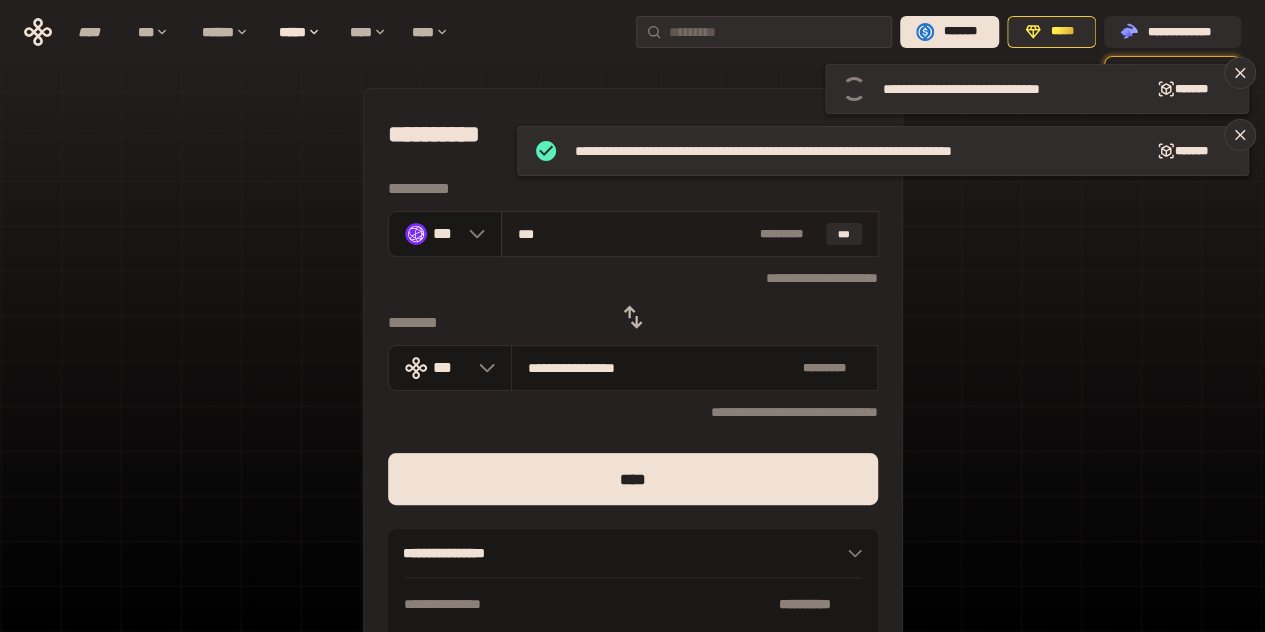 type on "**********" 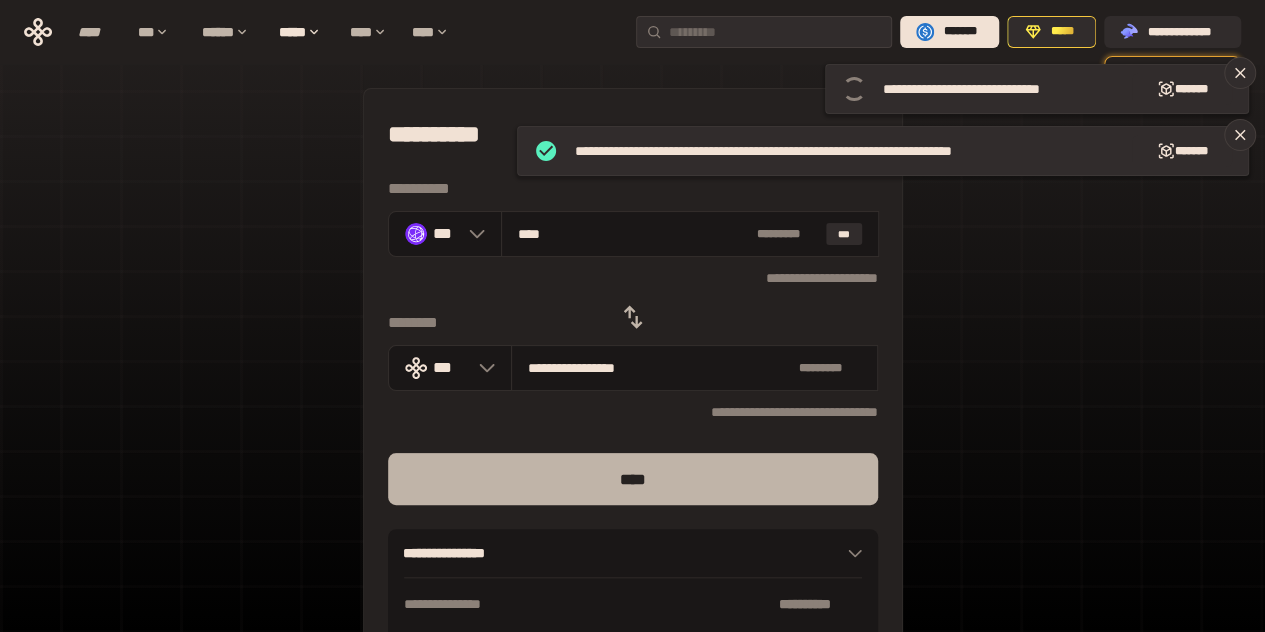 type on "****" 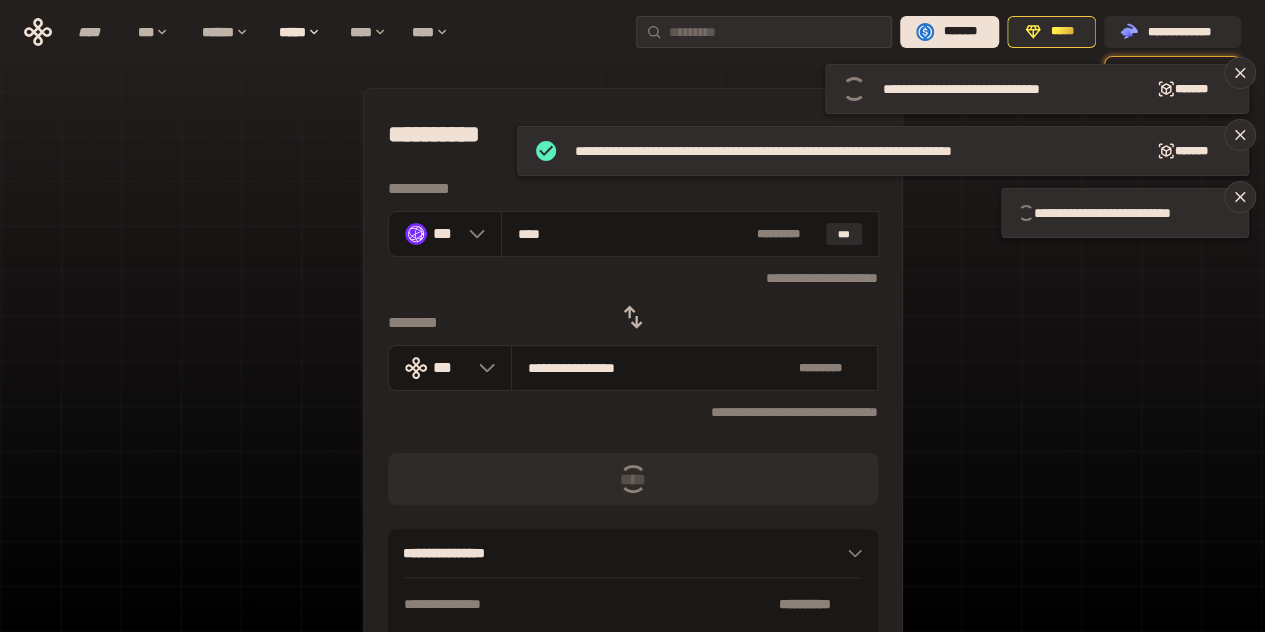 type 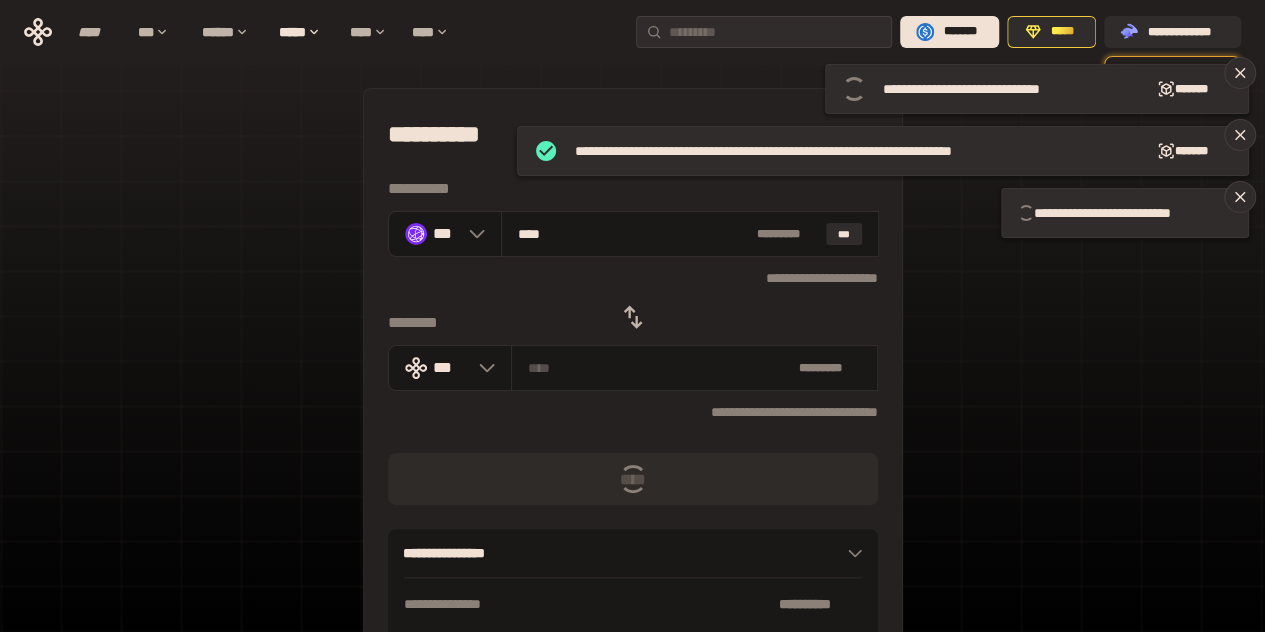type 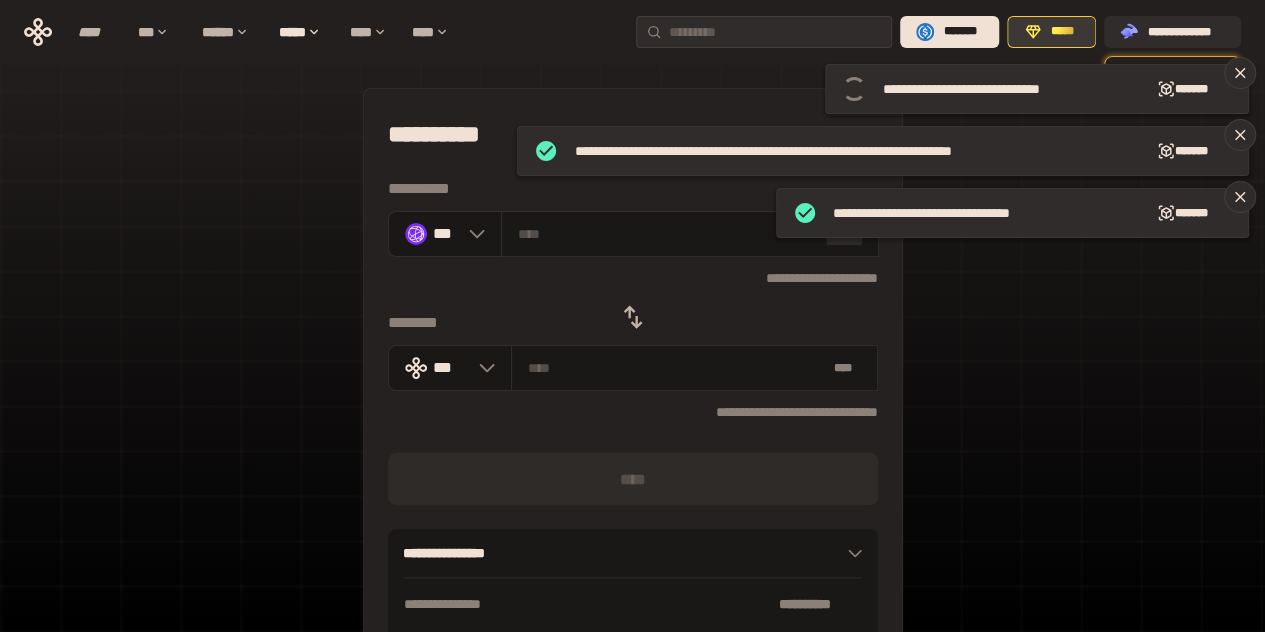 click on "*****" at bounding box center [1062, 32] 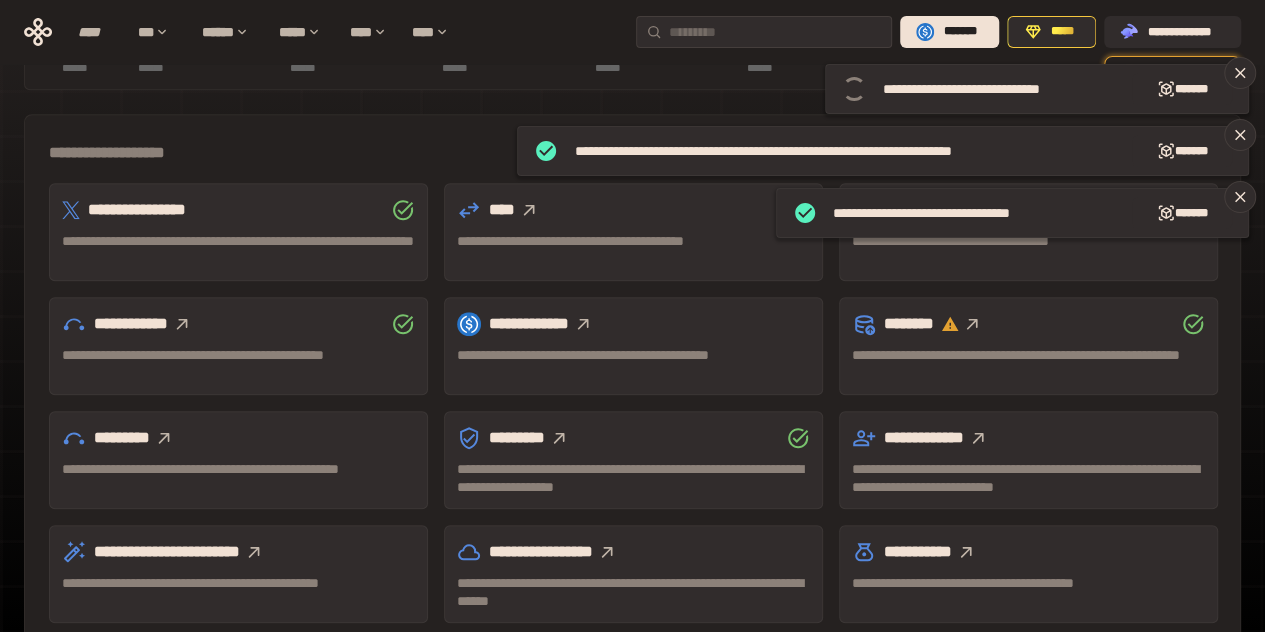 scroll, scrollTop: 650, scrollLeft: 0, axis: vertical 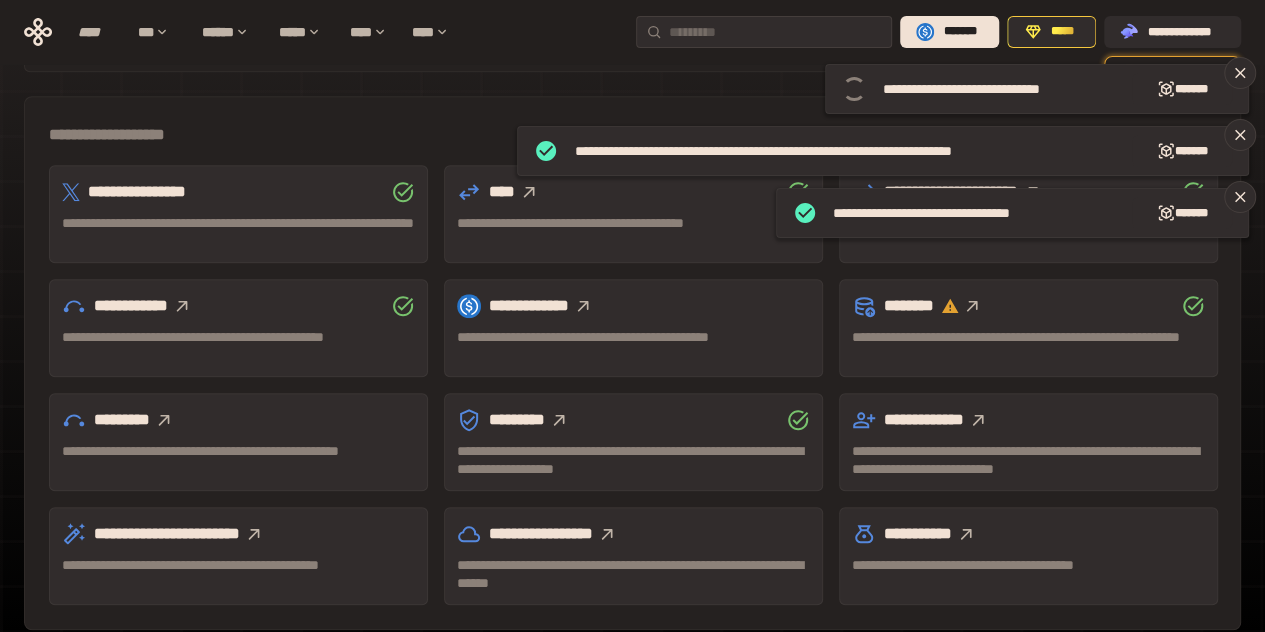 click on "**********" at bounding box center (238, 534) 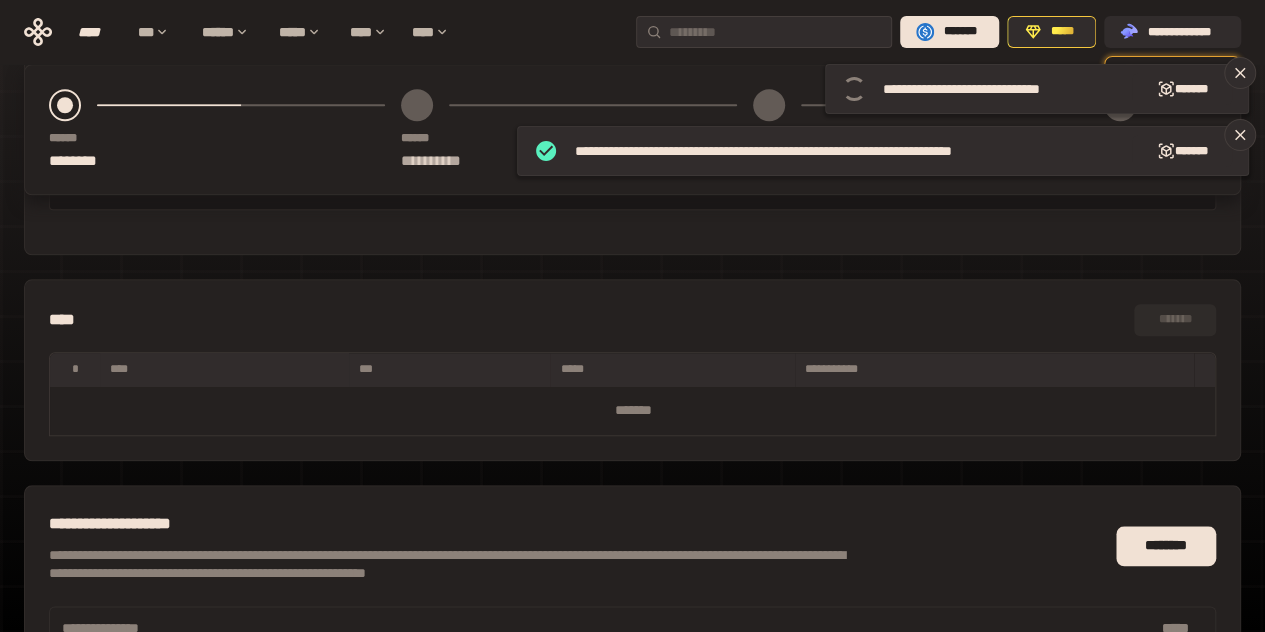 scroll, scrollTop: 850, scrollLeft: 0, axis: vertical 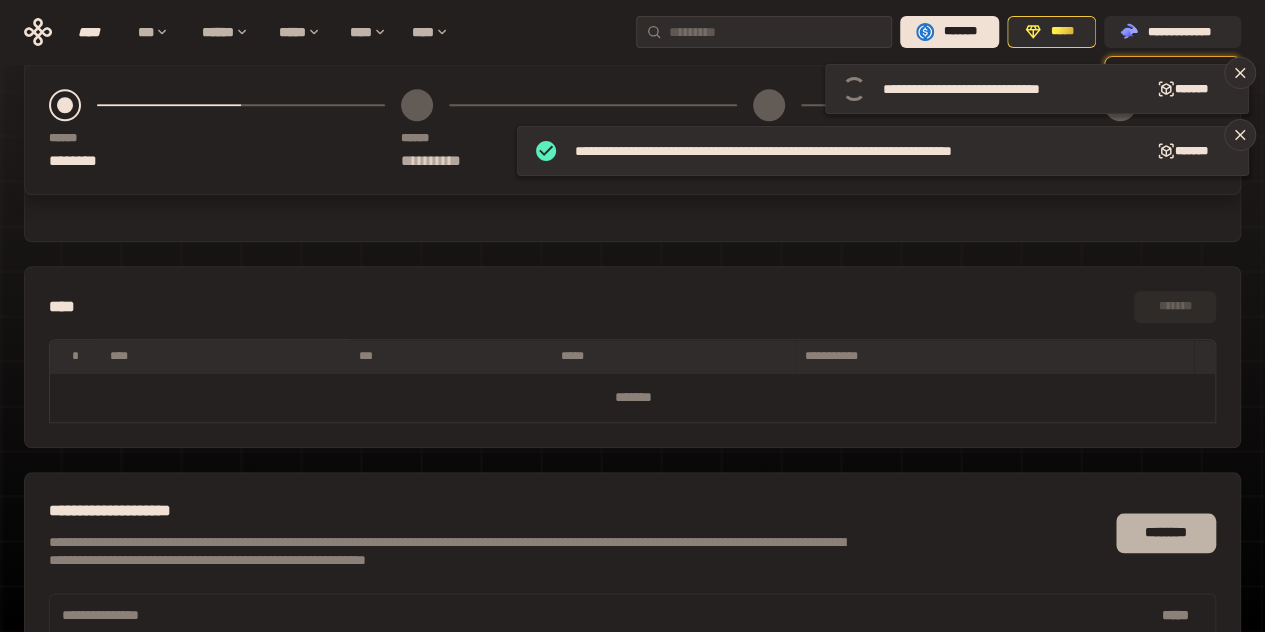 click on "********" at bounding box center [1166, 533] 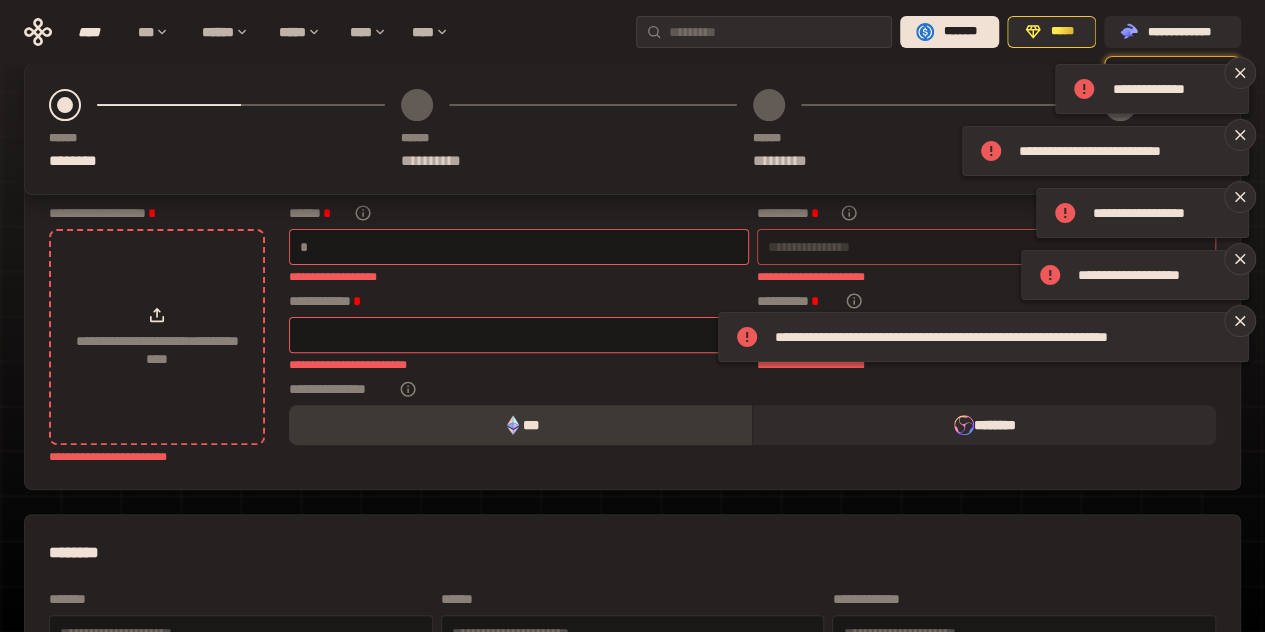 scroll, scrollTop: 0, scrollLeft: 0, axis: both 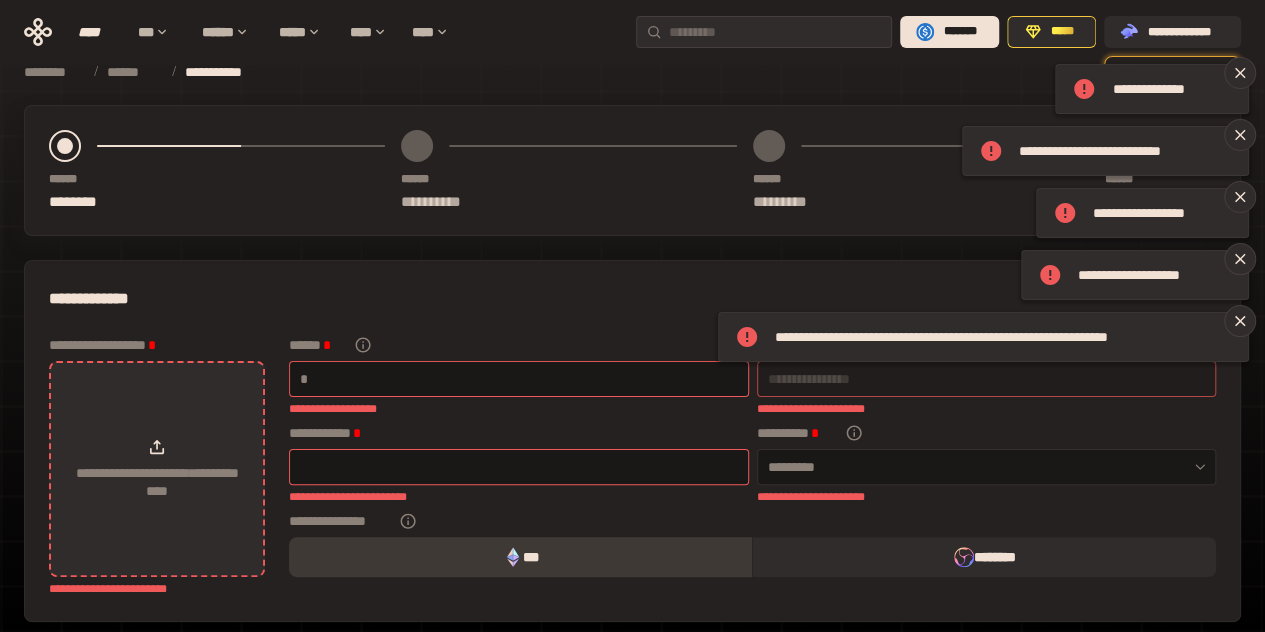 click on "**********" at bounding box center (157, 482) 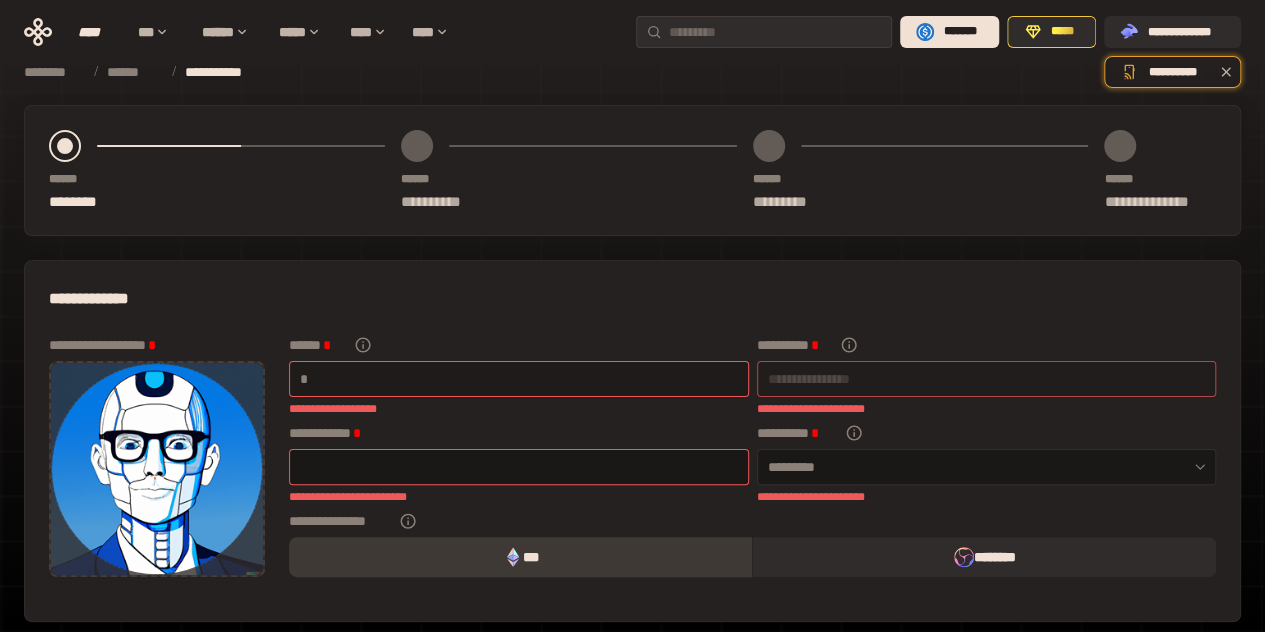 click at bounding box center [525, 379] 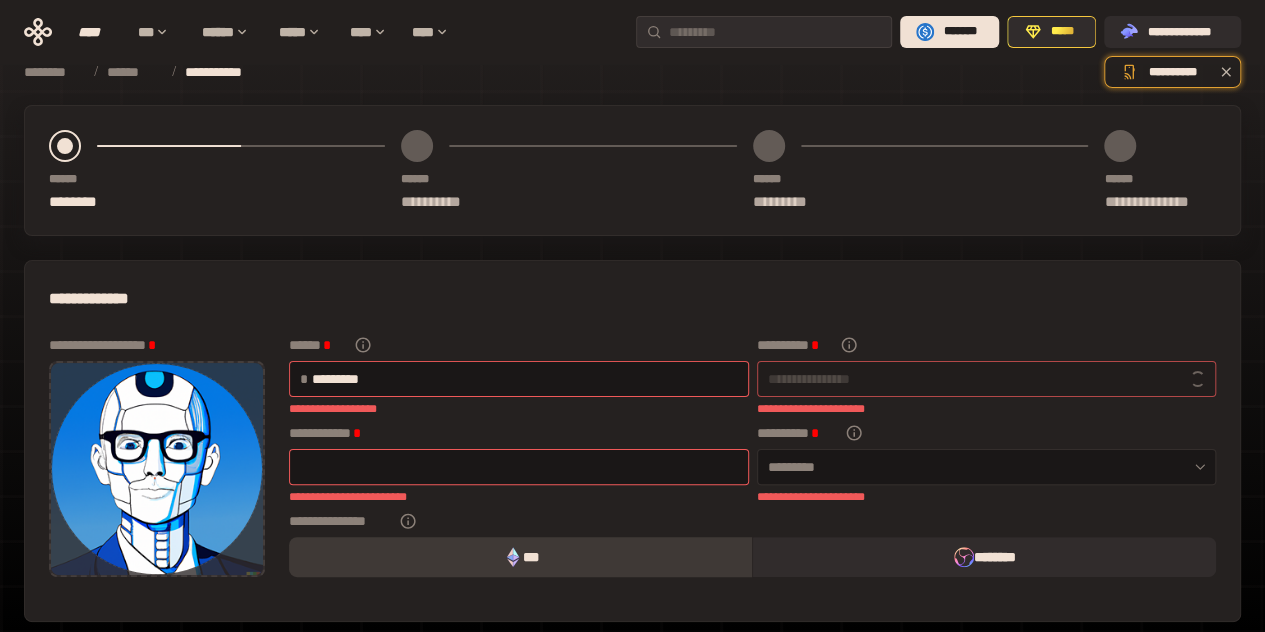 type on "**********" 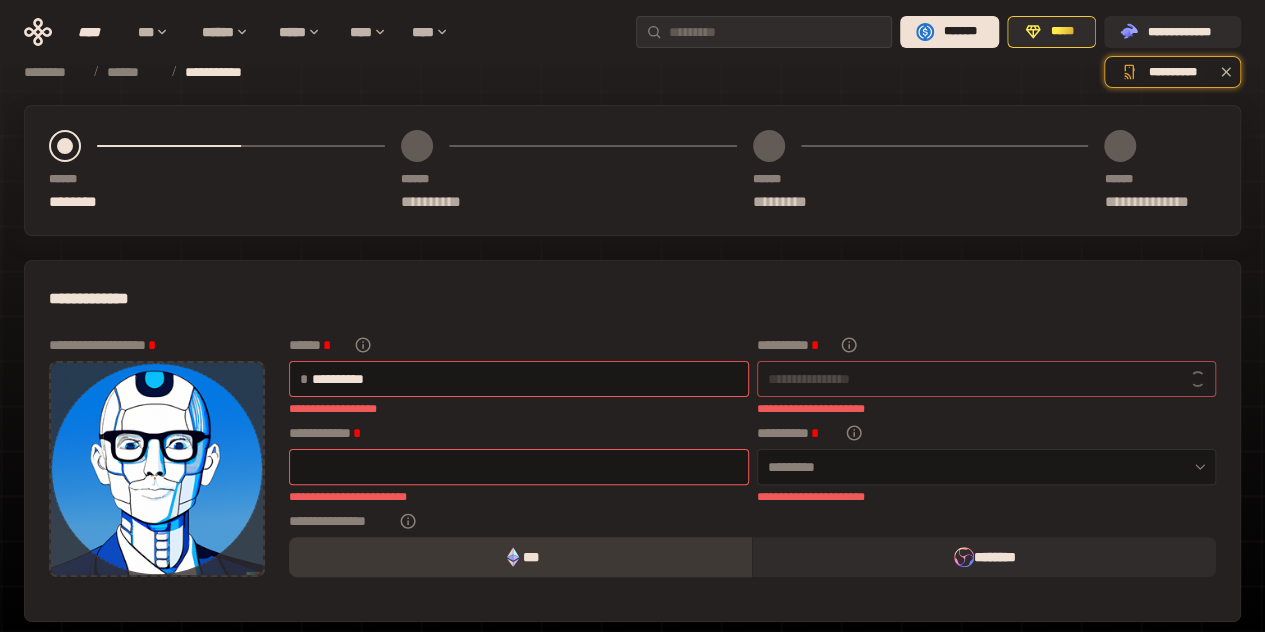 type on "**********" 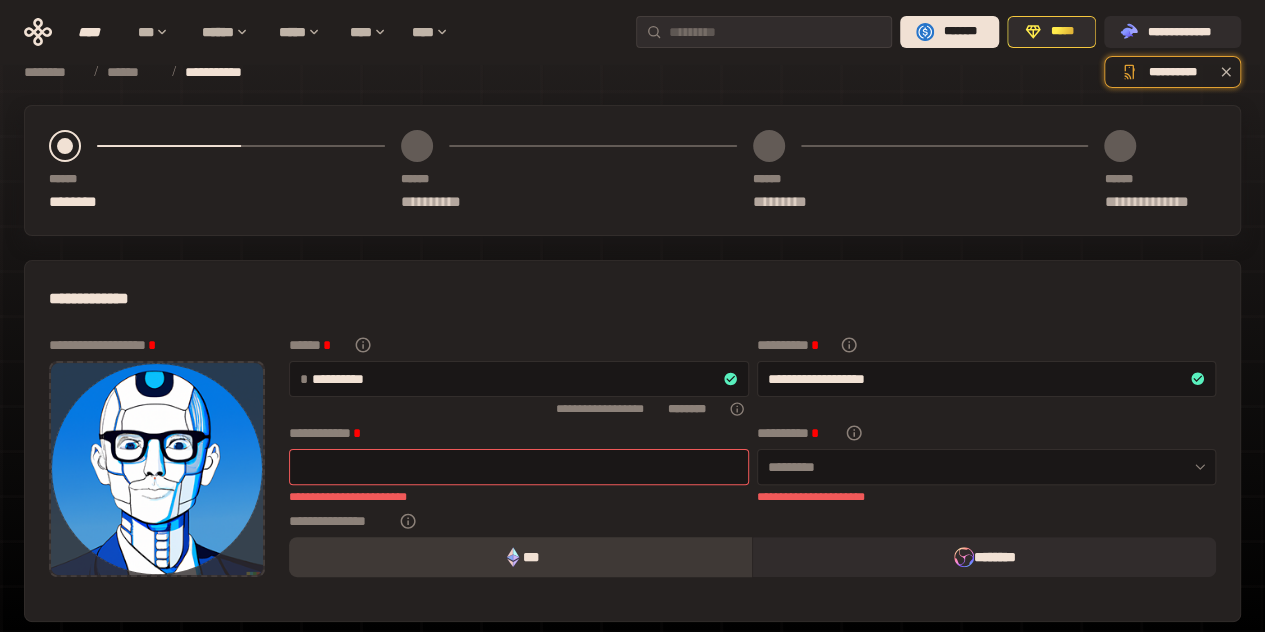 drag, startPoint x: 364, startPoint y: 373, endPoint x: 253, endPoint y: 363, distance: 111.44954 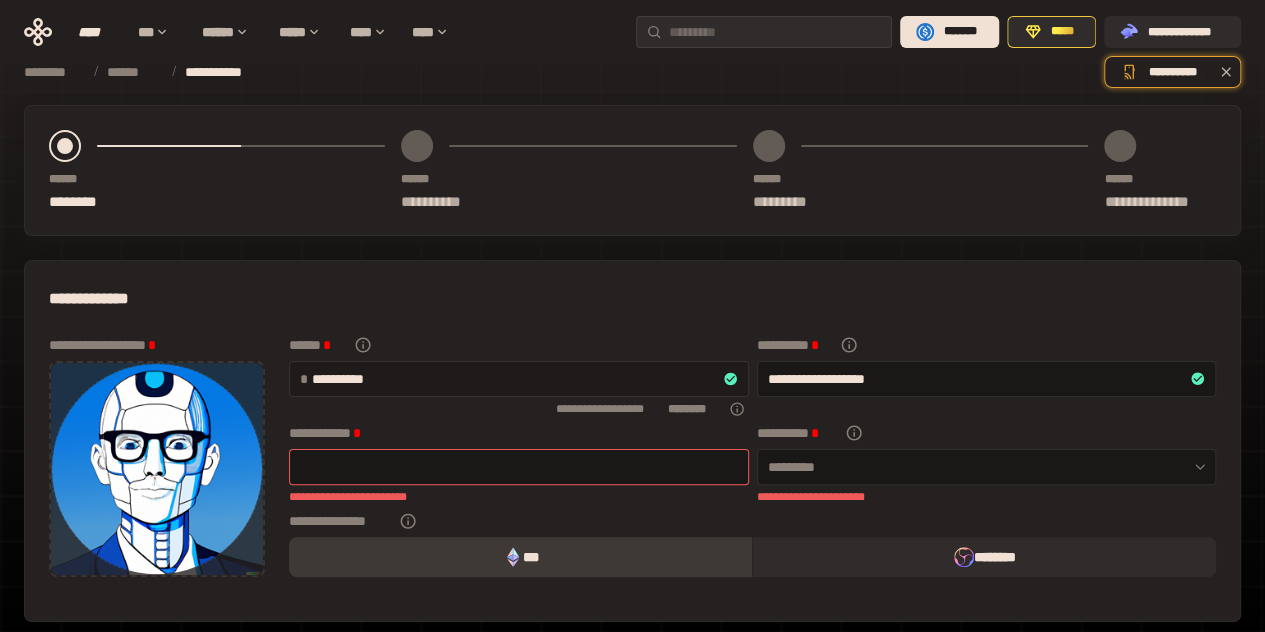 click on "**********" at bounding box center [519, 379] 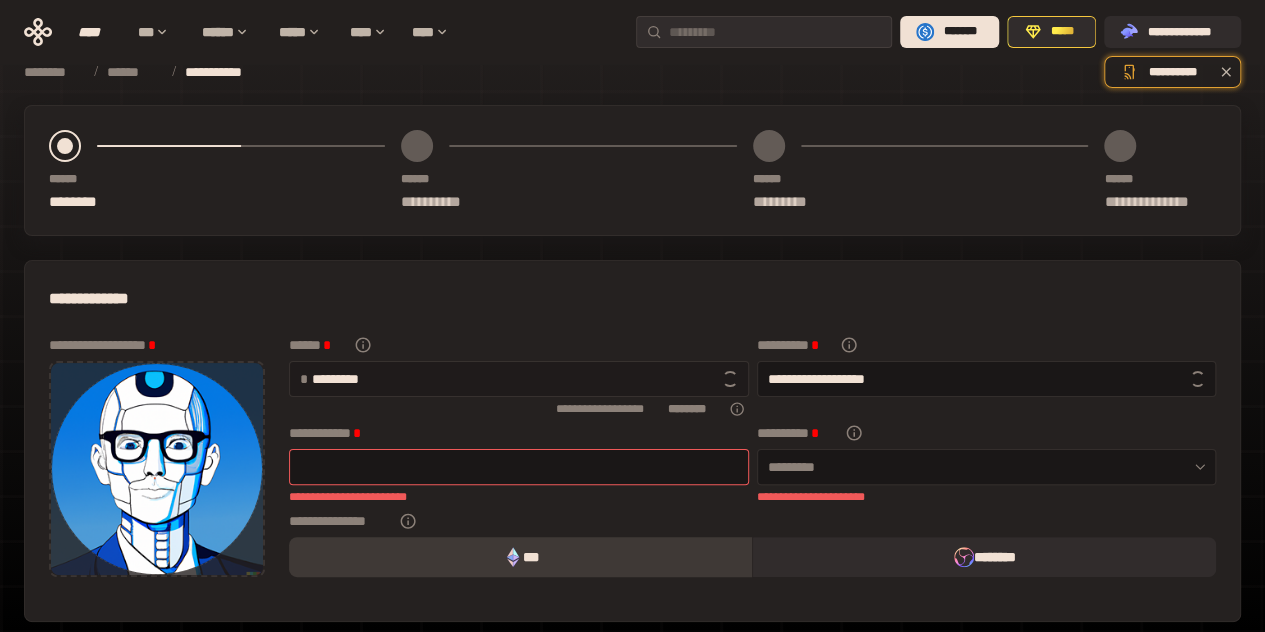 type on "**********" 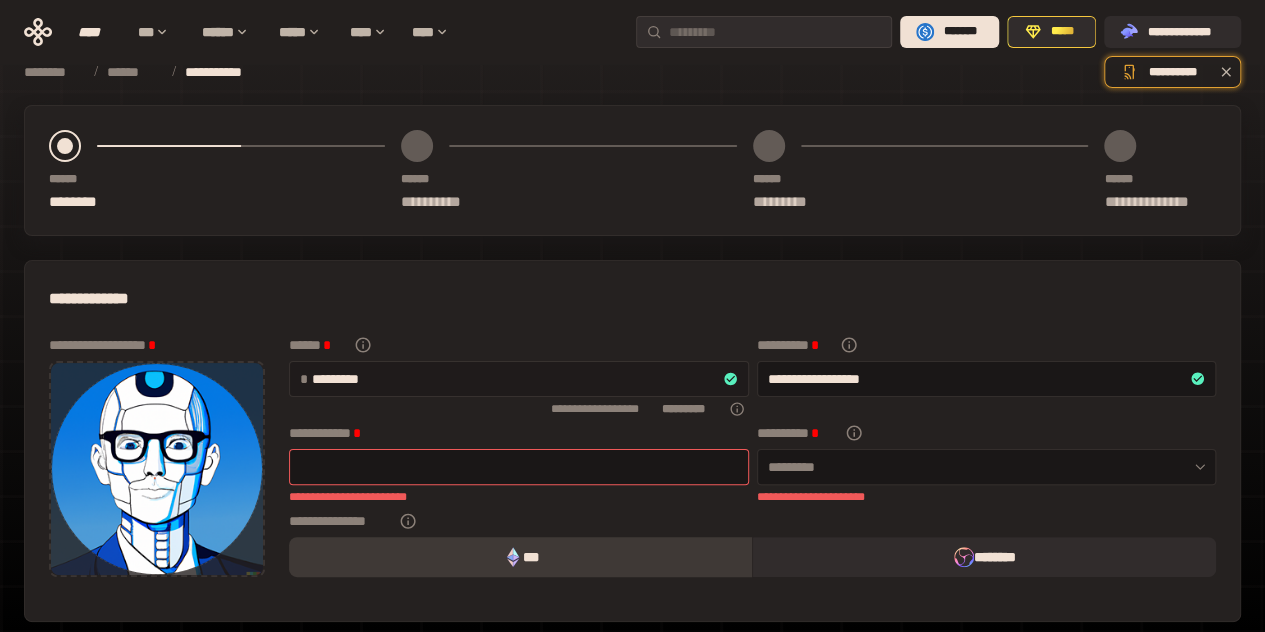 type on "**********" 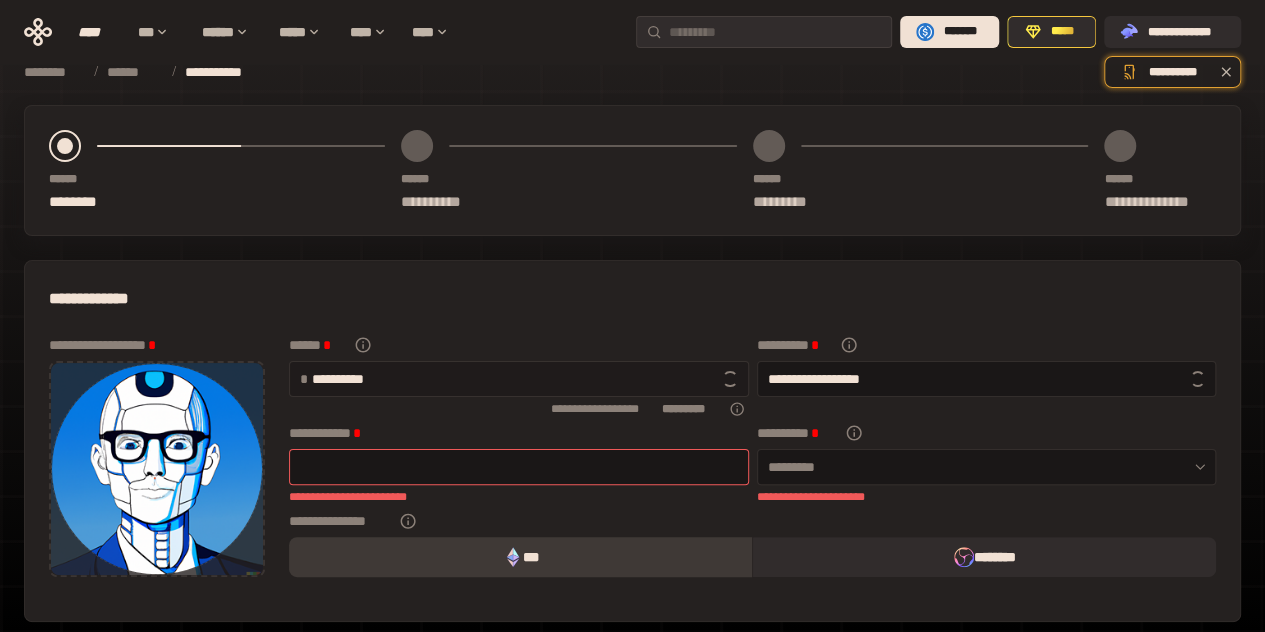 type on "**********" 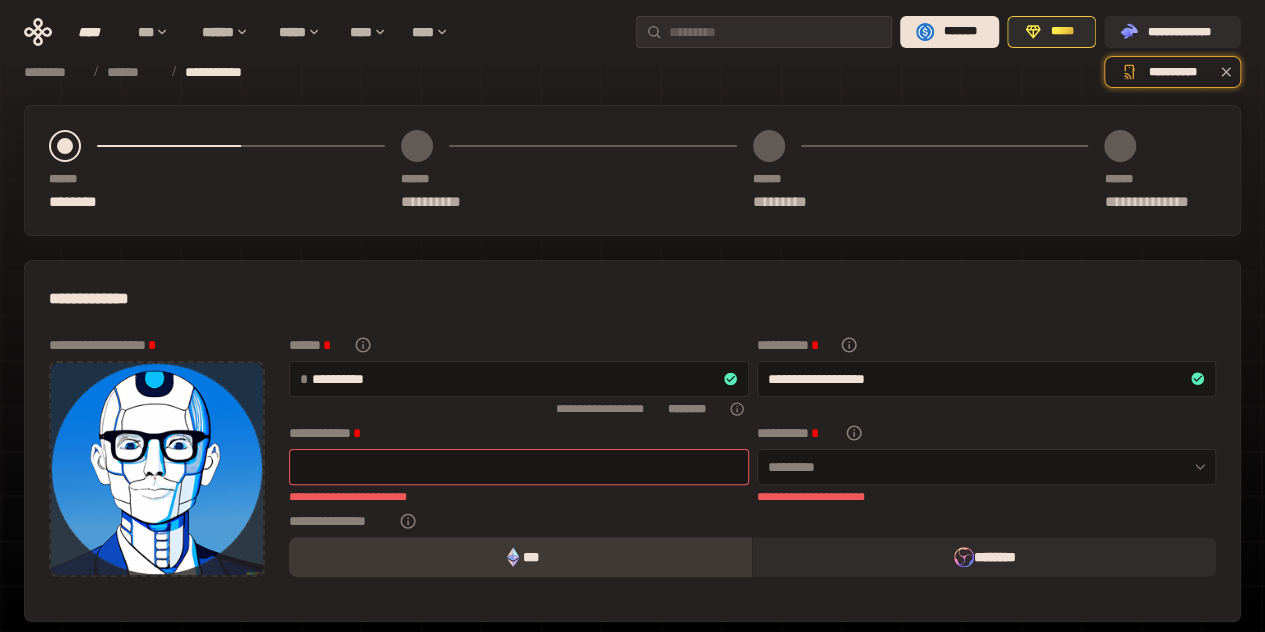 scroll, scrollTop: 100, scrollLeft: 0, axis: vertical 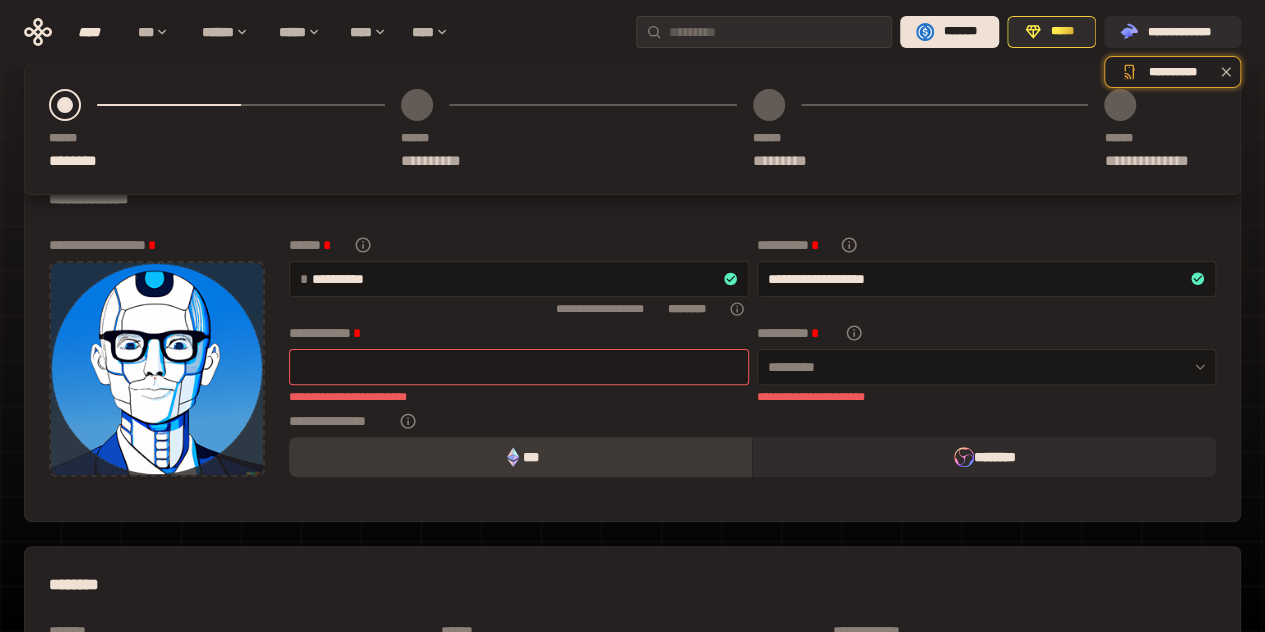 click at bounding box center (519, 367) 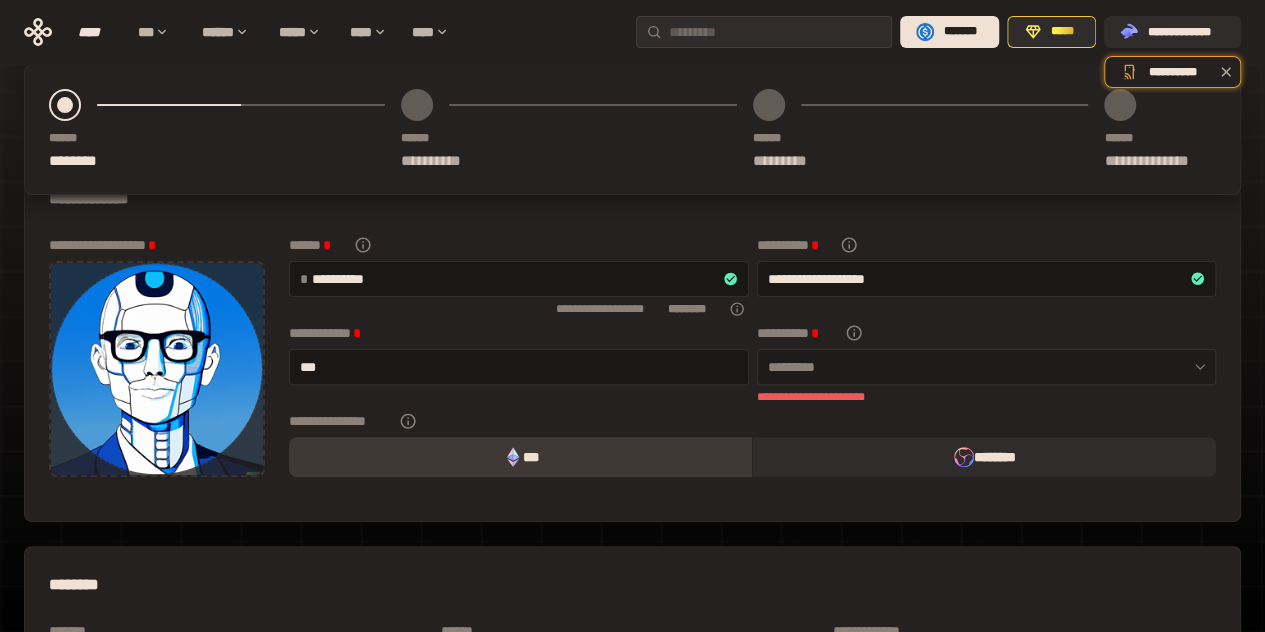 type on "***" 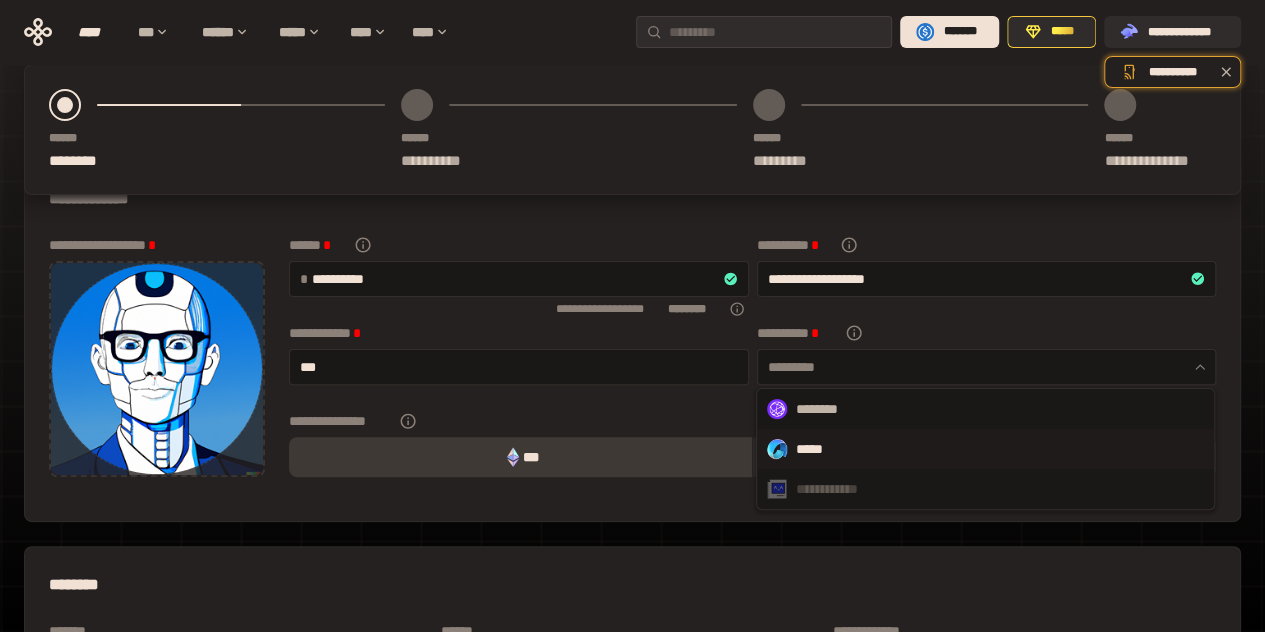 click on "*****" at bounding box center [985, 449] 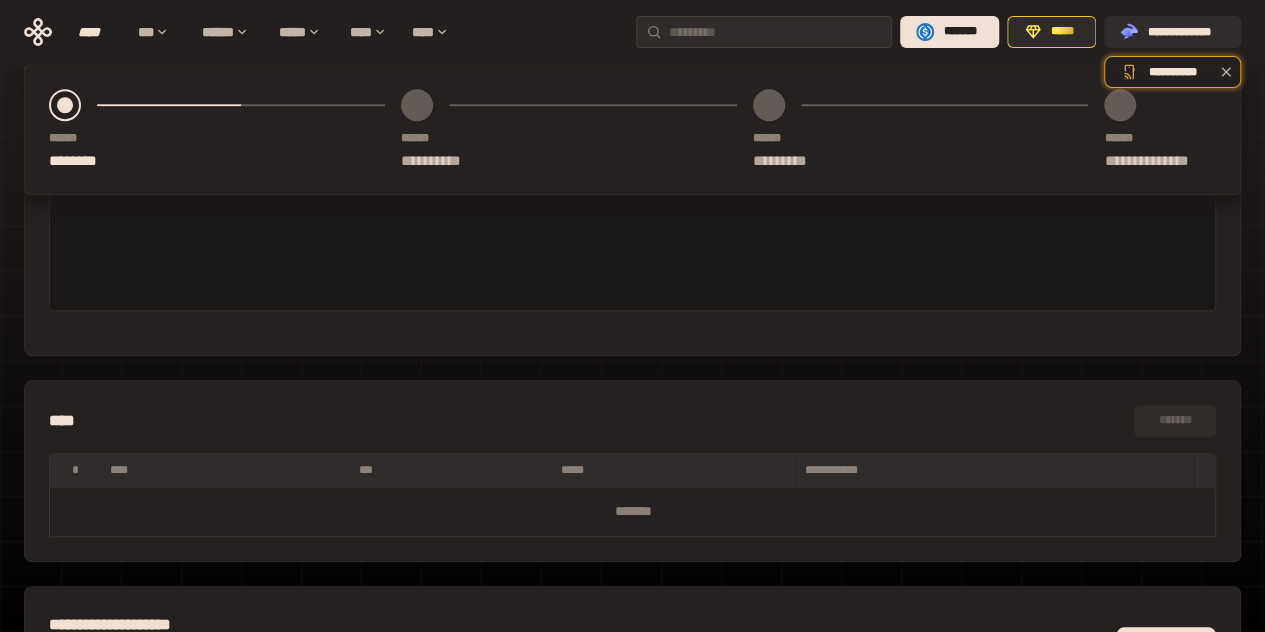 scroll, scrollTop: 800, scrollLeft: 0, axis: vertical 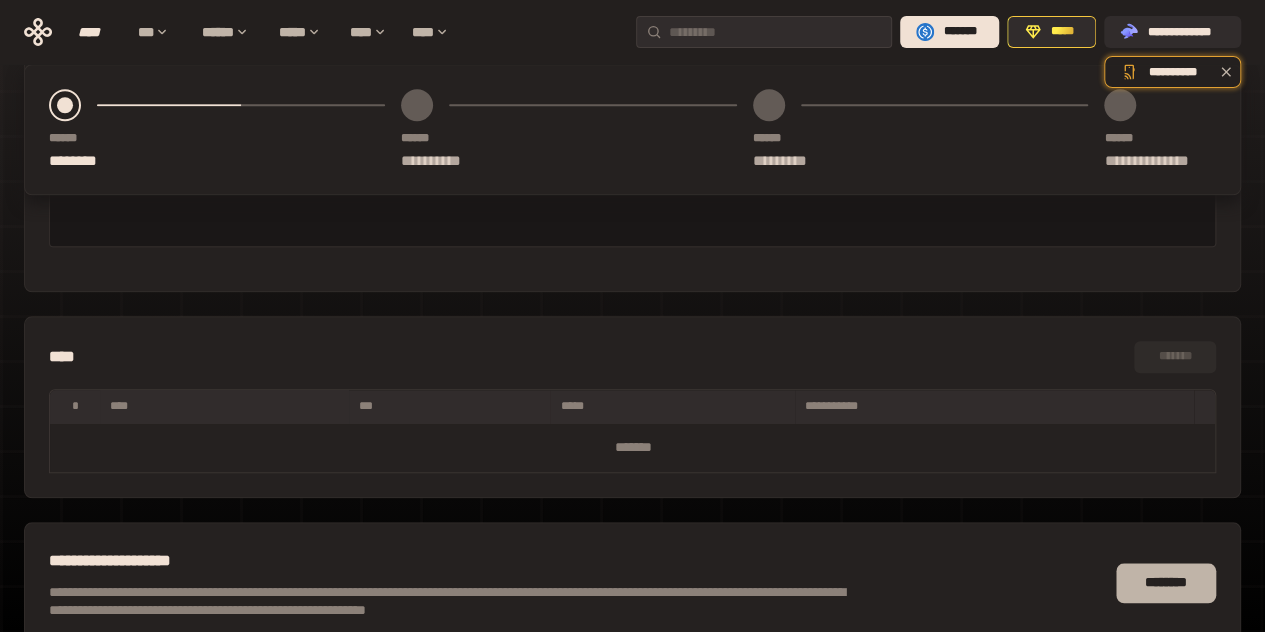 click on "********" at bounding box center (1166, 583) 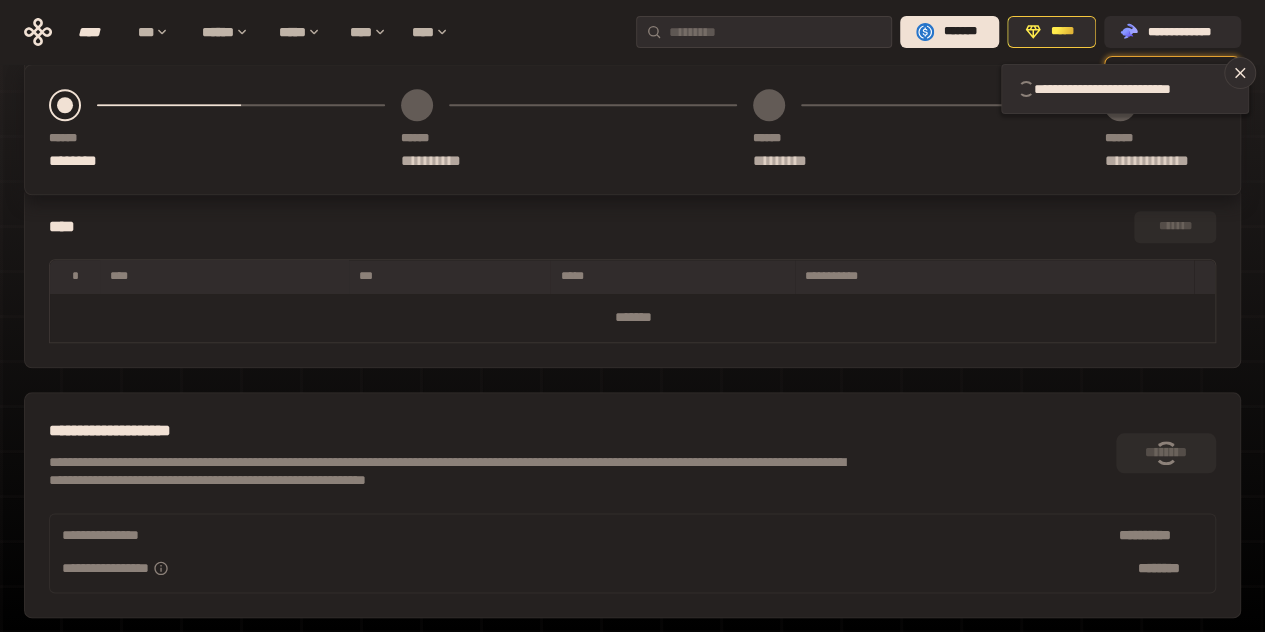 scroll, scrollTop: 1025, scrollLeft: 0, axis: vertical 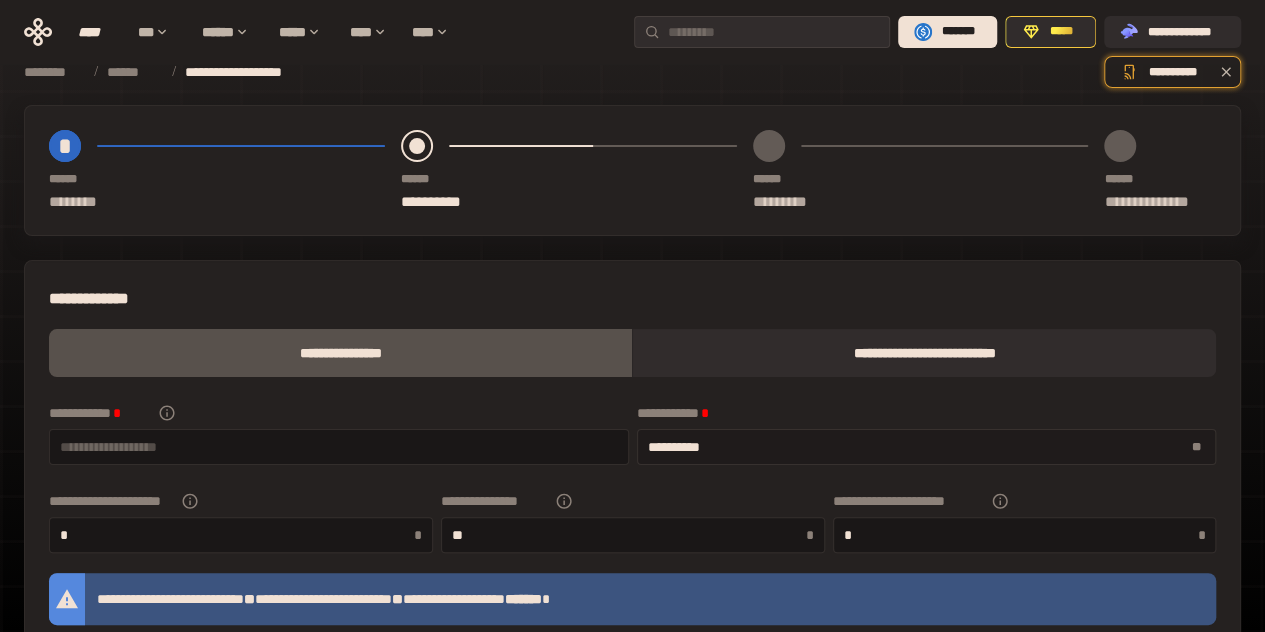 click on "[FIRST] [LAST]" at bounding box center (927, 447) 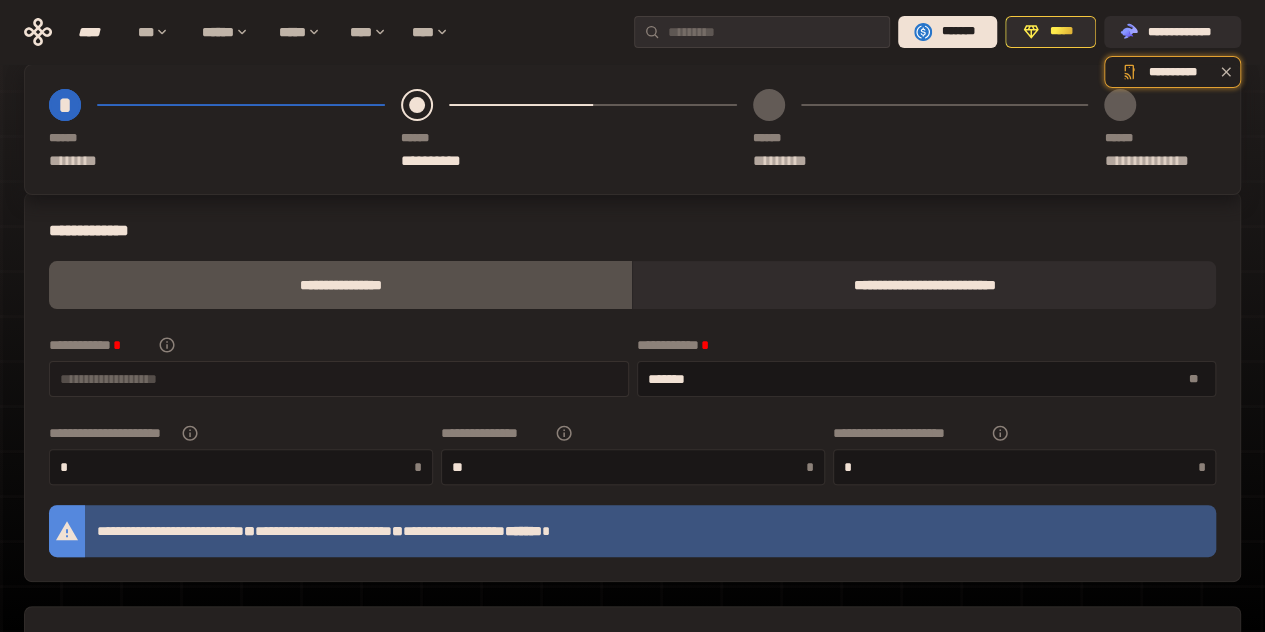 scroll, scrollTop: 100, scrollLeft: 0, axis: vertical 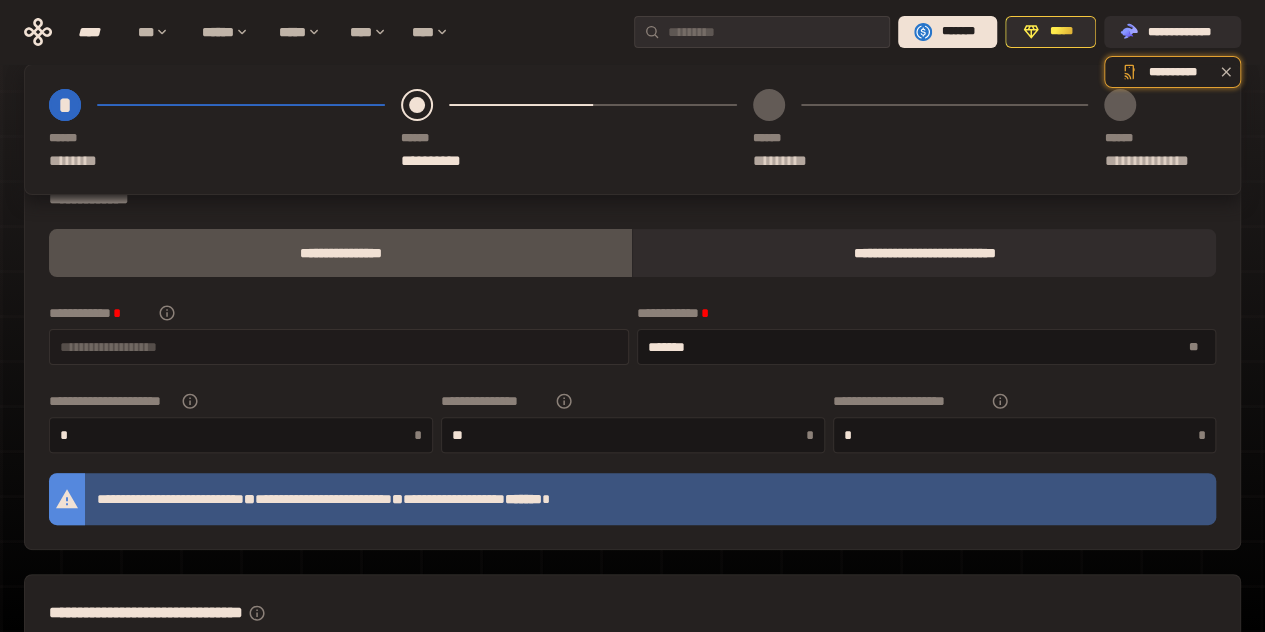 type on "*******" 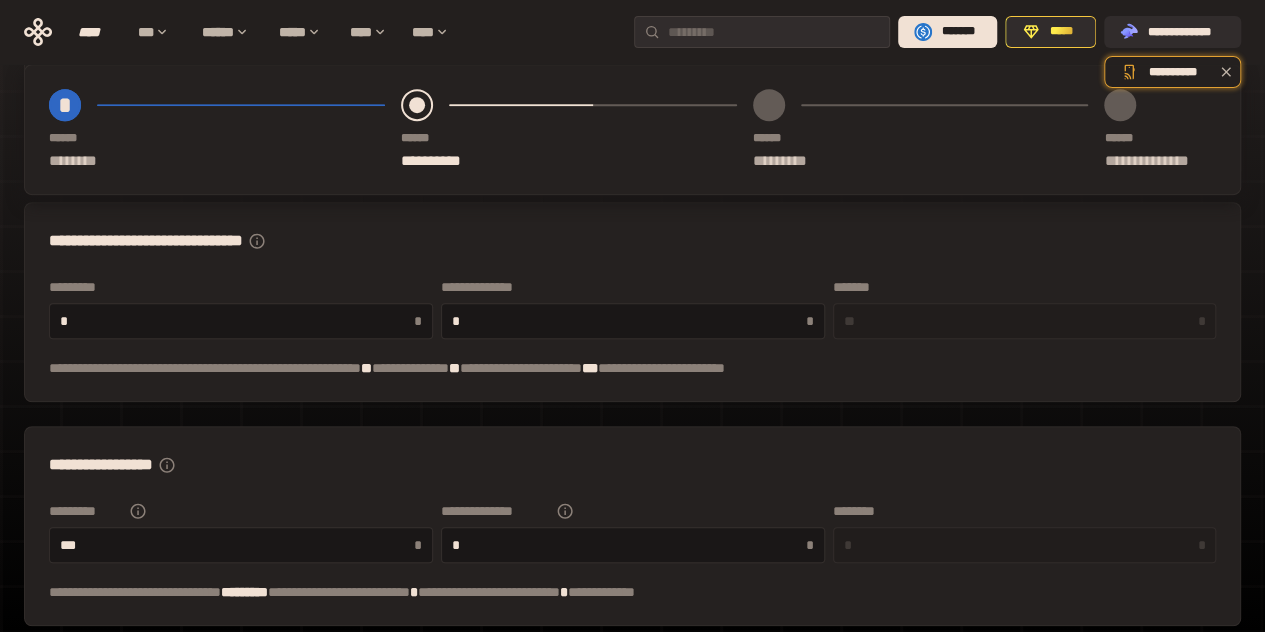scroll, scrollTop: 600, scrollLeft: 0, axis: vertical 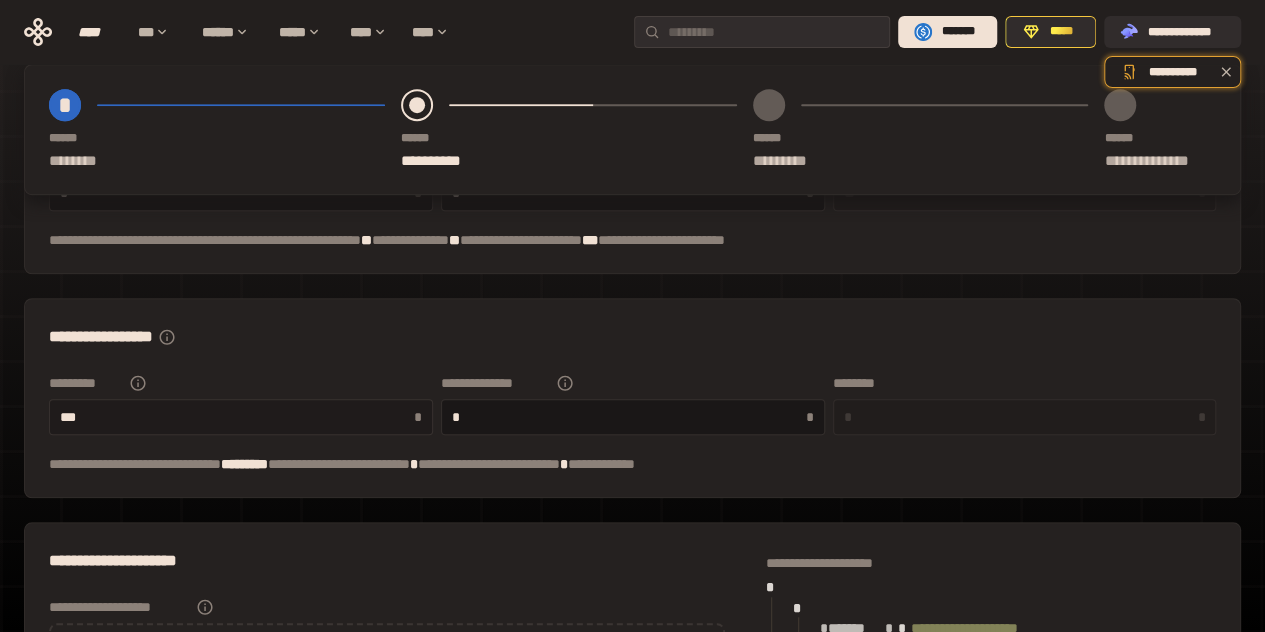 type on "***" 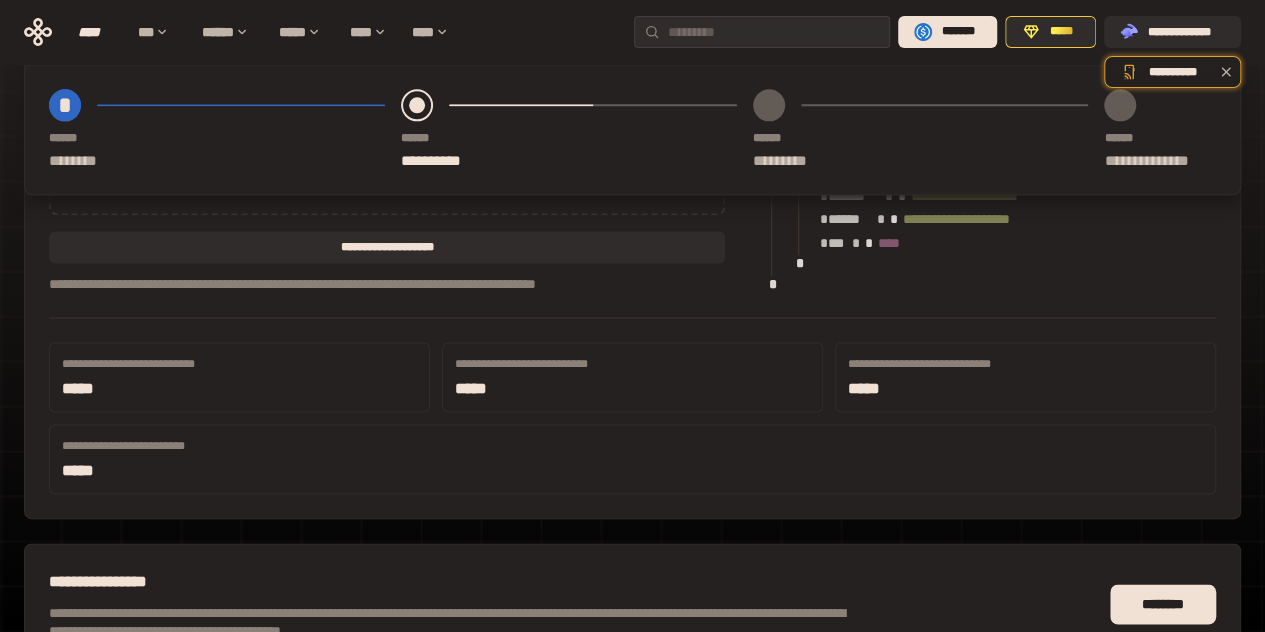 scroll, scrollTop: 1300, scrollLeft: 0, axis: vertical 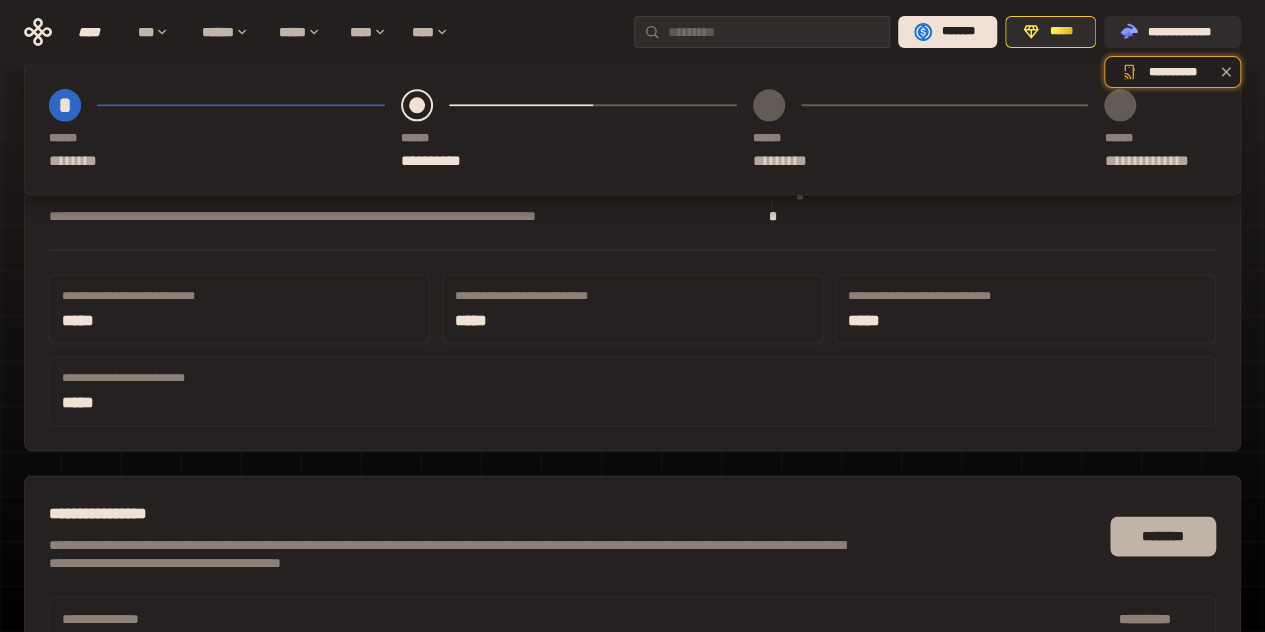 click on "********" at bounding box center [1163, 536] 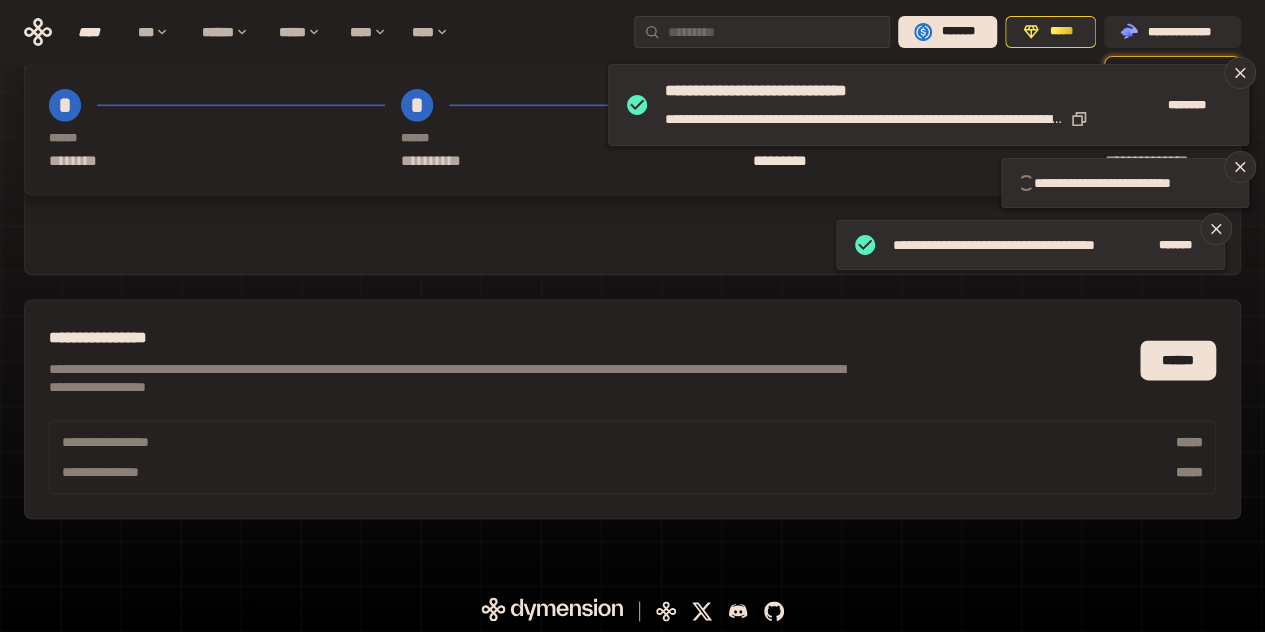 type on "*****" 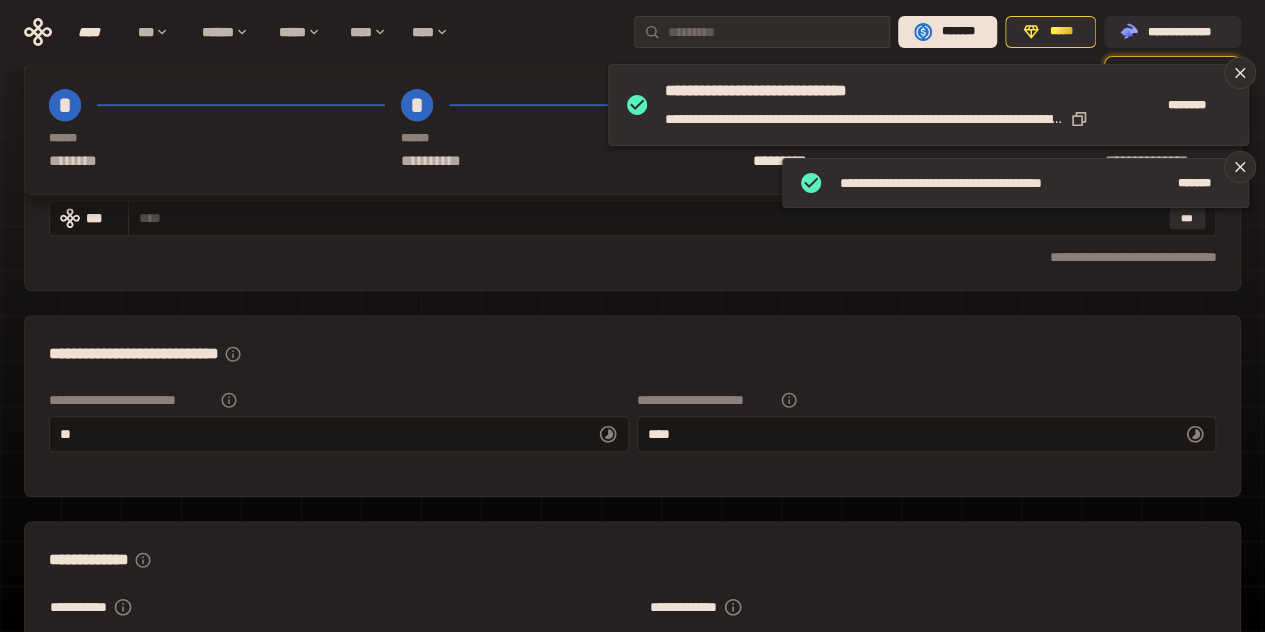 scroll, scrollTop: 300, scrollLeft: 0, axis: vertical 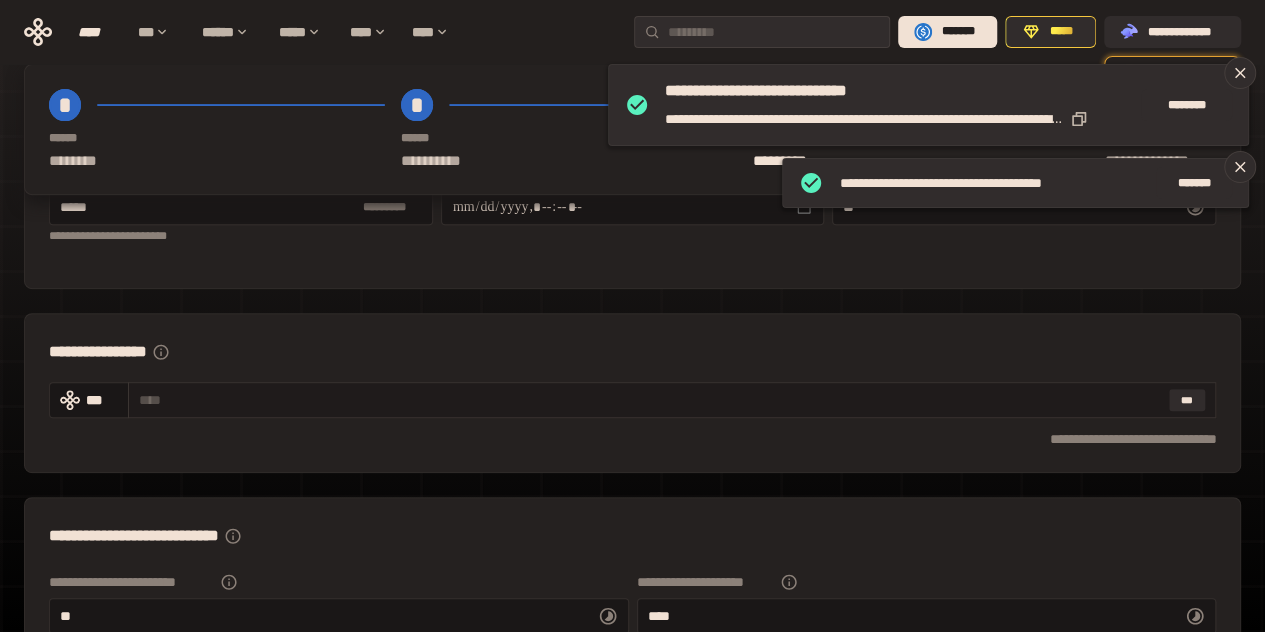 click at bounding box center (650, 400) 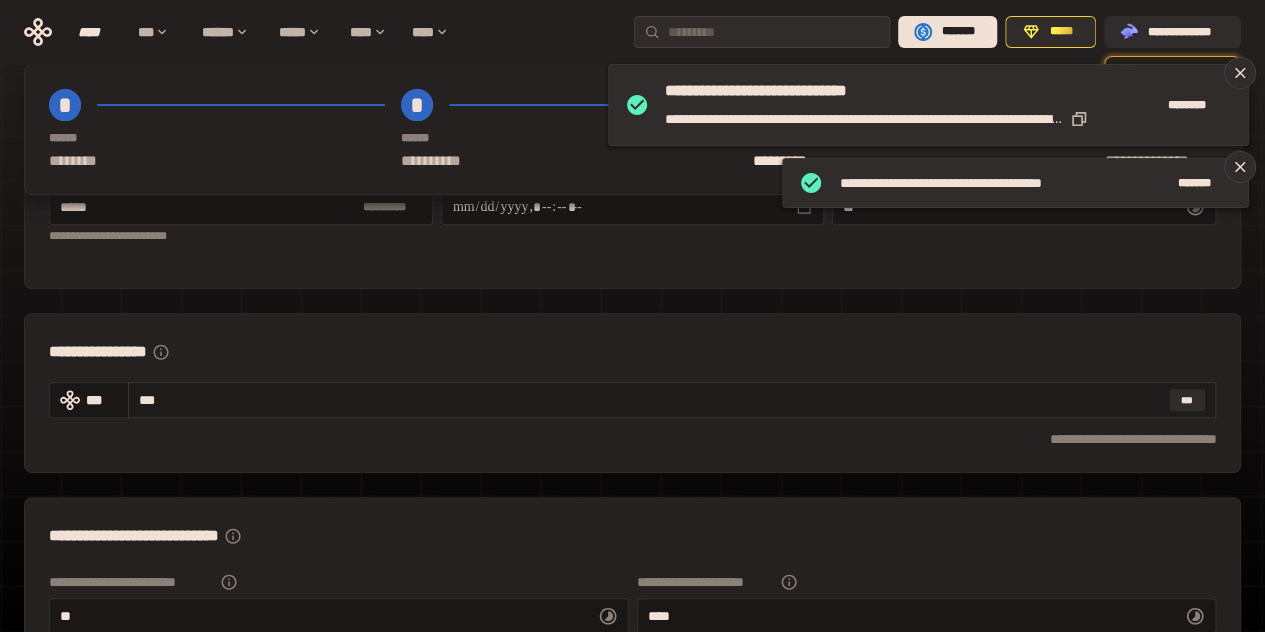 click on "***" at bounding box center [650, 400] 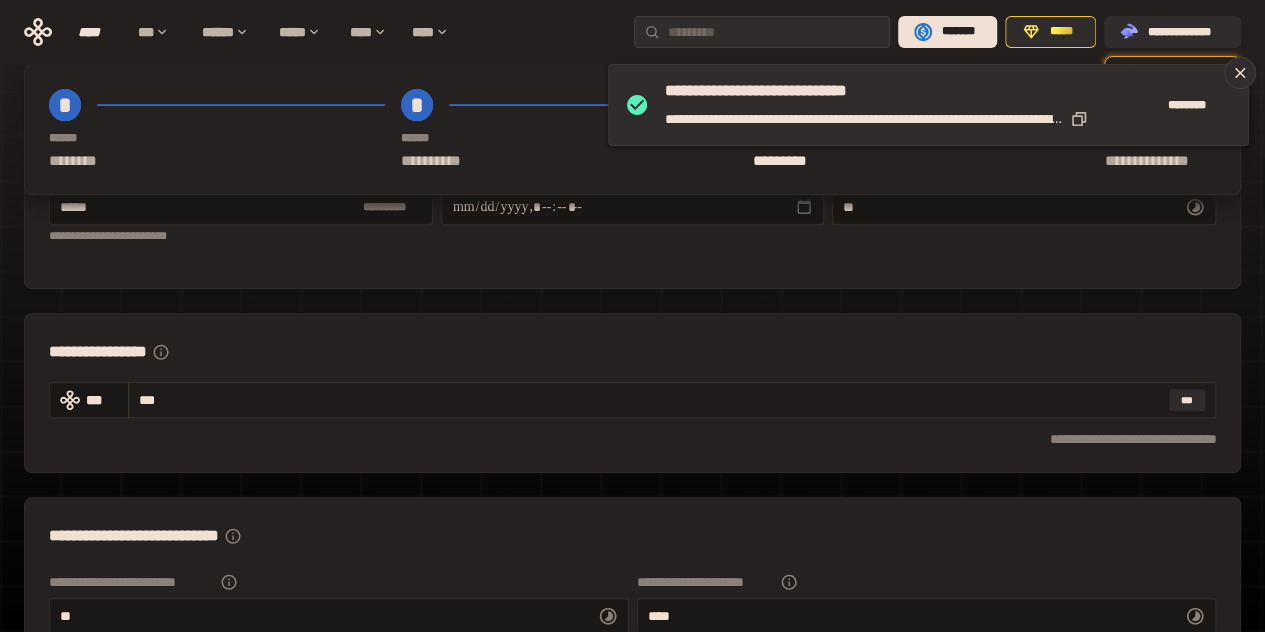 drag, startPoint x: 150, startPoint y: 400, endPoint x: 168, endPoint y: 401, distance: 18.027756 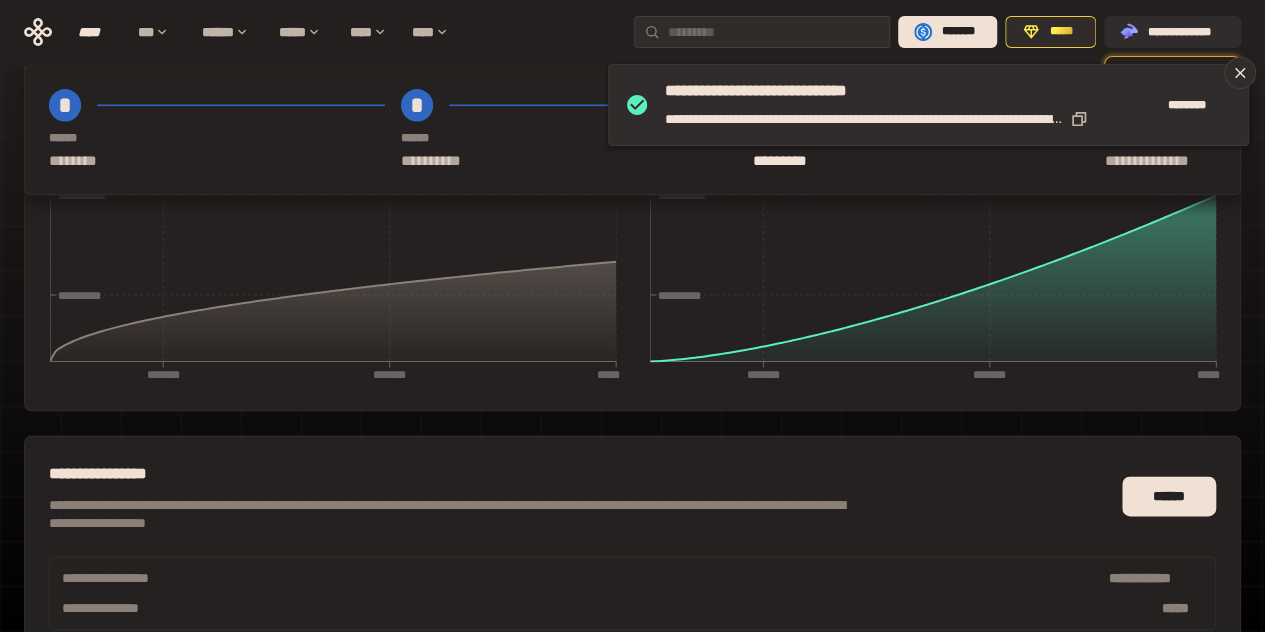 scroll, scrollTop: 1315, scrollLeft: 0, axis: vertical 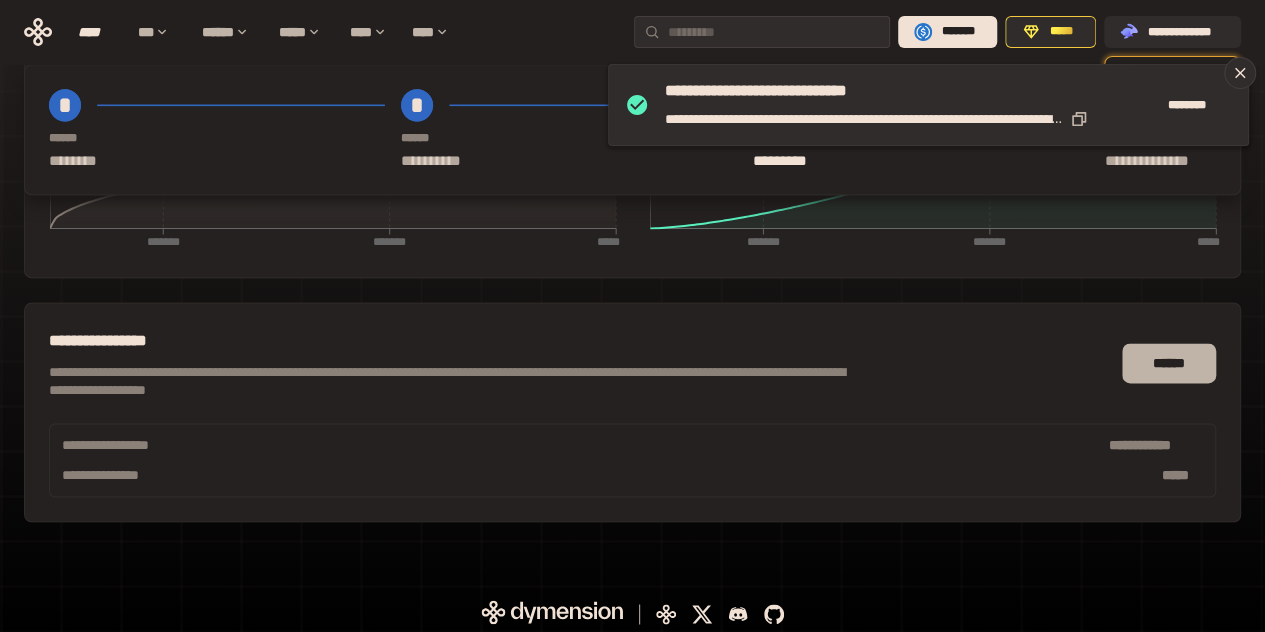 type on "****" 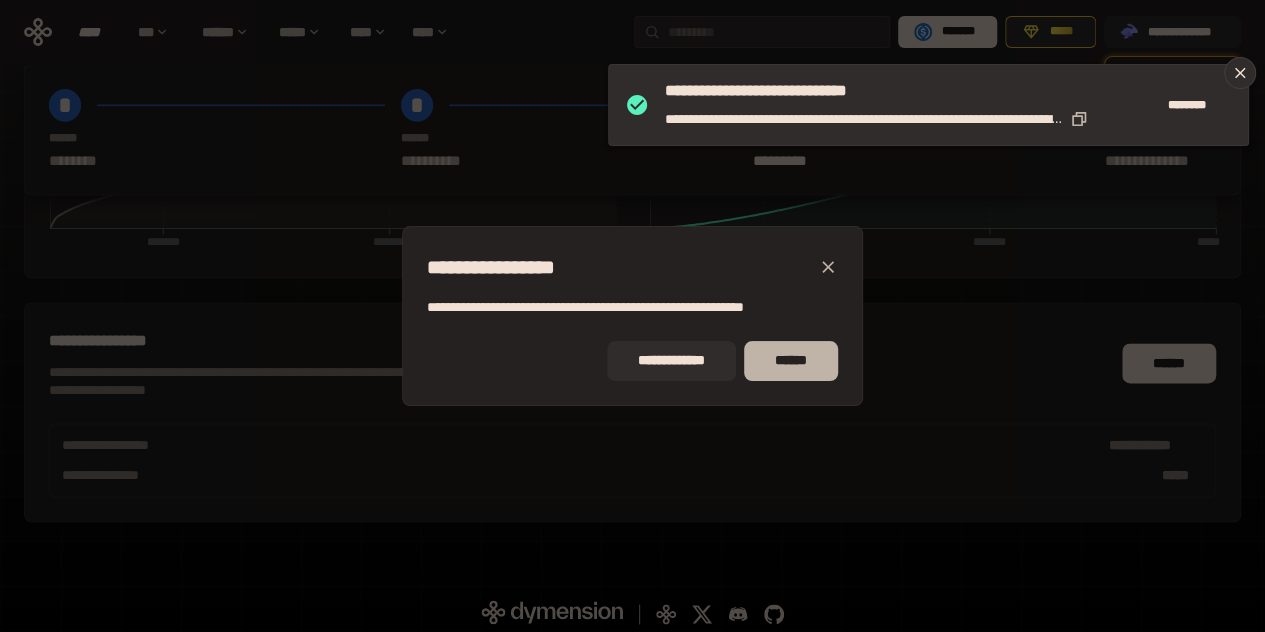 click on "******" at bounding box center [791, 361] 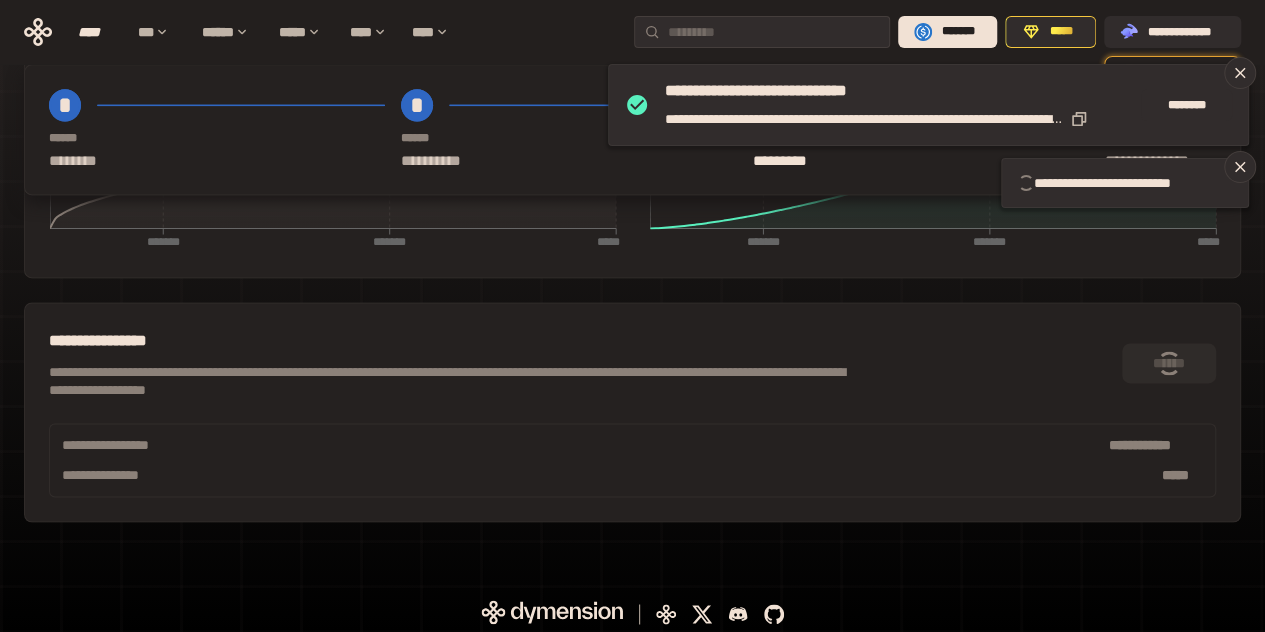 type on "**********" 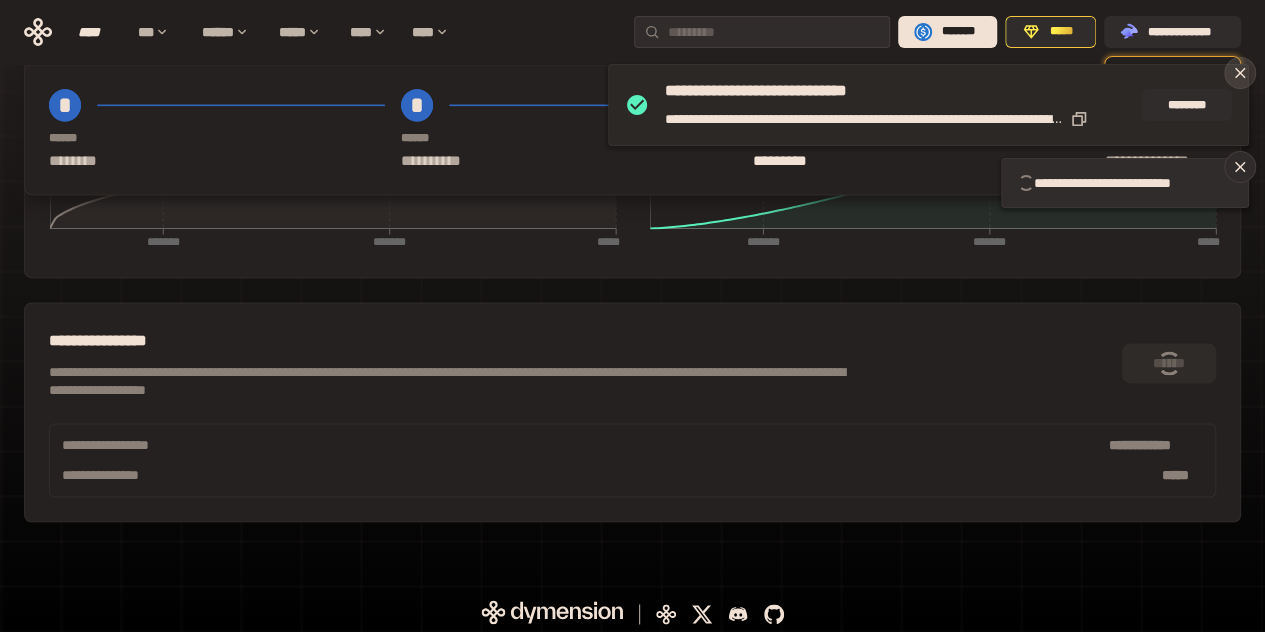 click 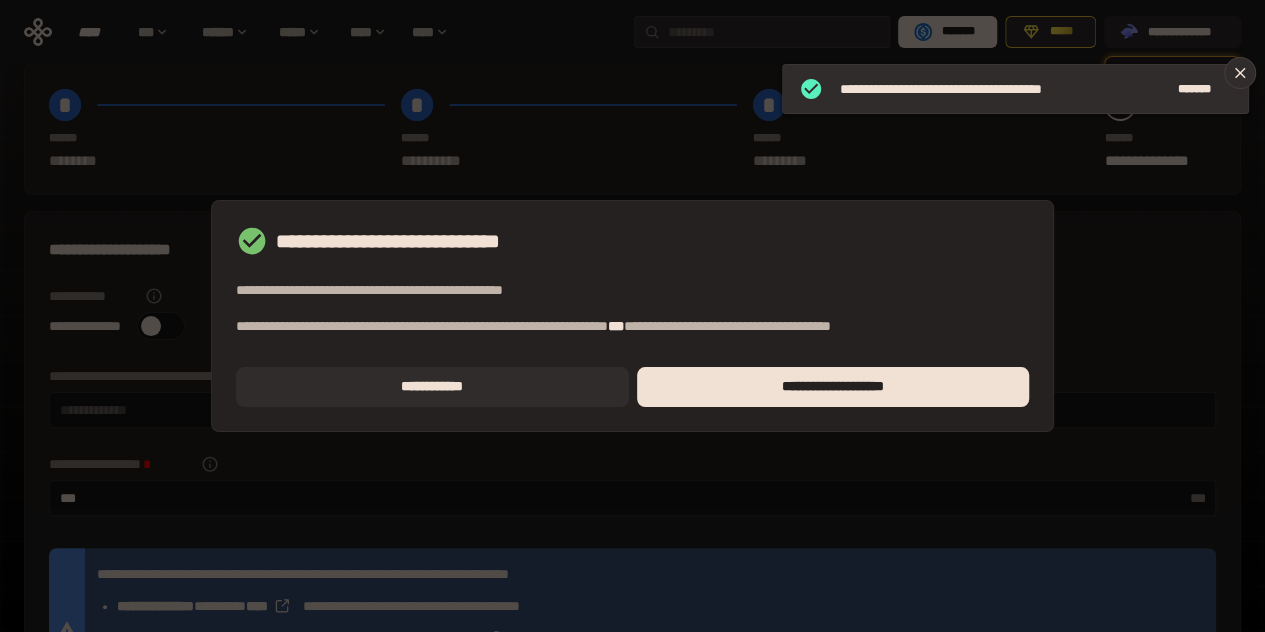 scroll, scrollTop: 0, scrollLeft: 0, axis: both 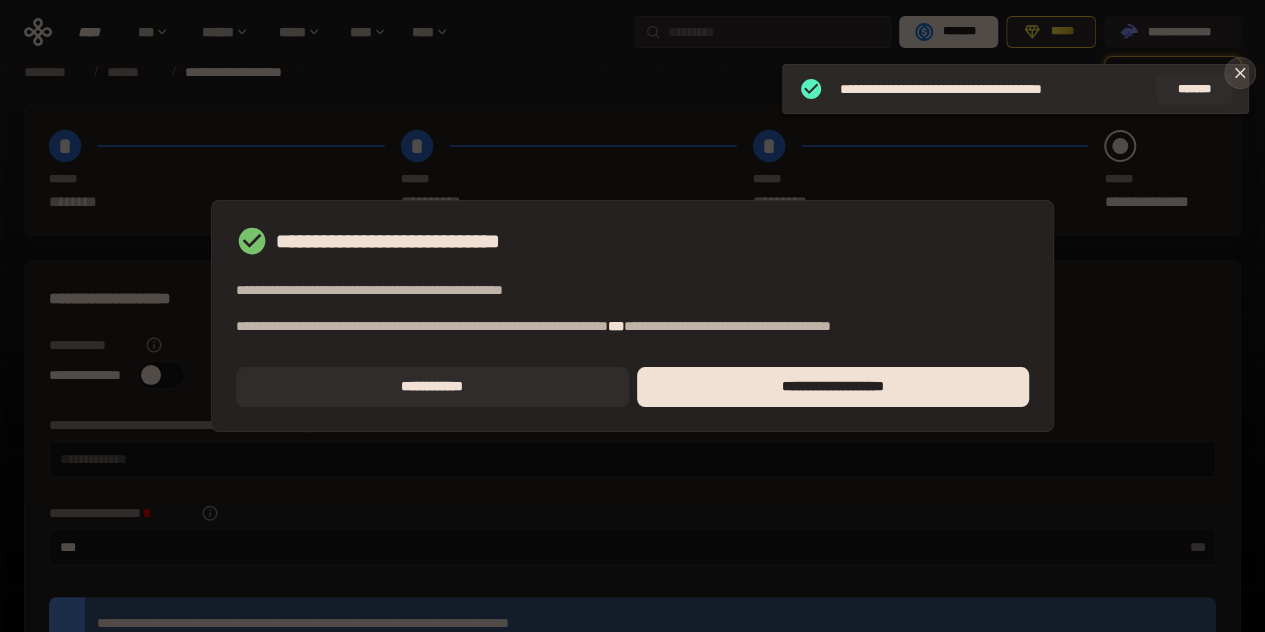 click 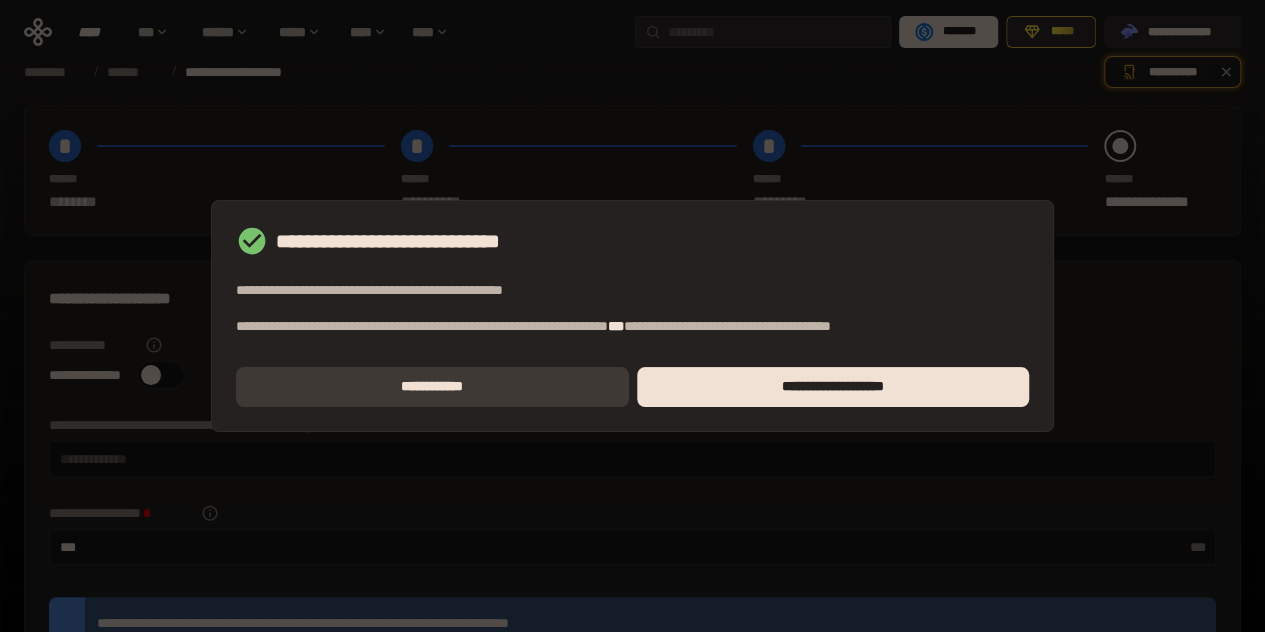 click on "**********" at bounding box center (432, 387) 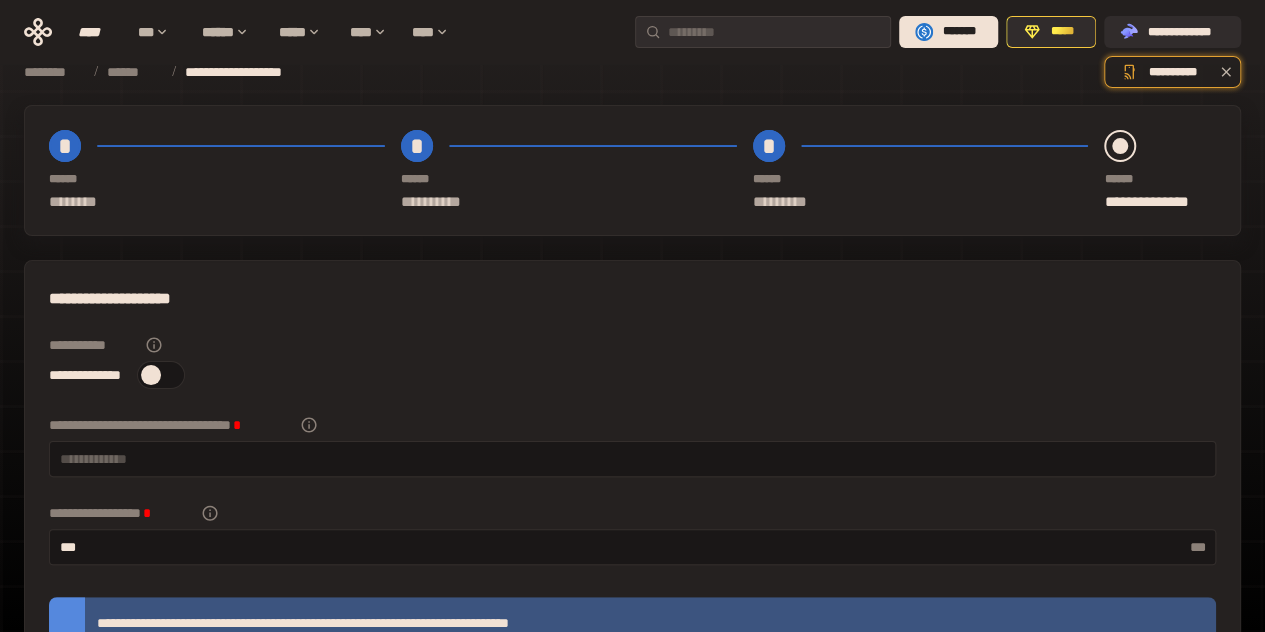 click at bounding box center (161, 375) 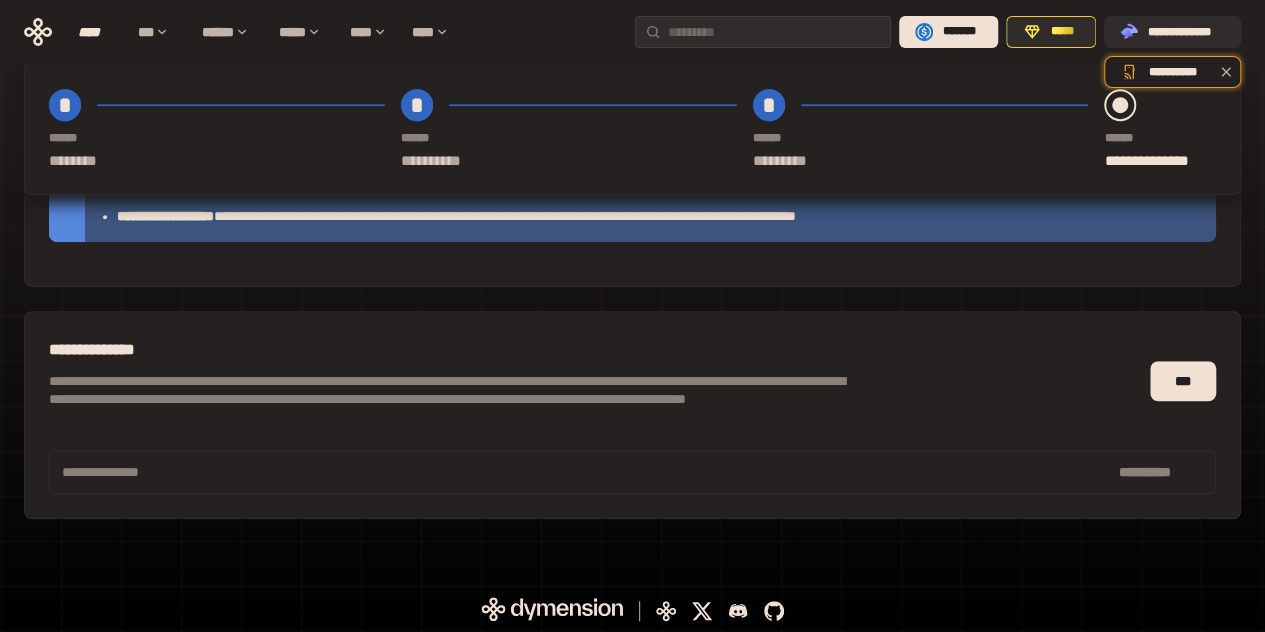 scroll, scrollTop: 522, scrollLeft: 0, axis: vertical 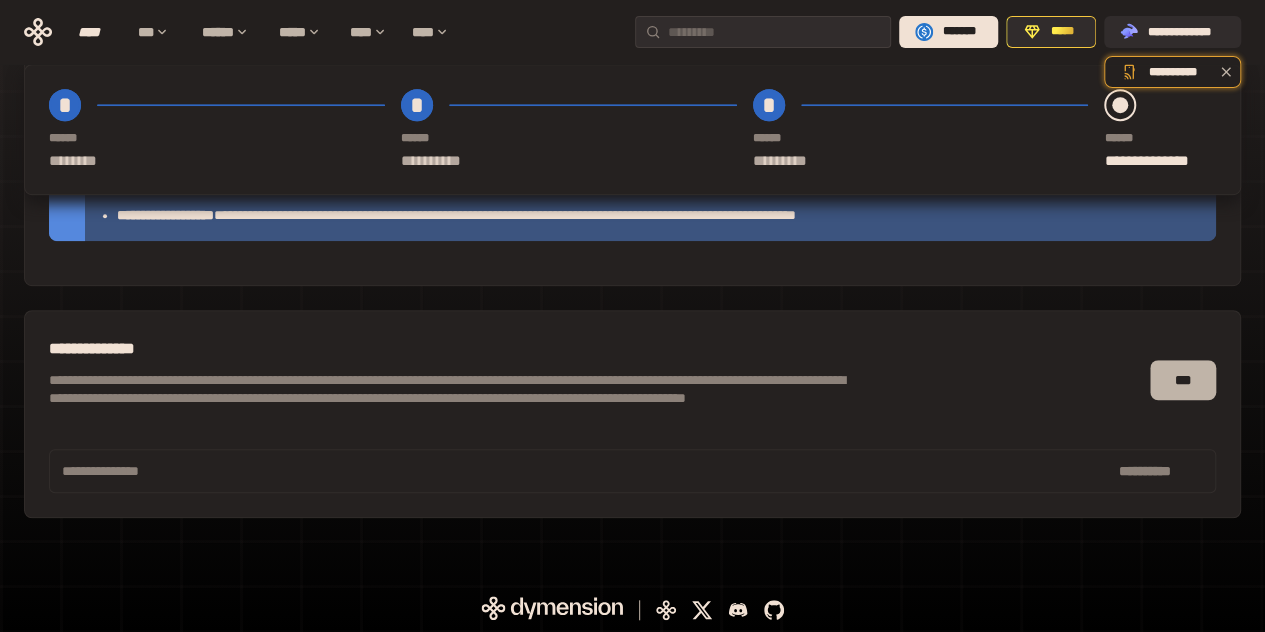 click on "***" at bounding box center (1183, 380) 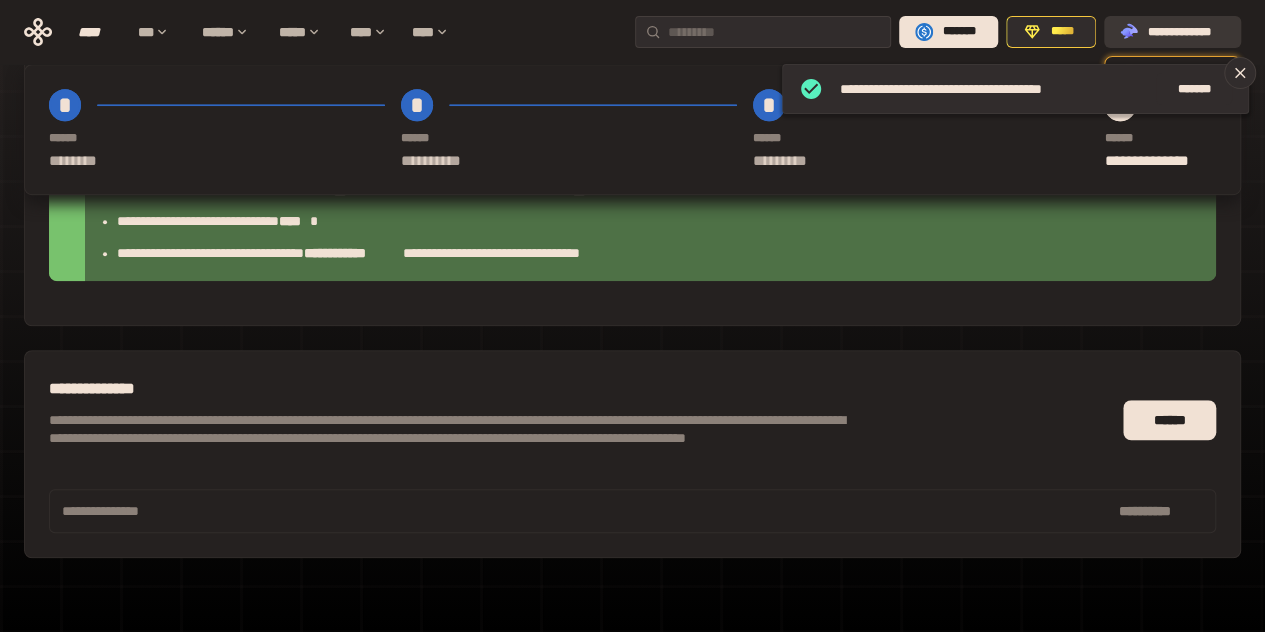 click on "**********" at bounding box center [1186, 32] 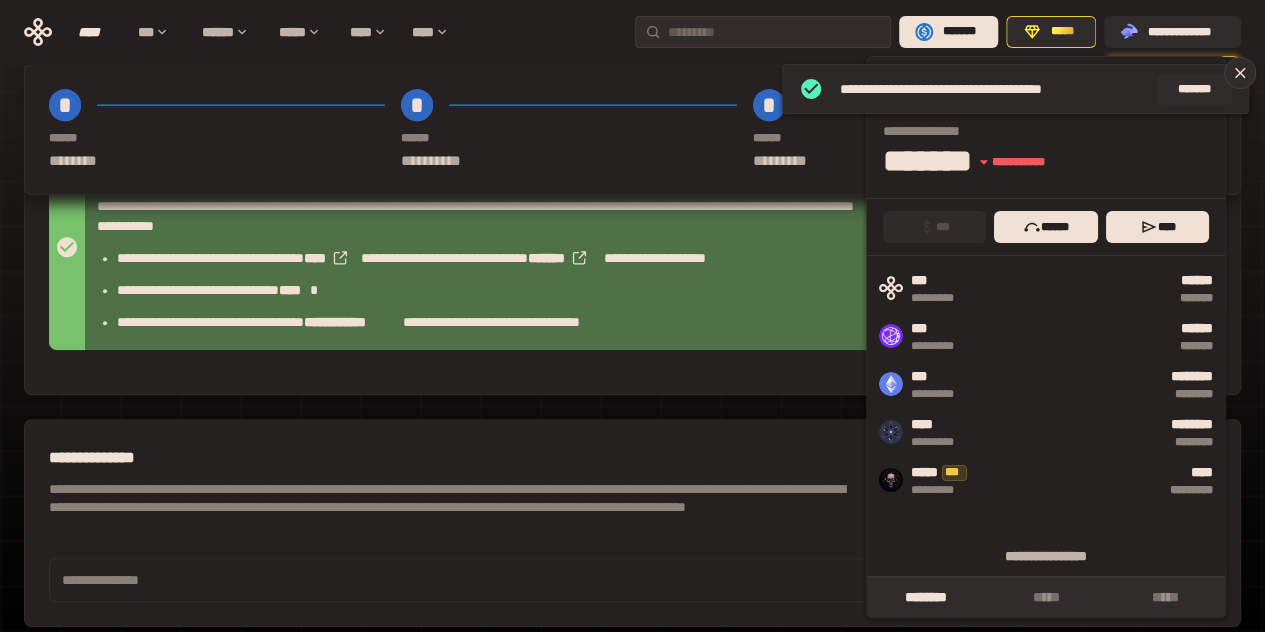 scroll, scrollTop: 422, scrollLeft: 0, axis: vertical 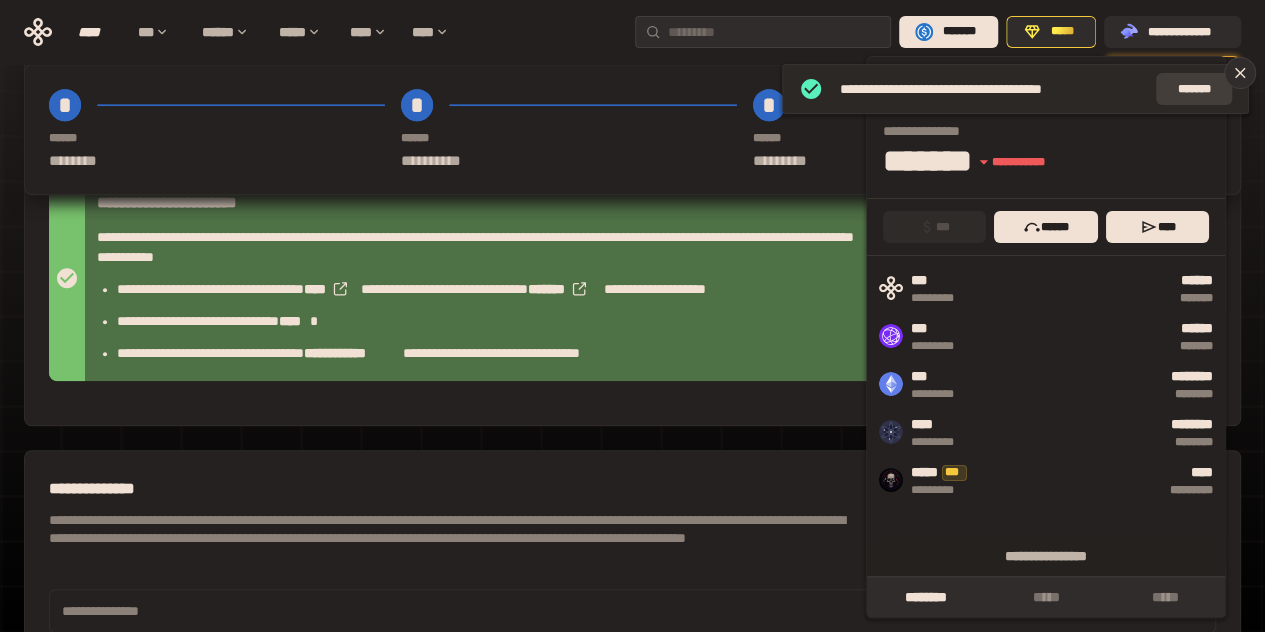click 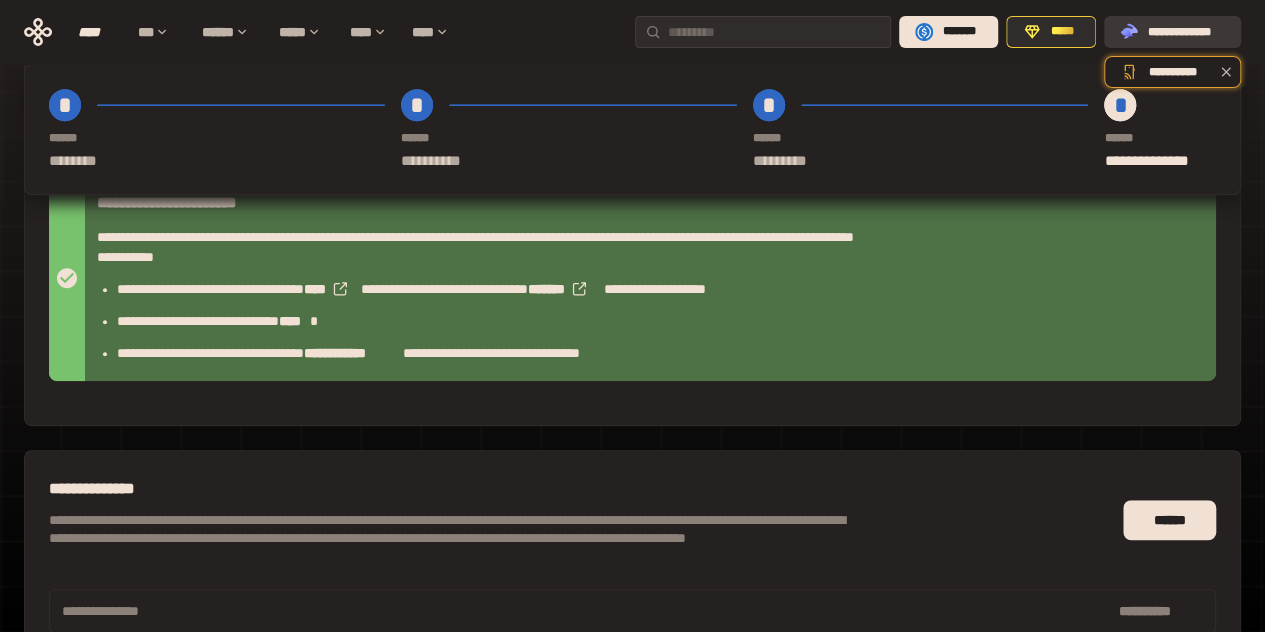 click on "**********" at bounding box center [1186, 32] 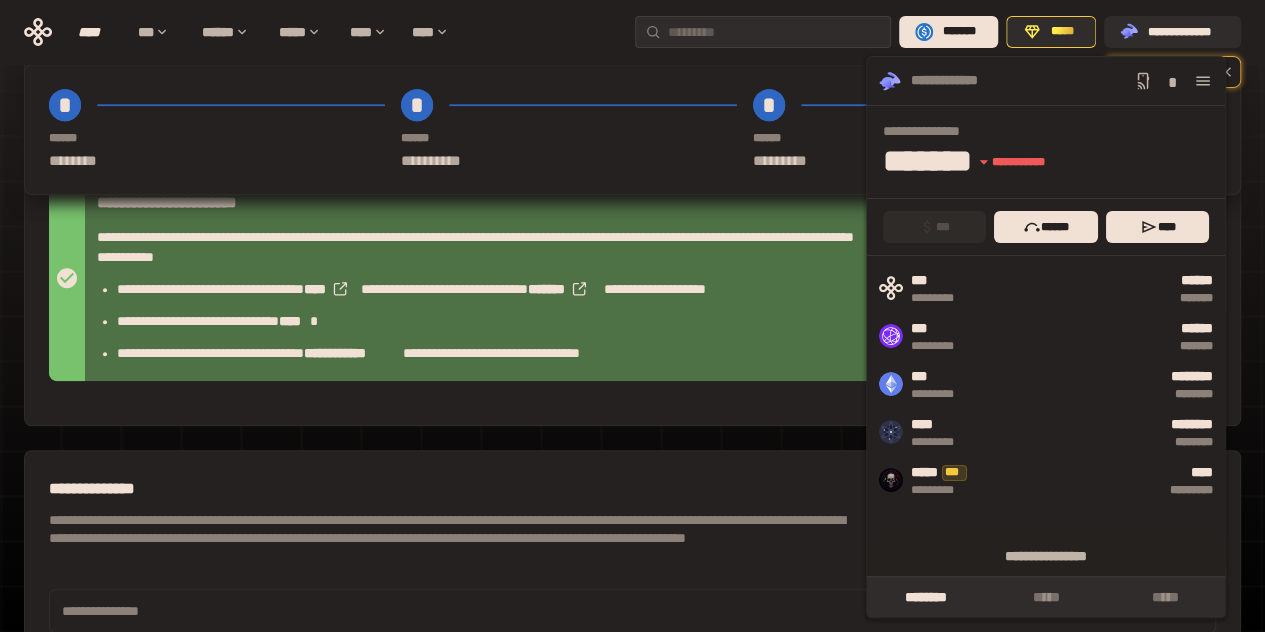 click 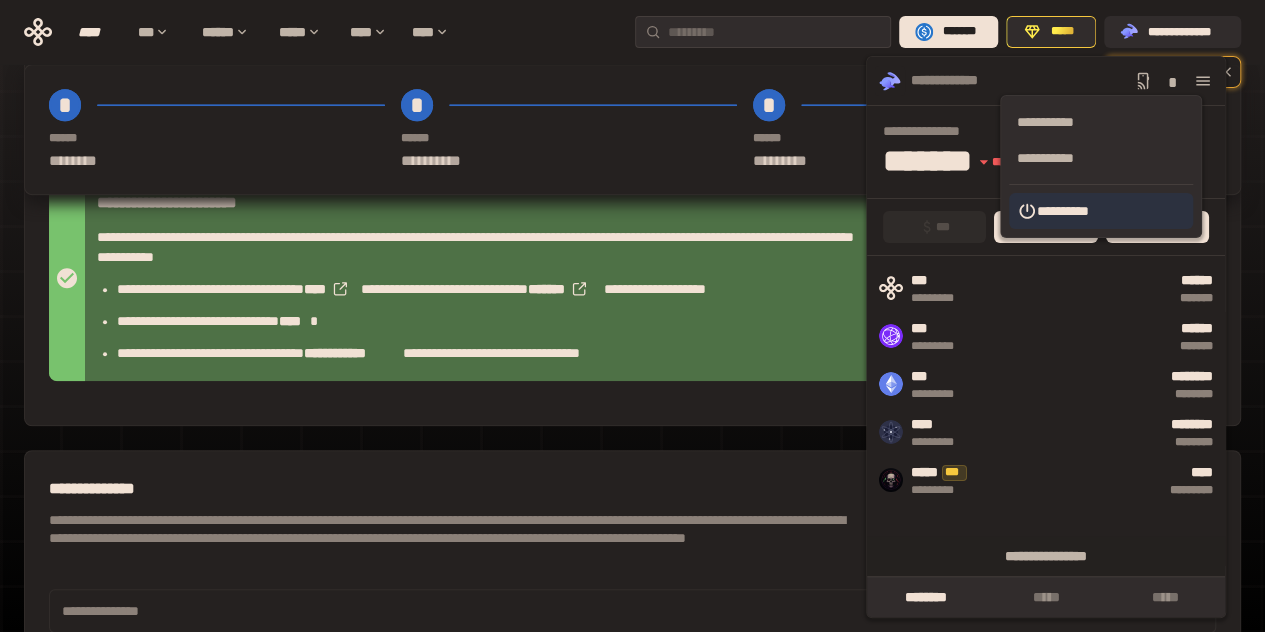 click on "**********" at bounding box center [1101, 211] 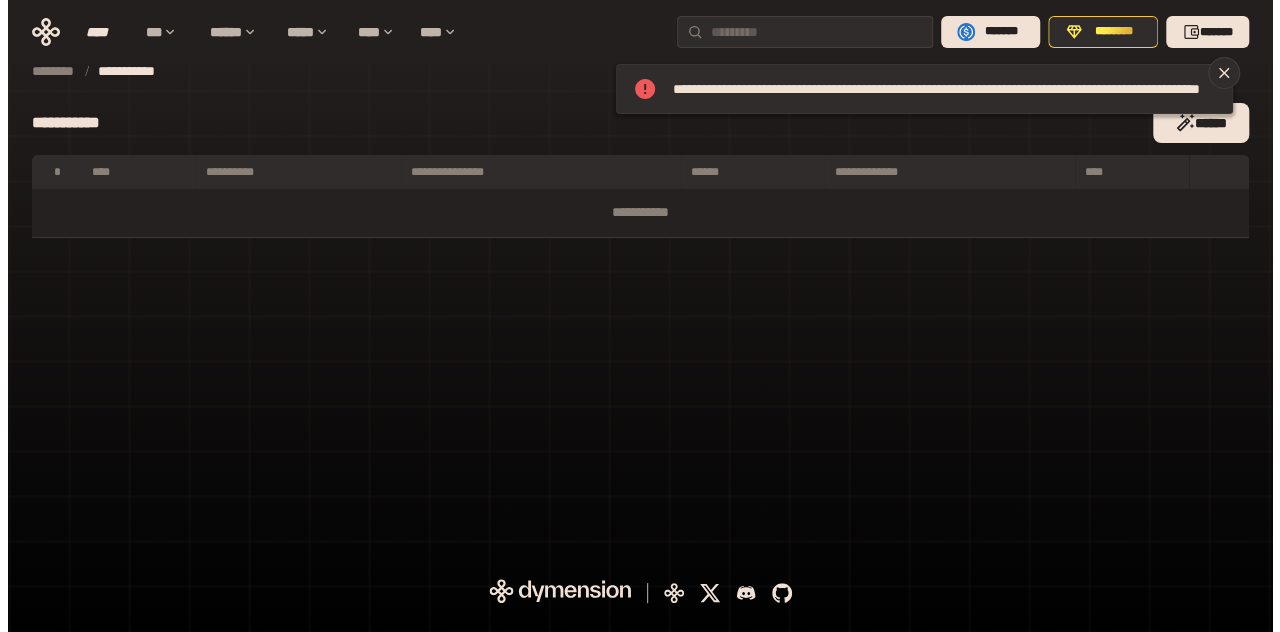 scroll, scrollTop: 0, scrollLeft: 0, axis: both 